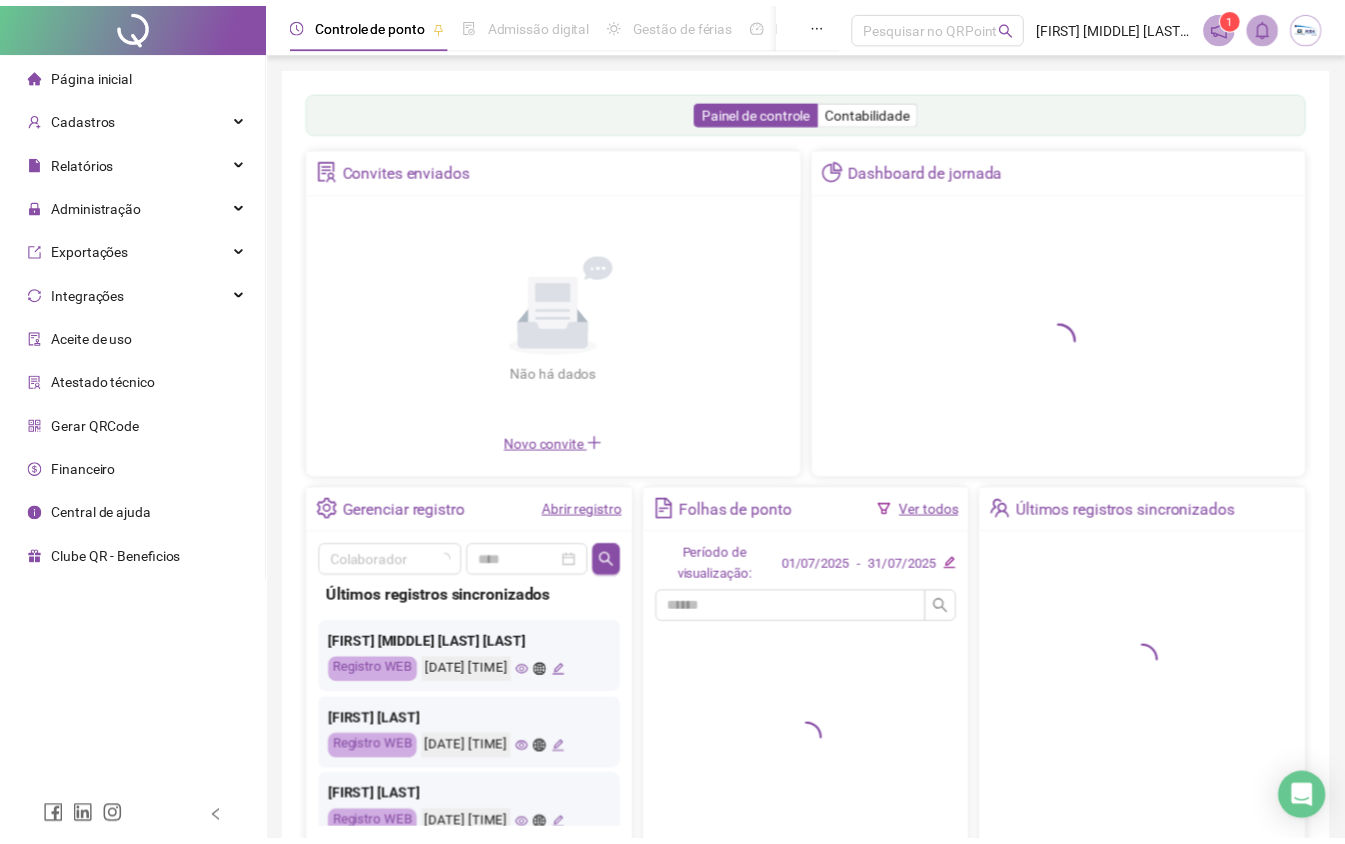scroll, scrollTop: 0, scrollLeft: 0, axis: both 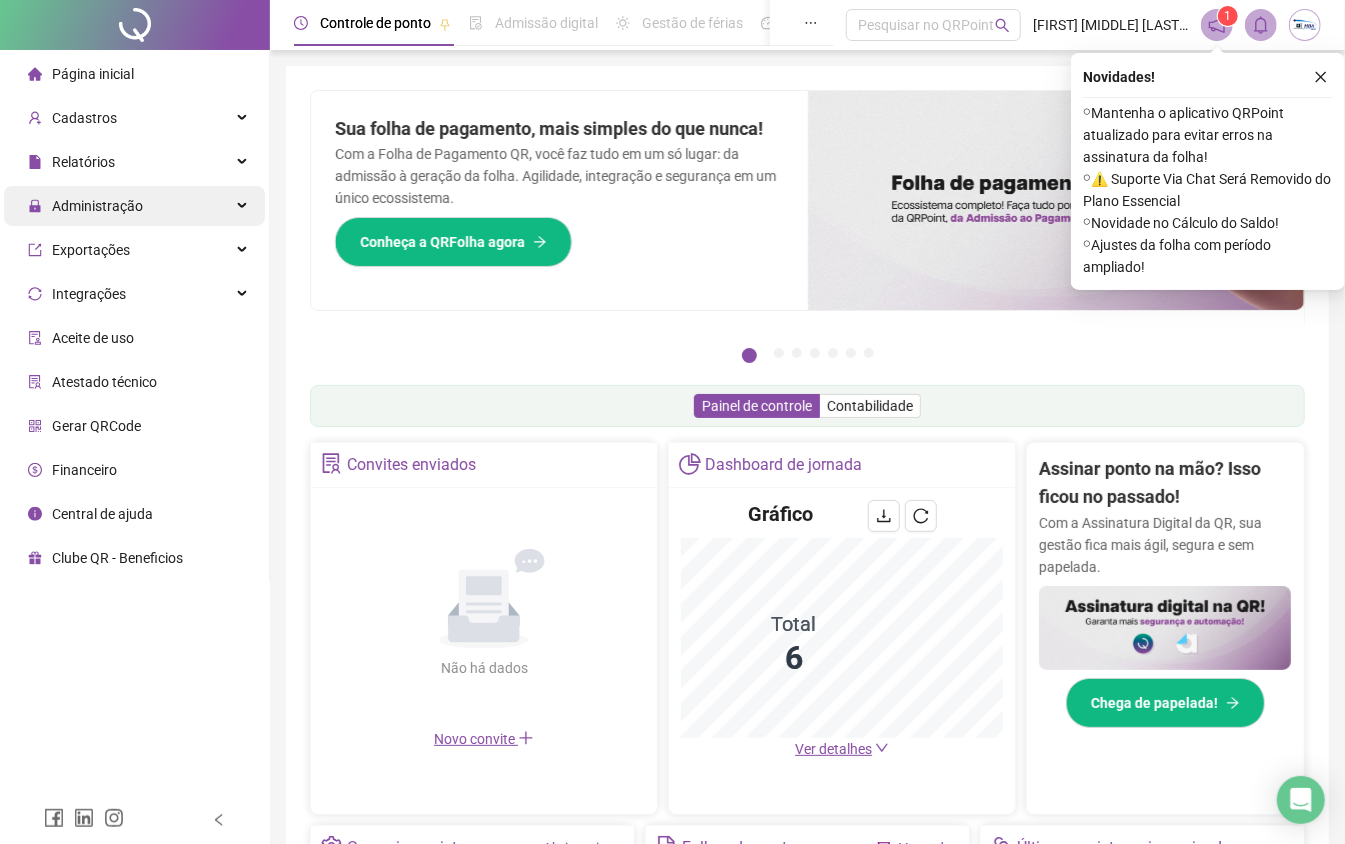 click on "Administração" at bounding box center (85, 206) 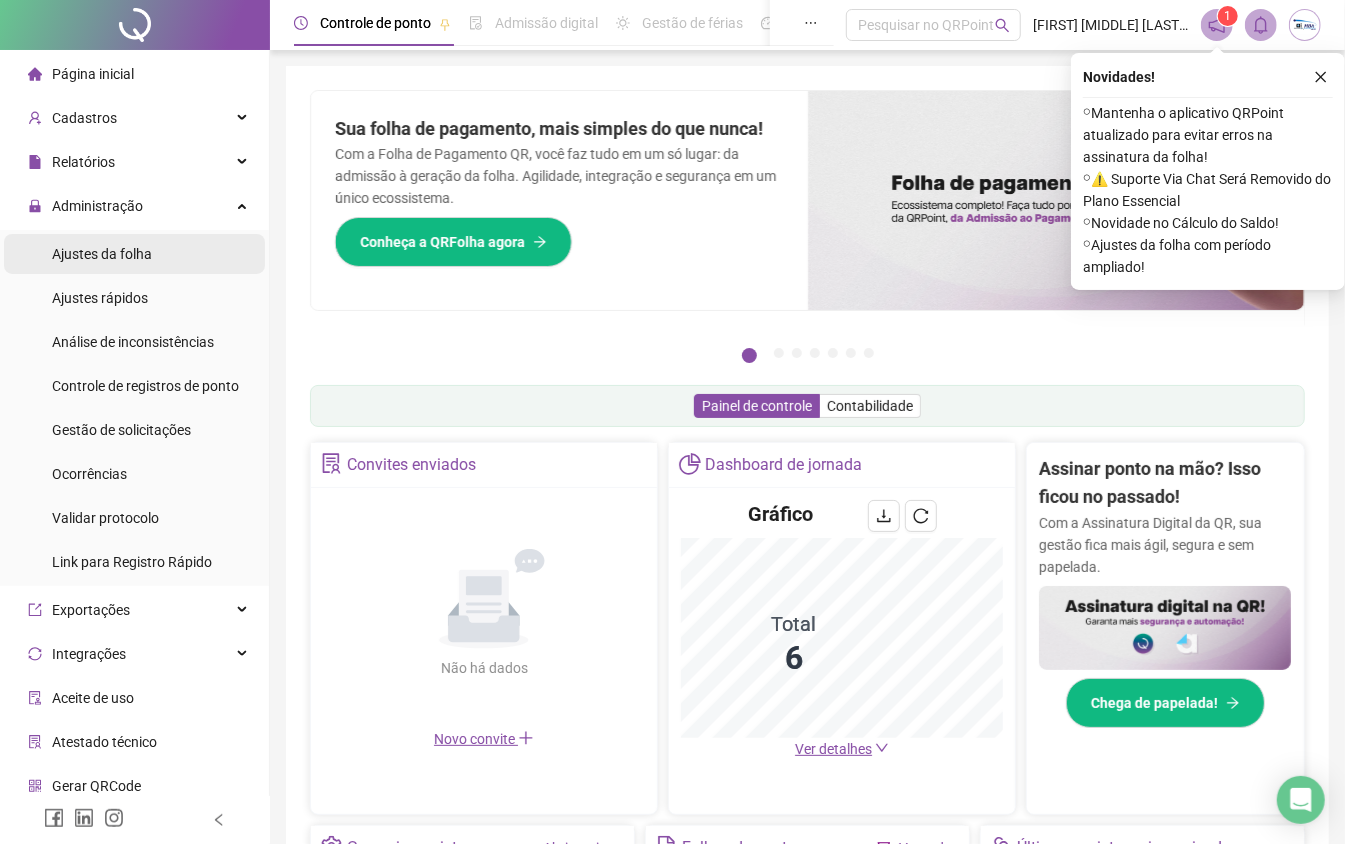 click on "Ajustes da folha" at bounding box center (102, 254) 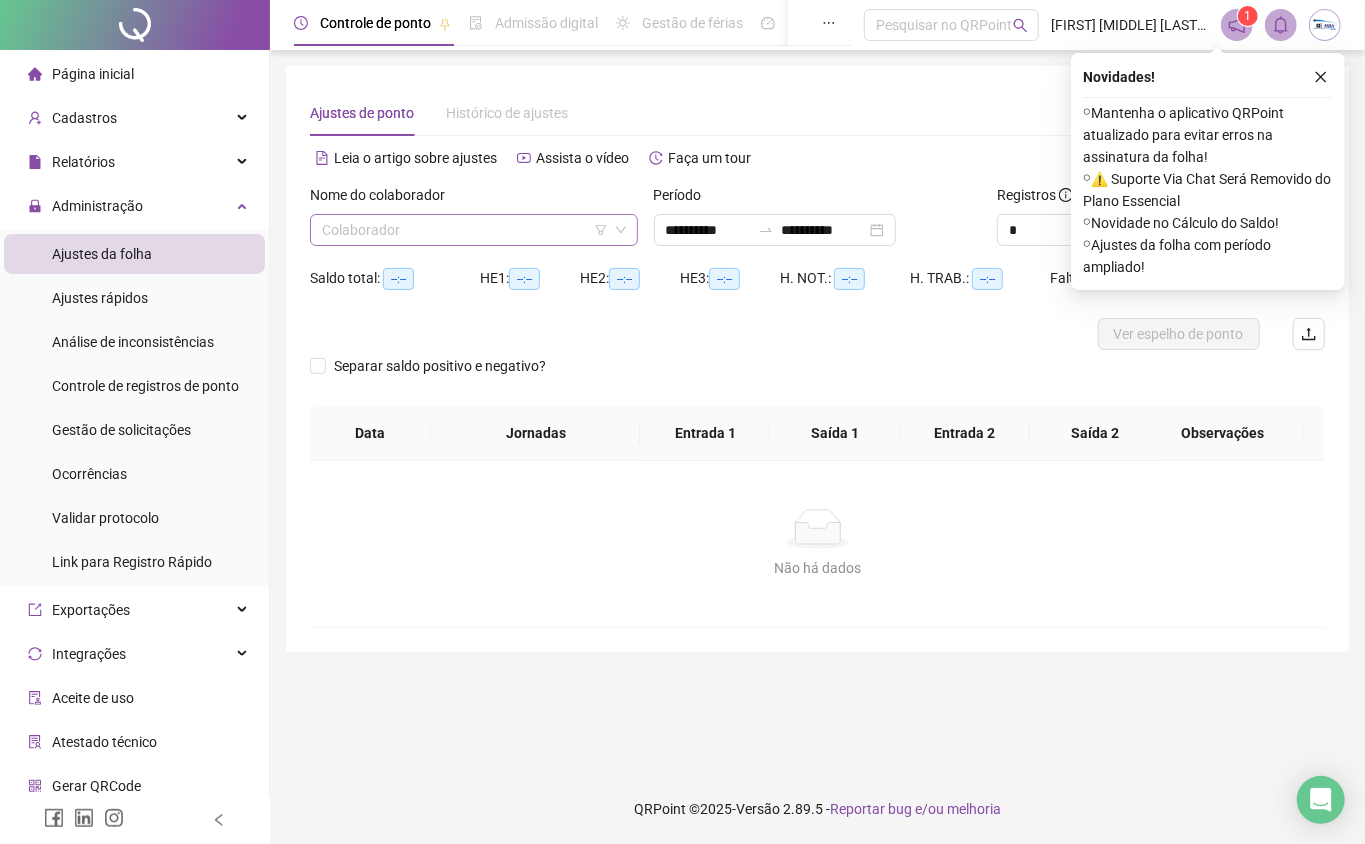 click at bounding box center [465, 230] 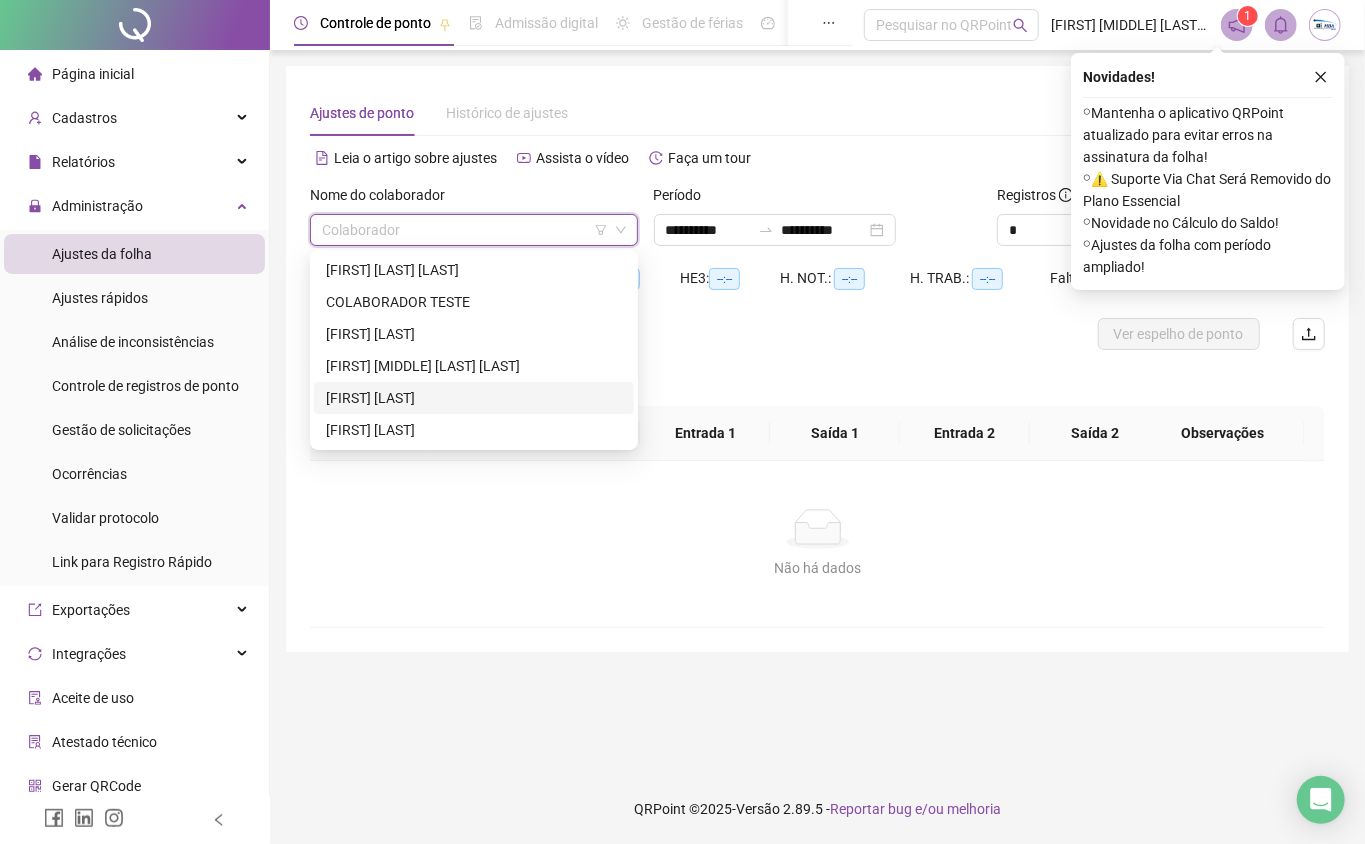 click on "[LAST] [LAST] [LAST]" at bounding box center [474, 398] 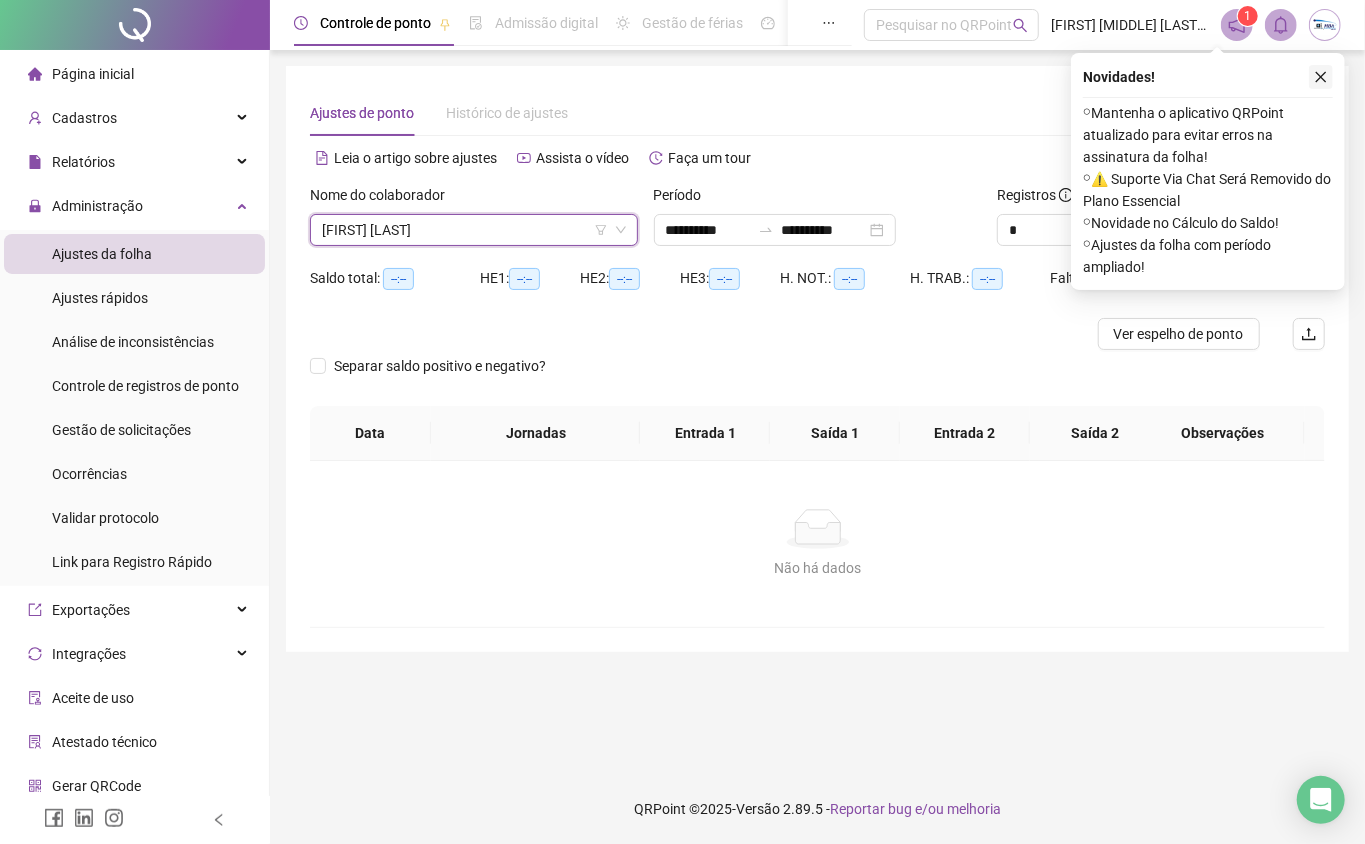 click 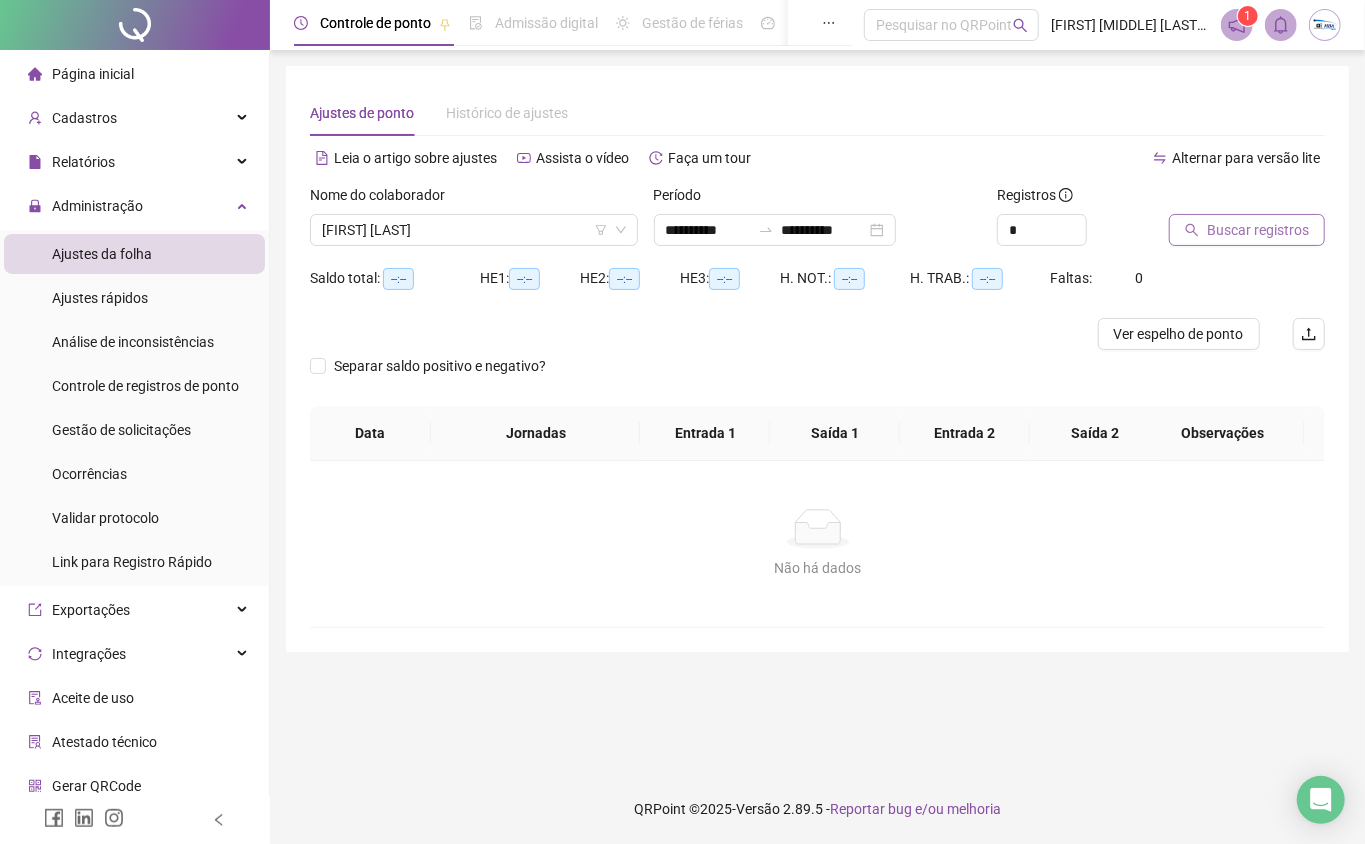 click on "Buscar registros" at bounding box center [1258, 230] 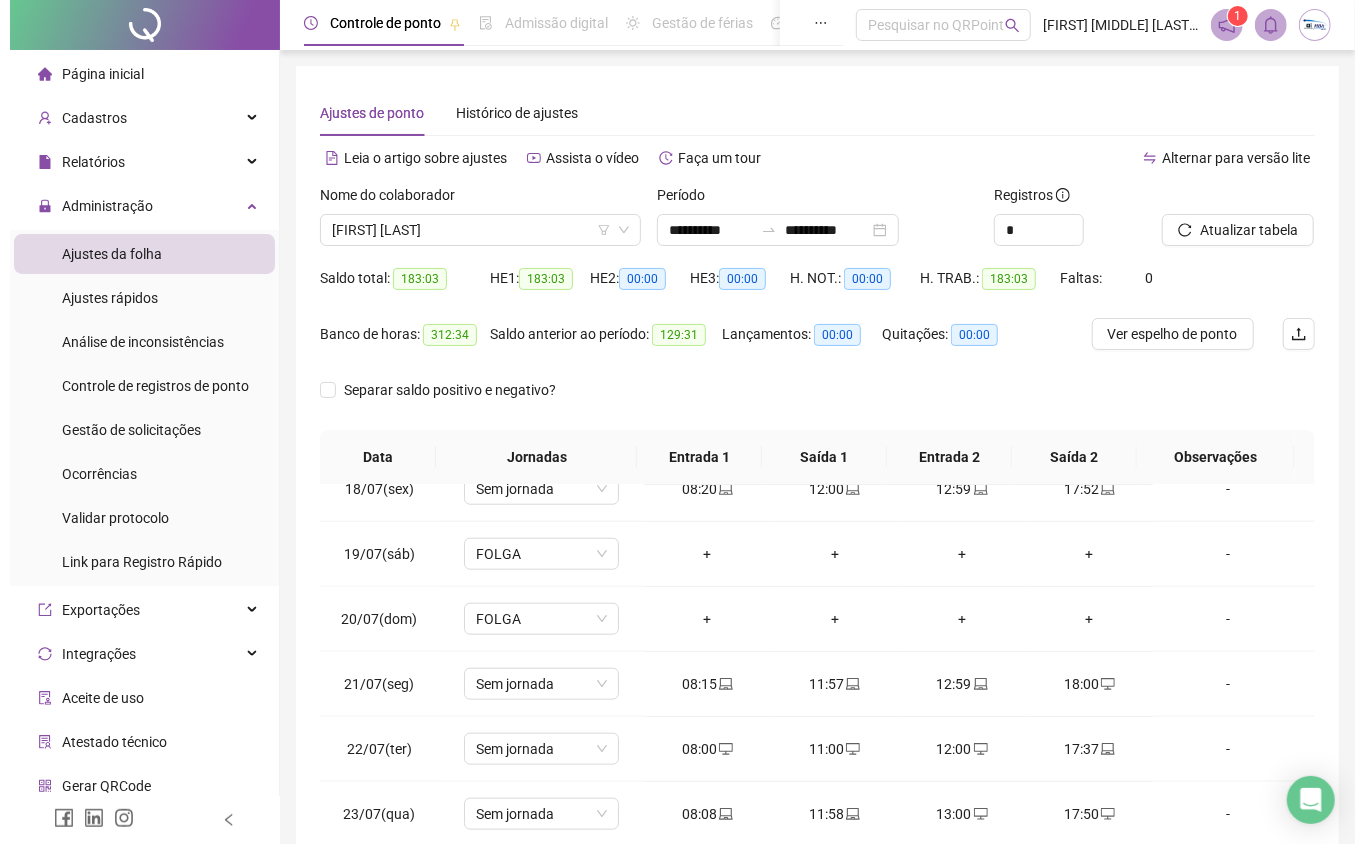 scroll, scrollTop: 1200, scrollLeft: 0, axis: vertical 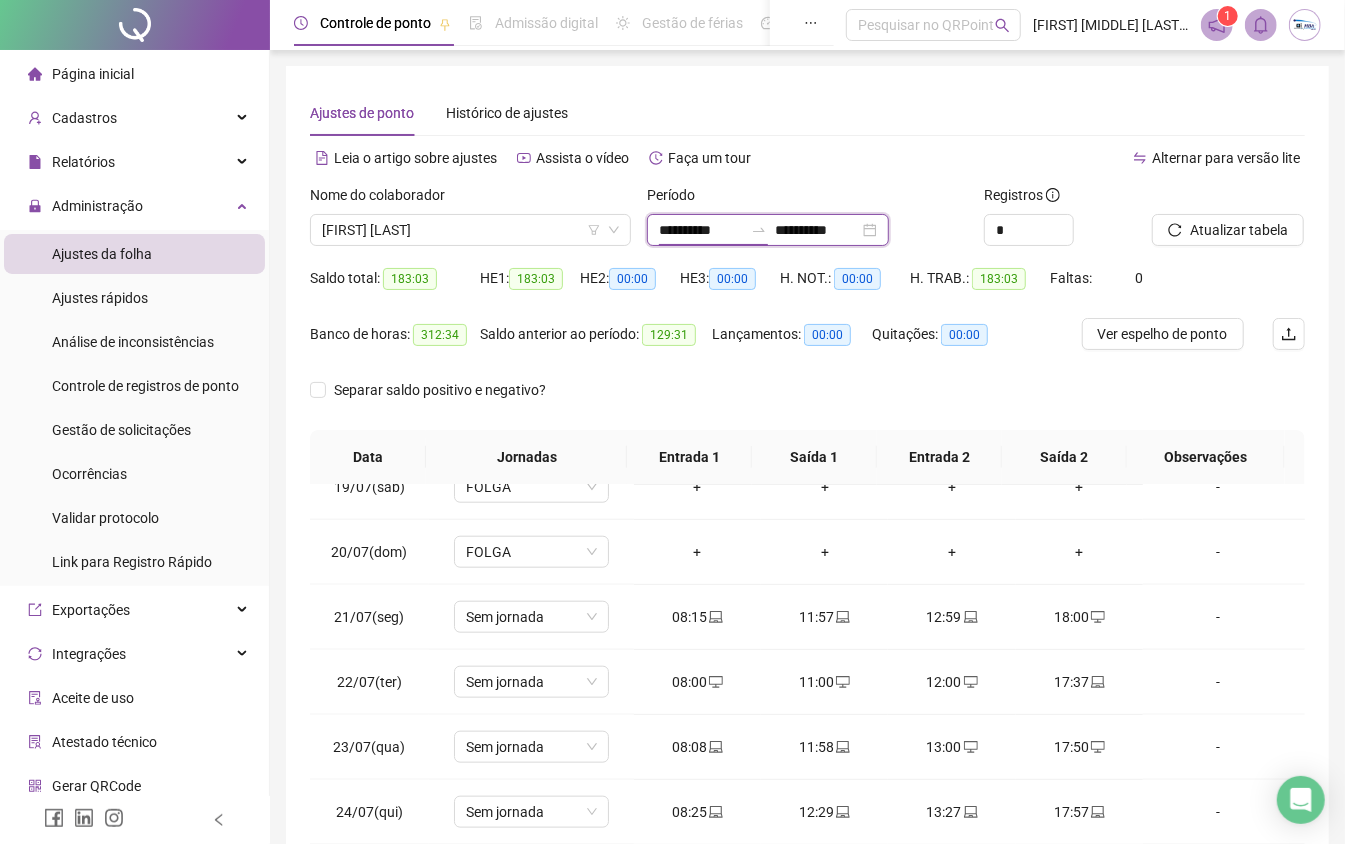 click on "**********" at bounding box center [701, 230] 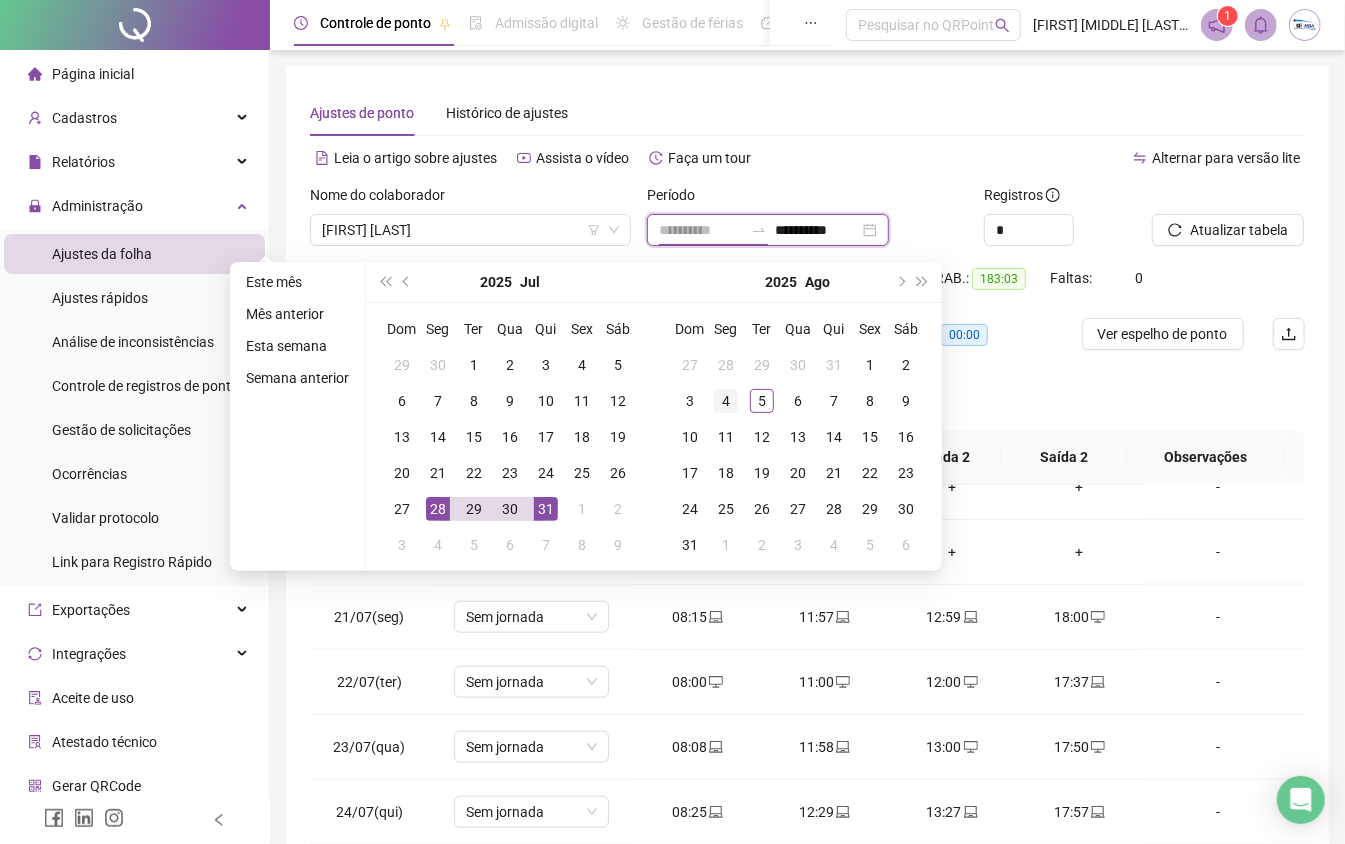 type on "**********" 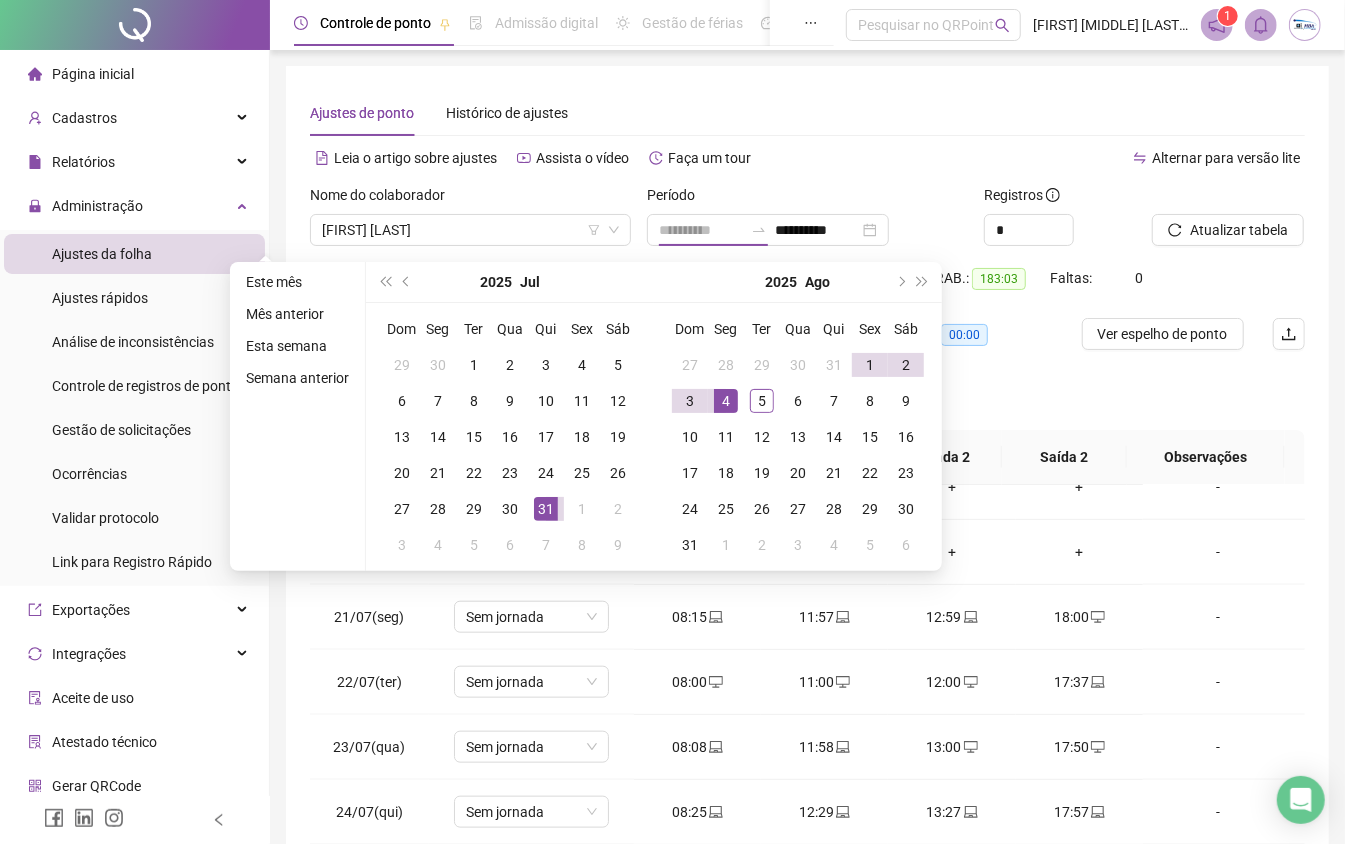 click on "4" at bounding box center (726, 401) 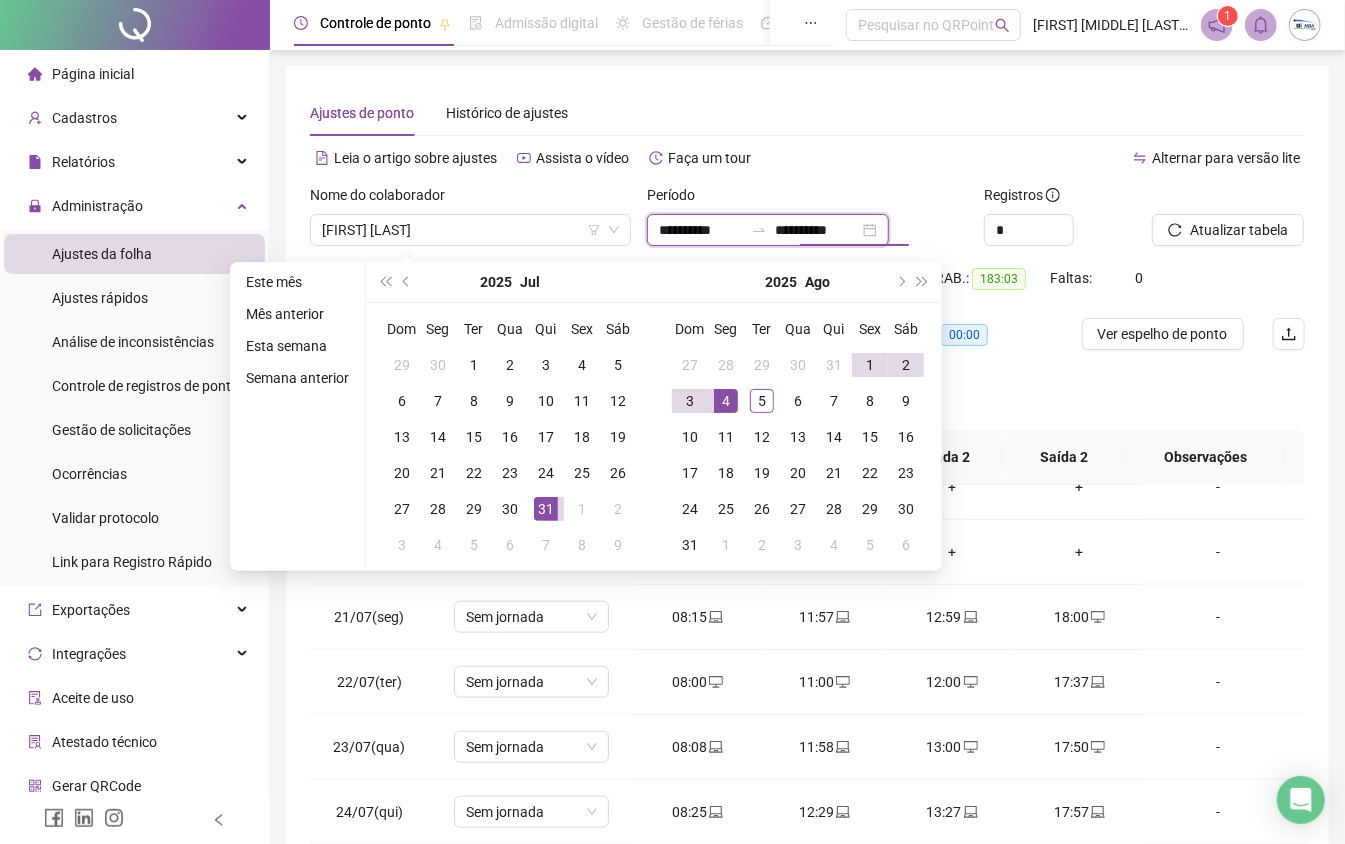 click on "**********" at bounding box center (817, 230) 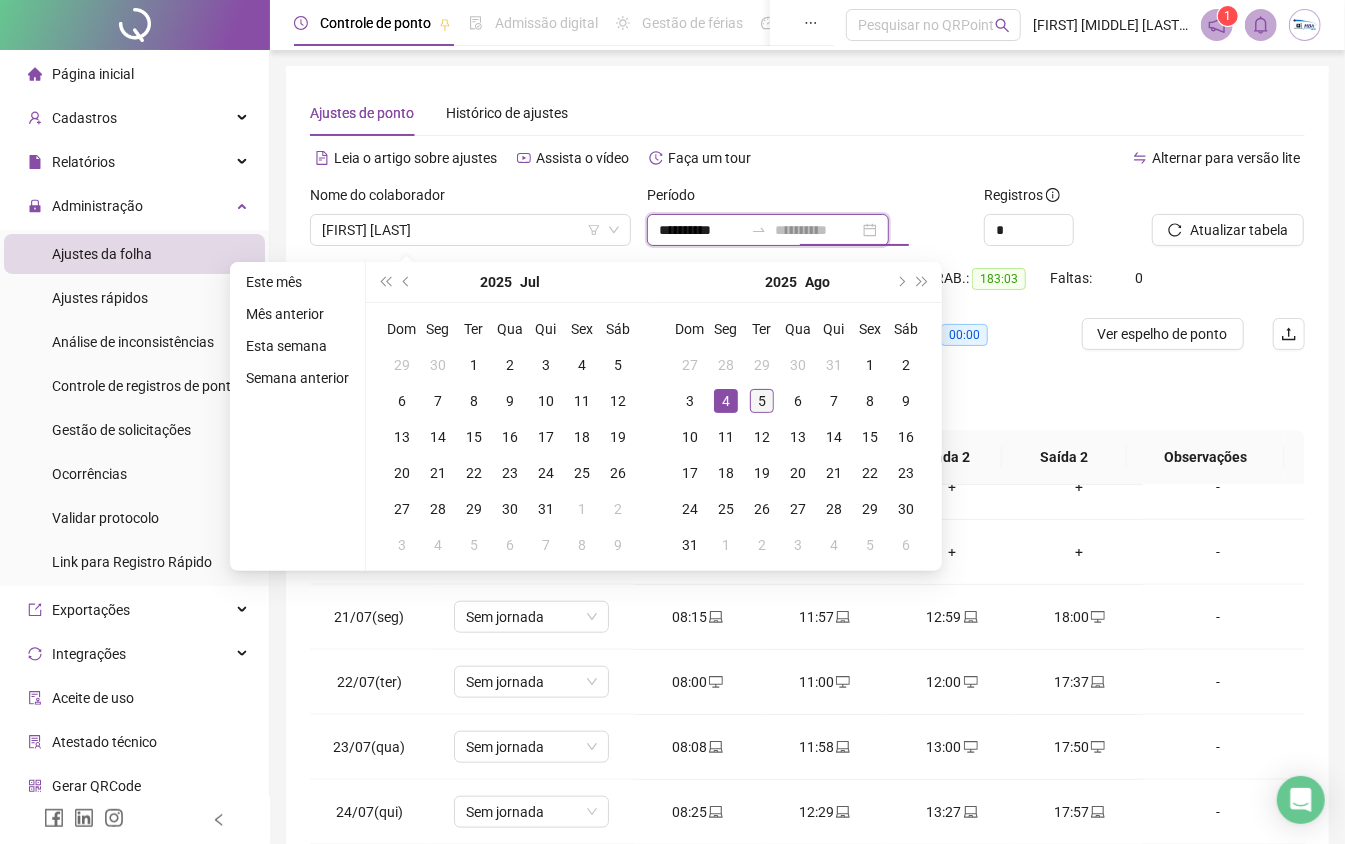type on "**********" 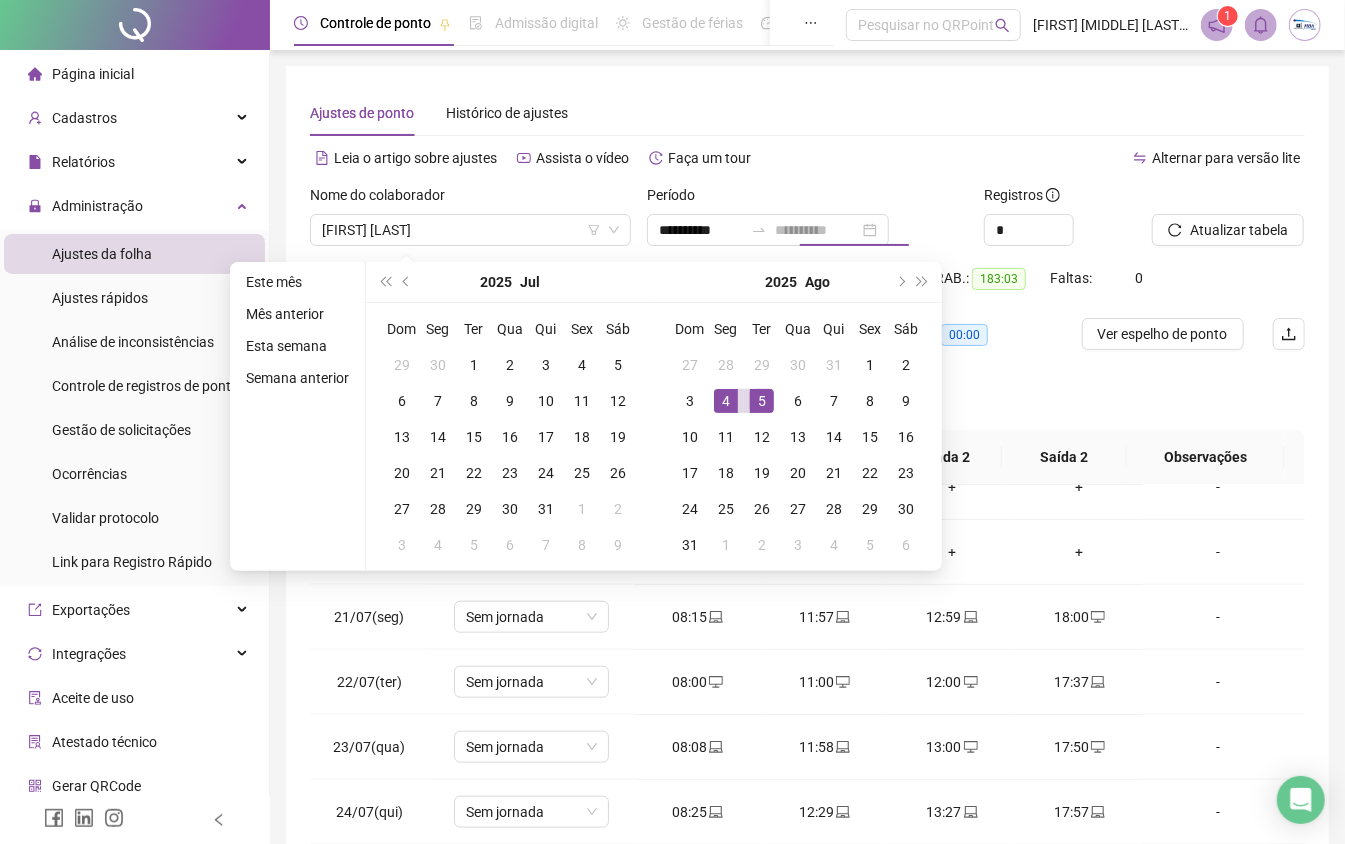 click on "5" at bounding box center (762, 401) 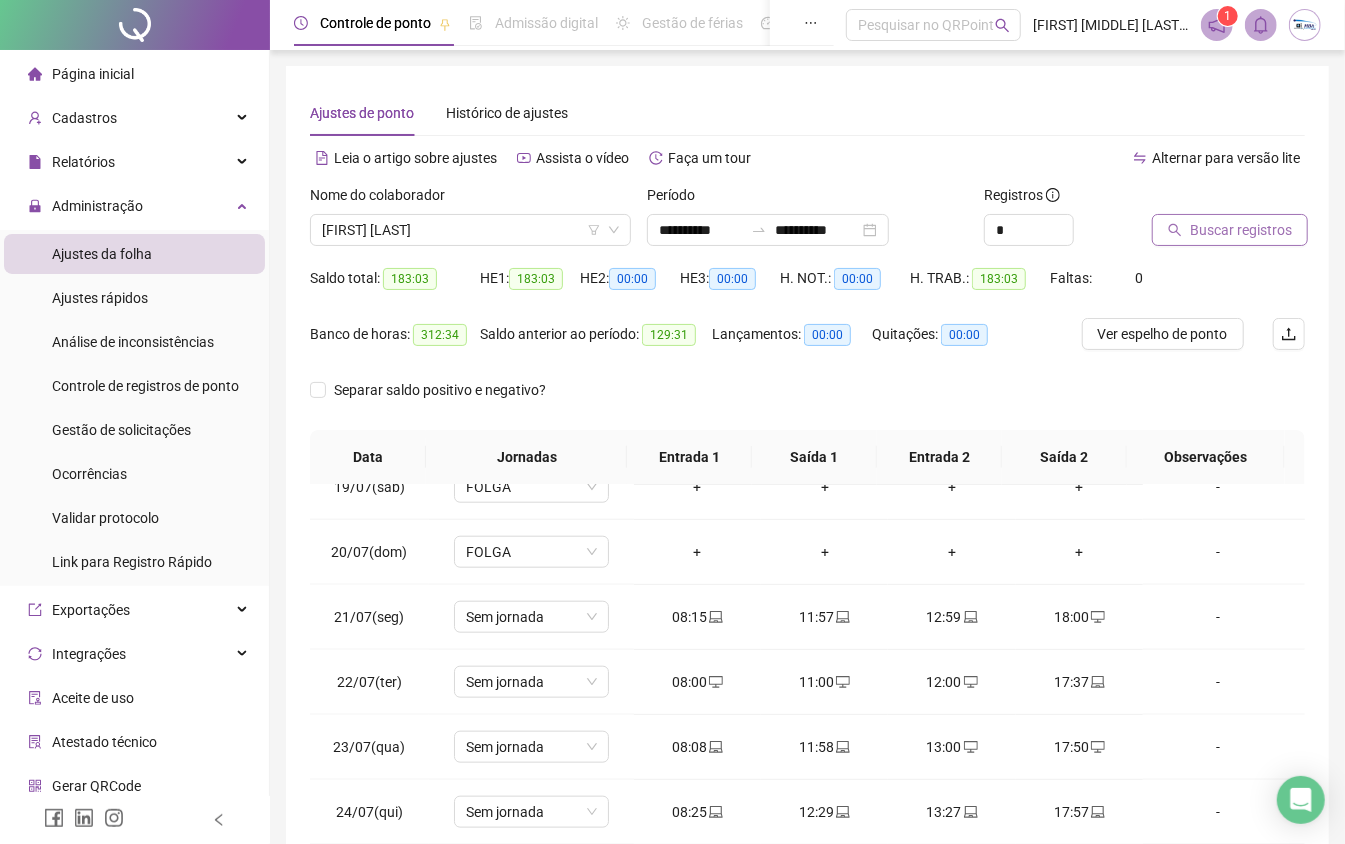 click on "Buscar registros" at bounding box center (1241, 230) 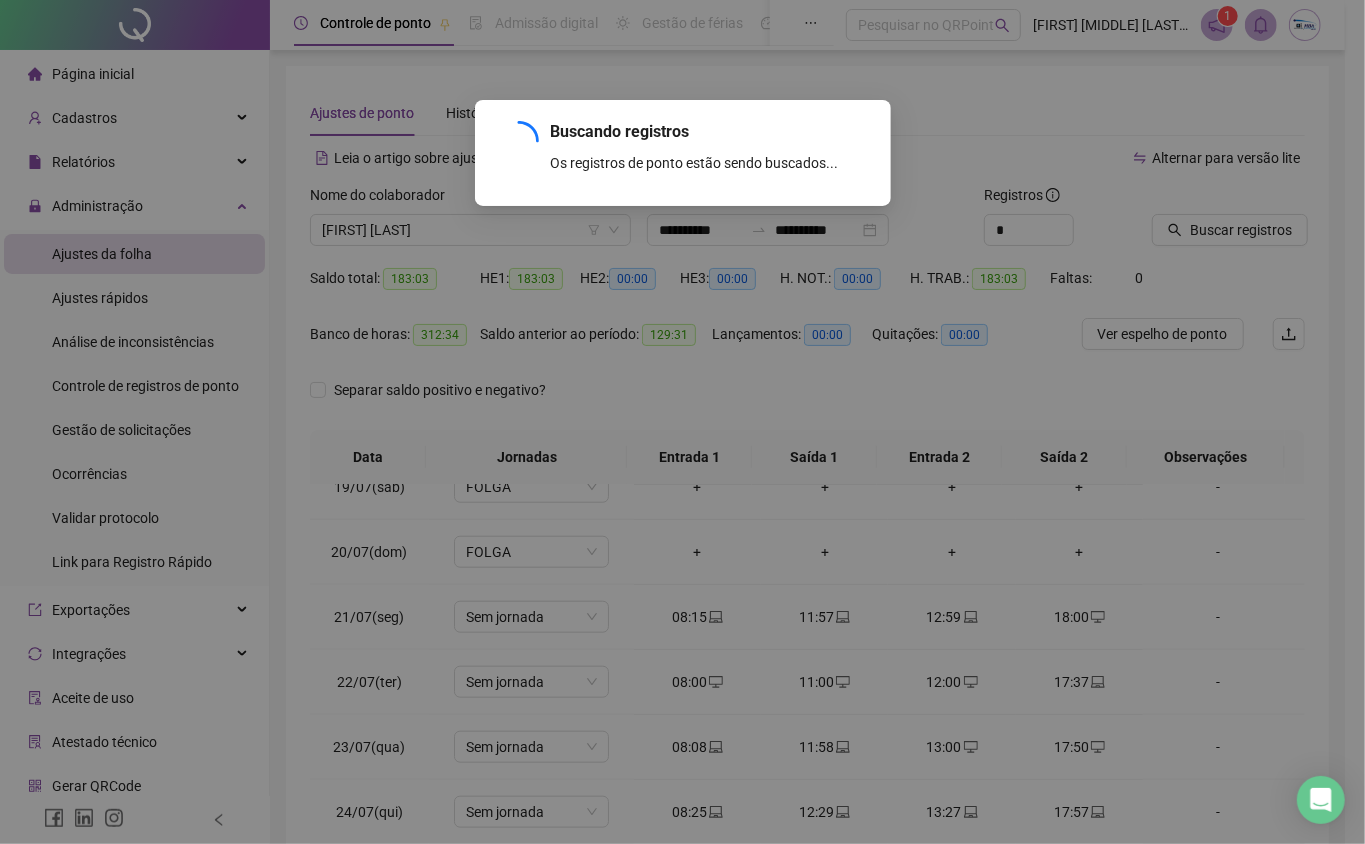 scroll, scrollTop: 0, scrollLeft: 0, axis: both 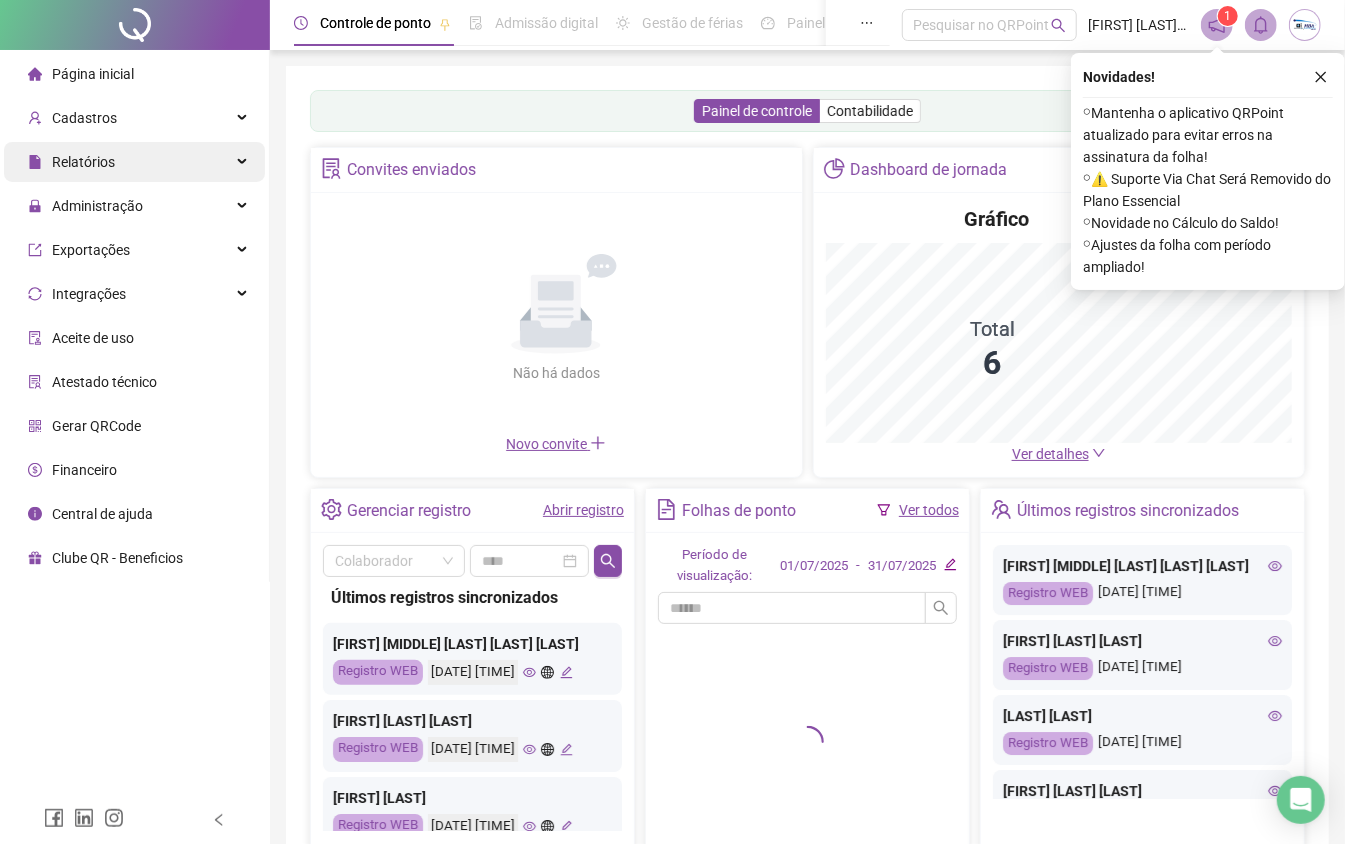 click on "Relatórios" at bounding box center [83, 162] 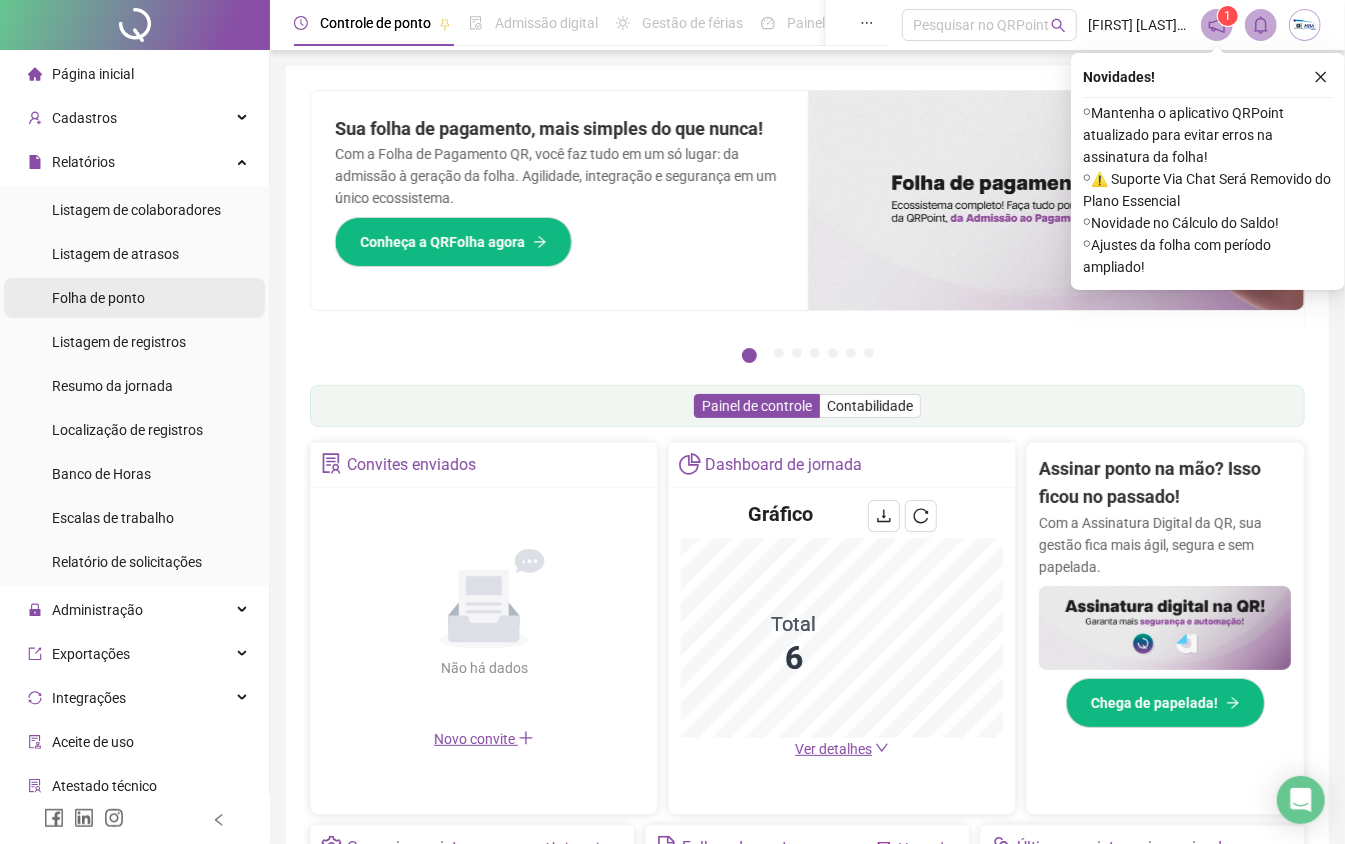 click on "Folha de ponto" at bounding box center [98, 298] 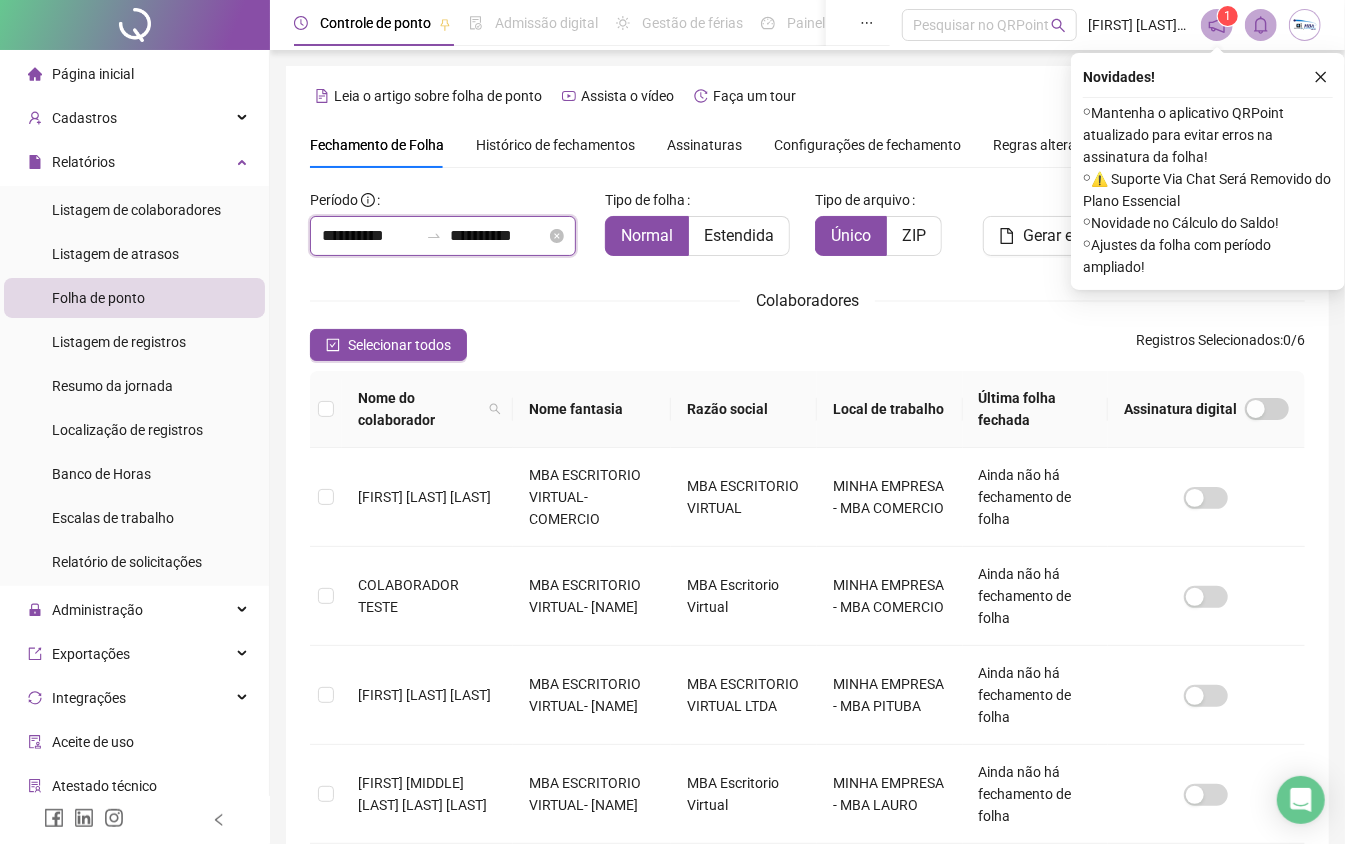 click on "**********" at bounding box center [370, 236] 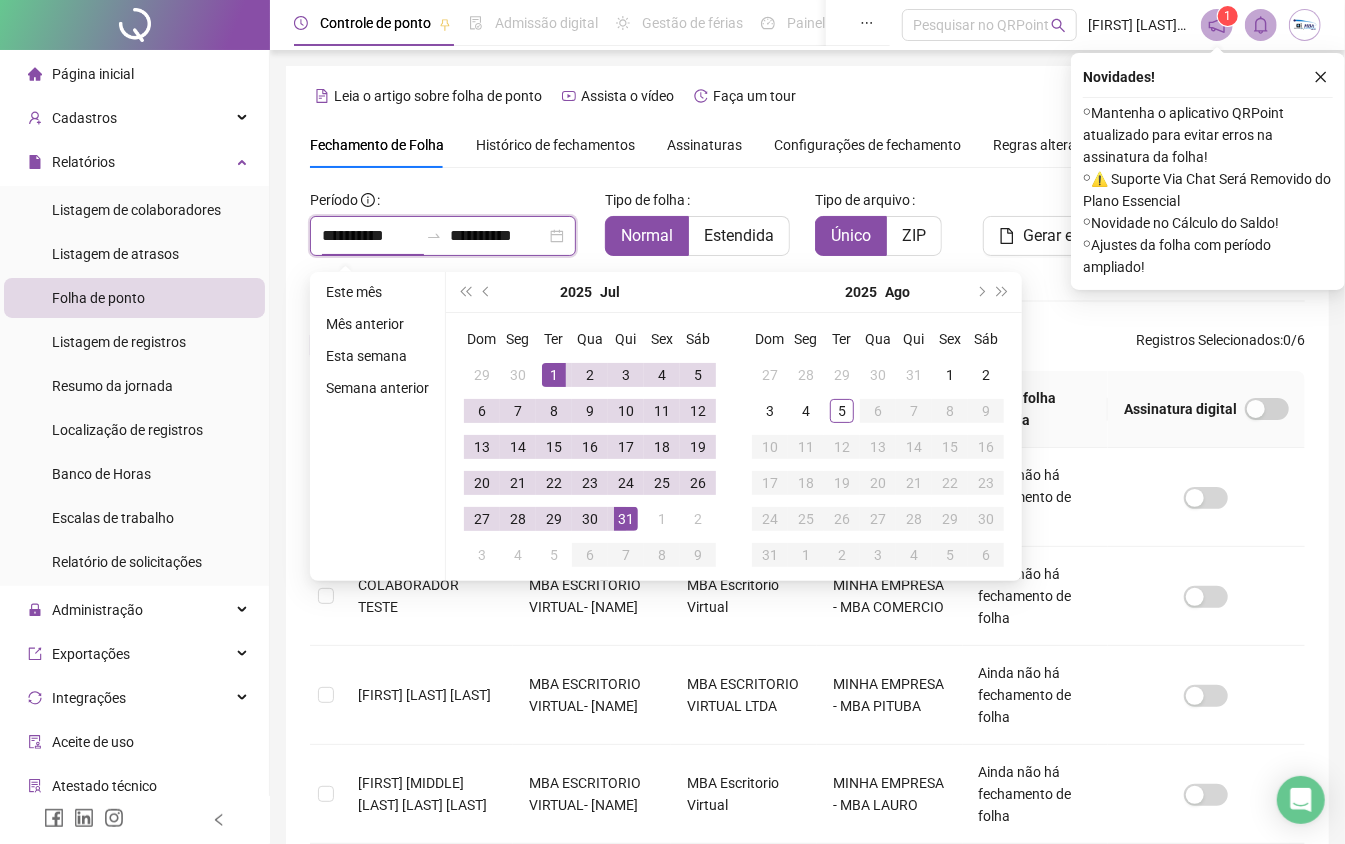 type on "**********" 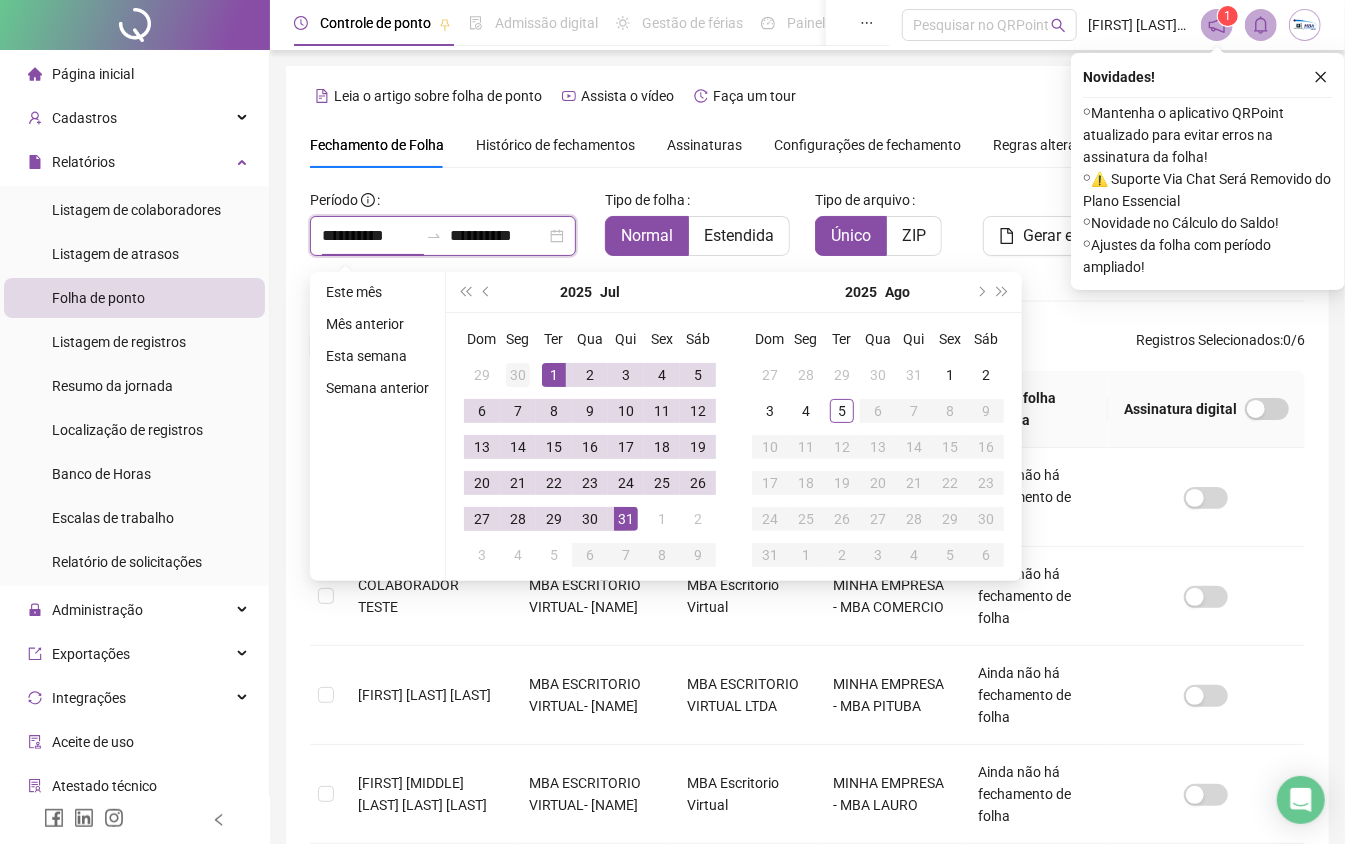 type on "**********" 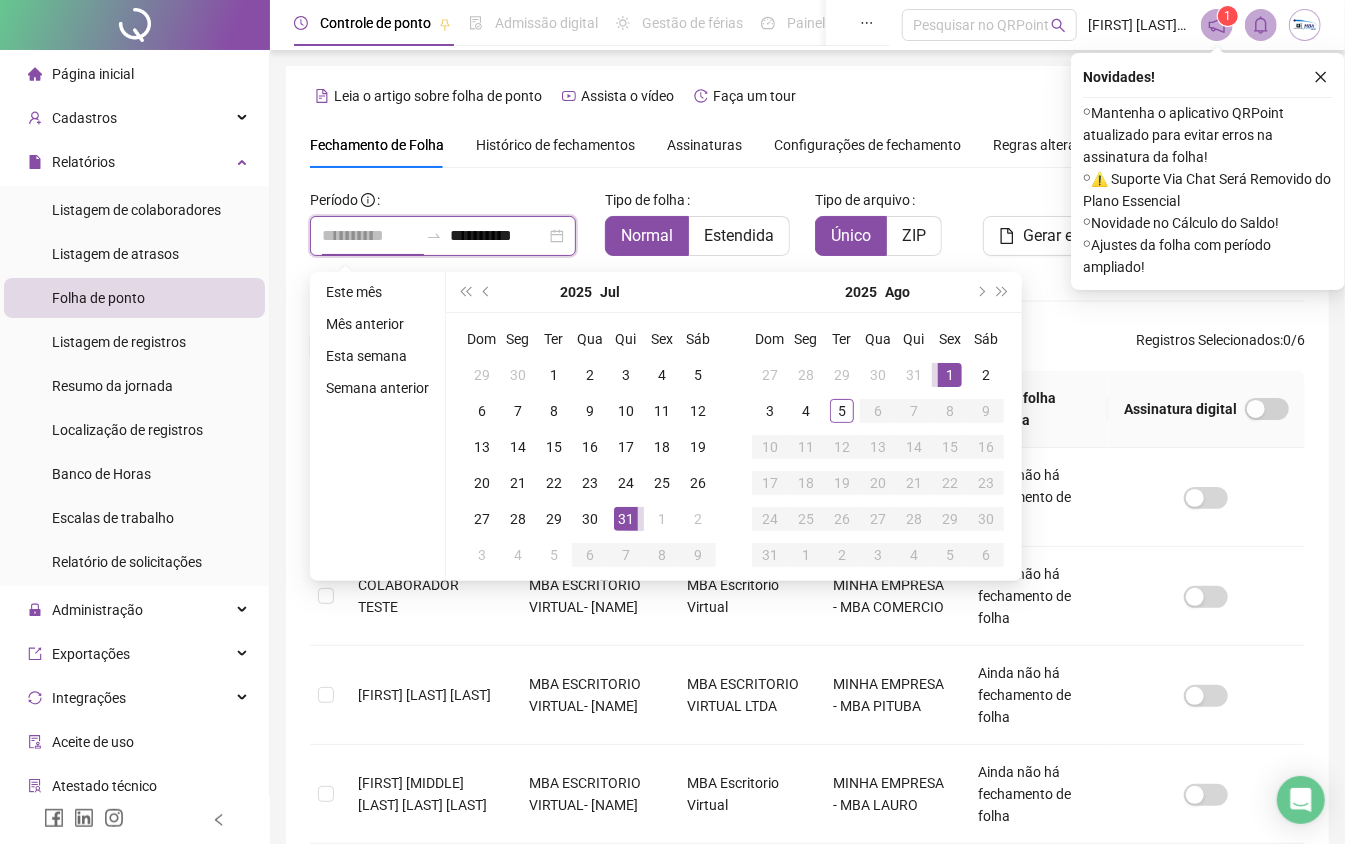 type on "**********" 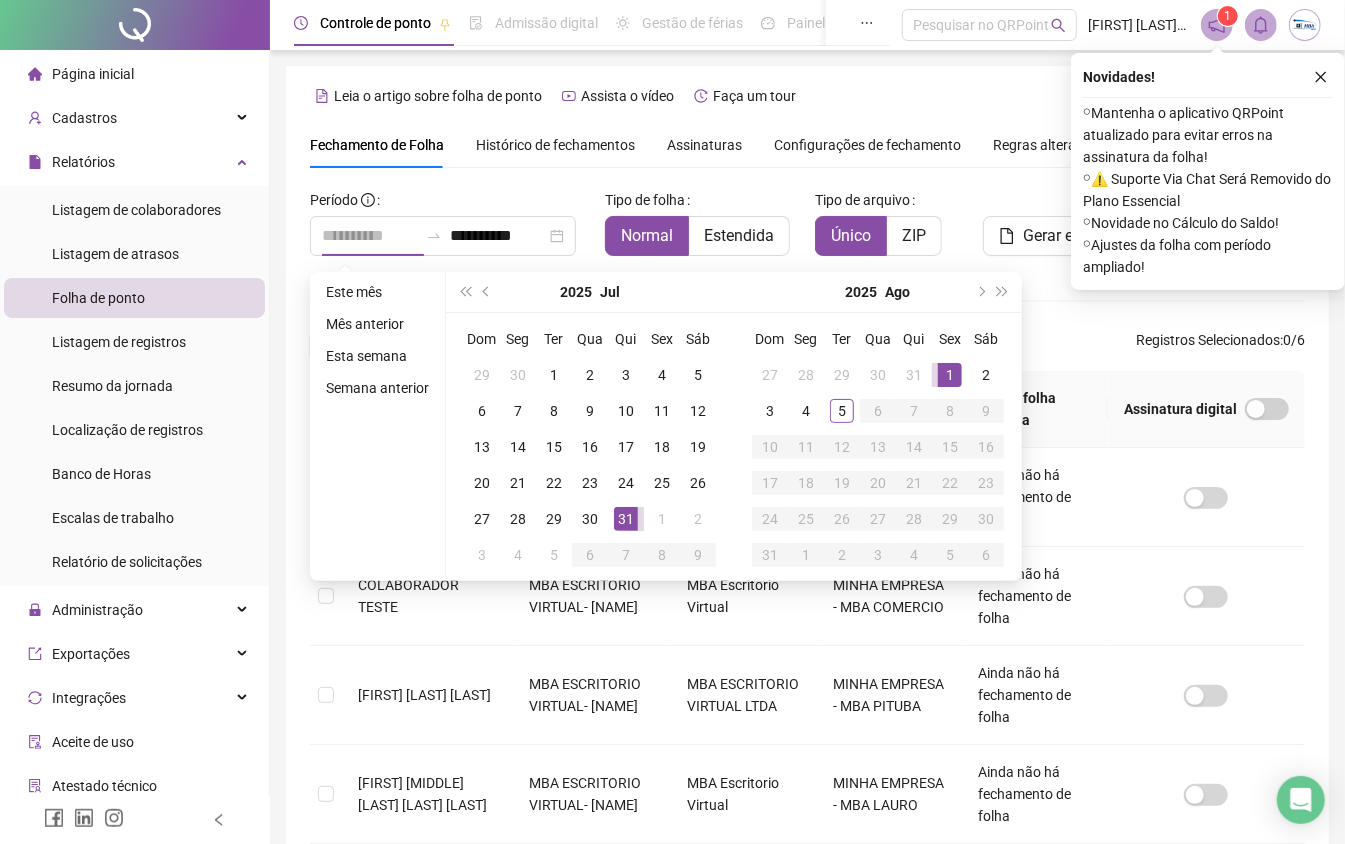 click on "1" at bounding box center (950, 375) 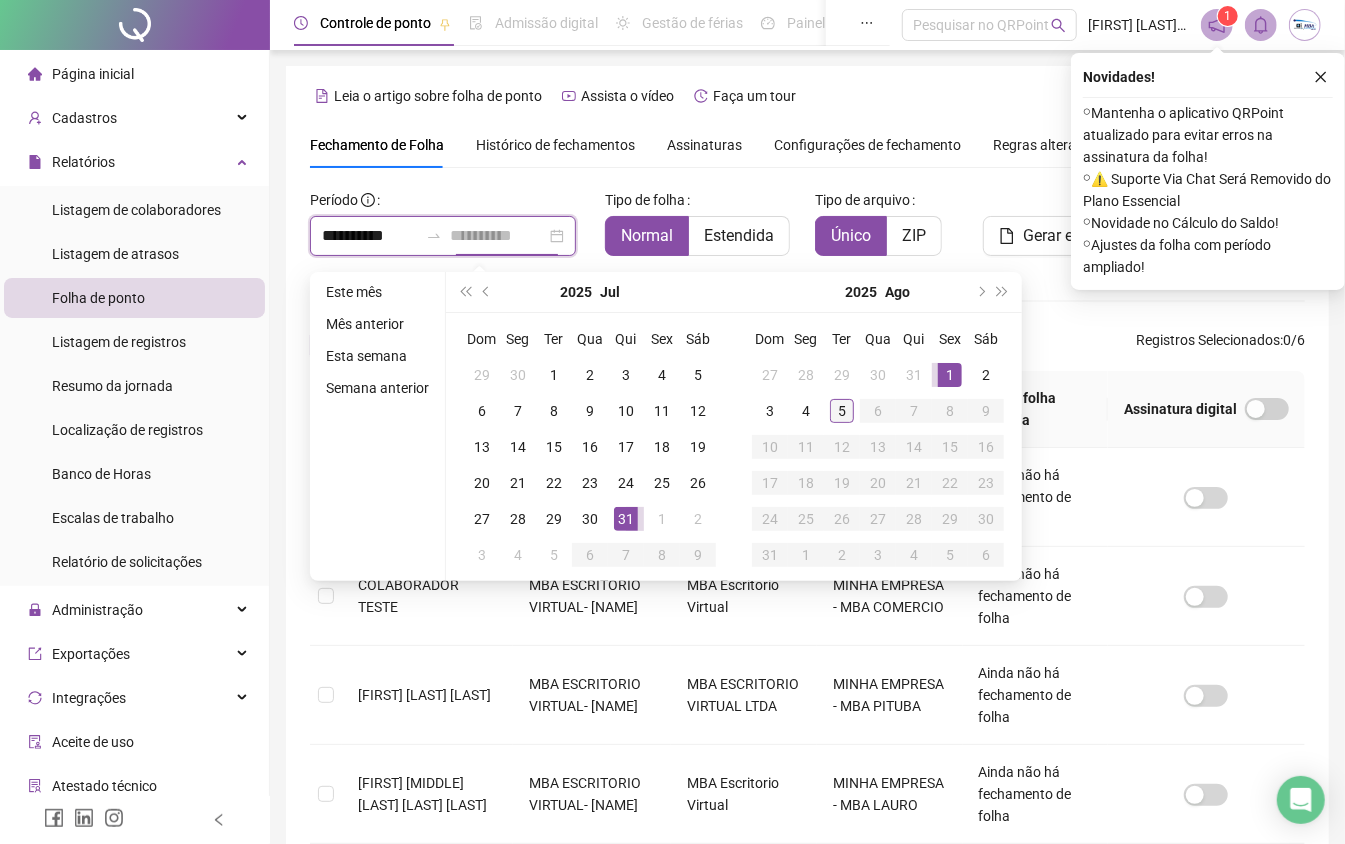 type on "**********" 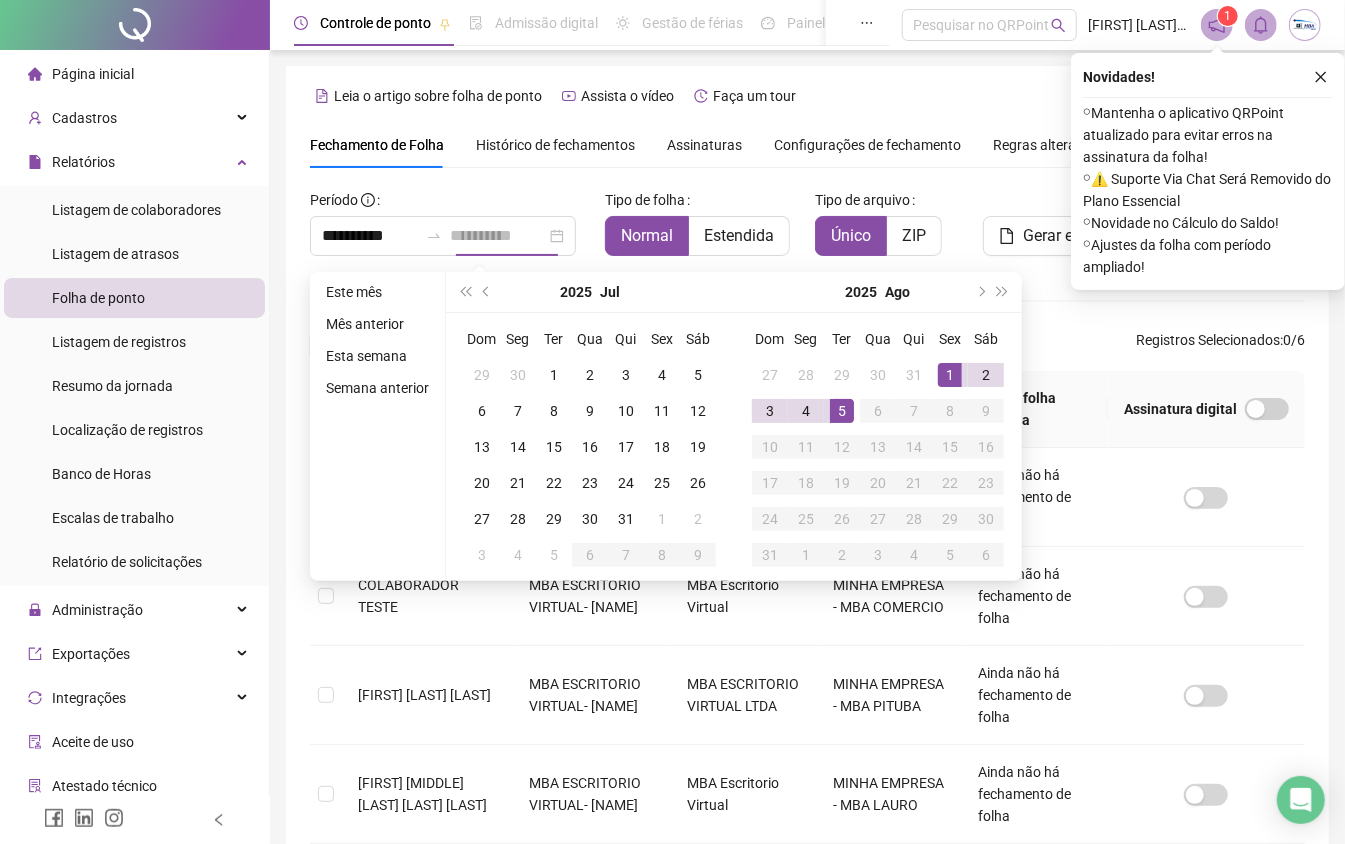 click on "5" at bounding box center (842, 411) 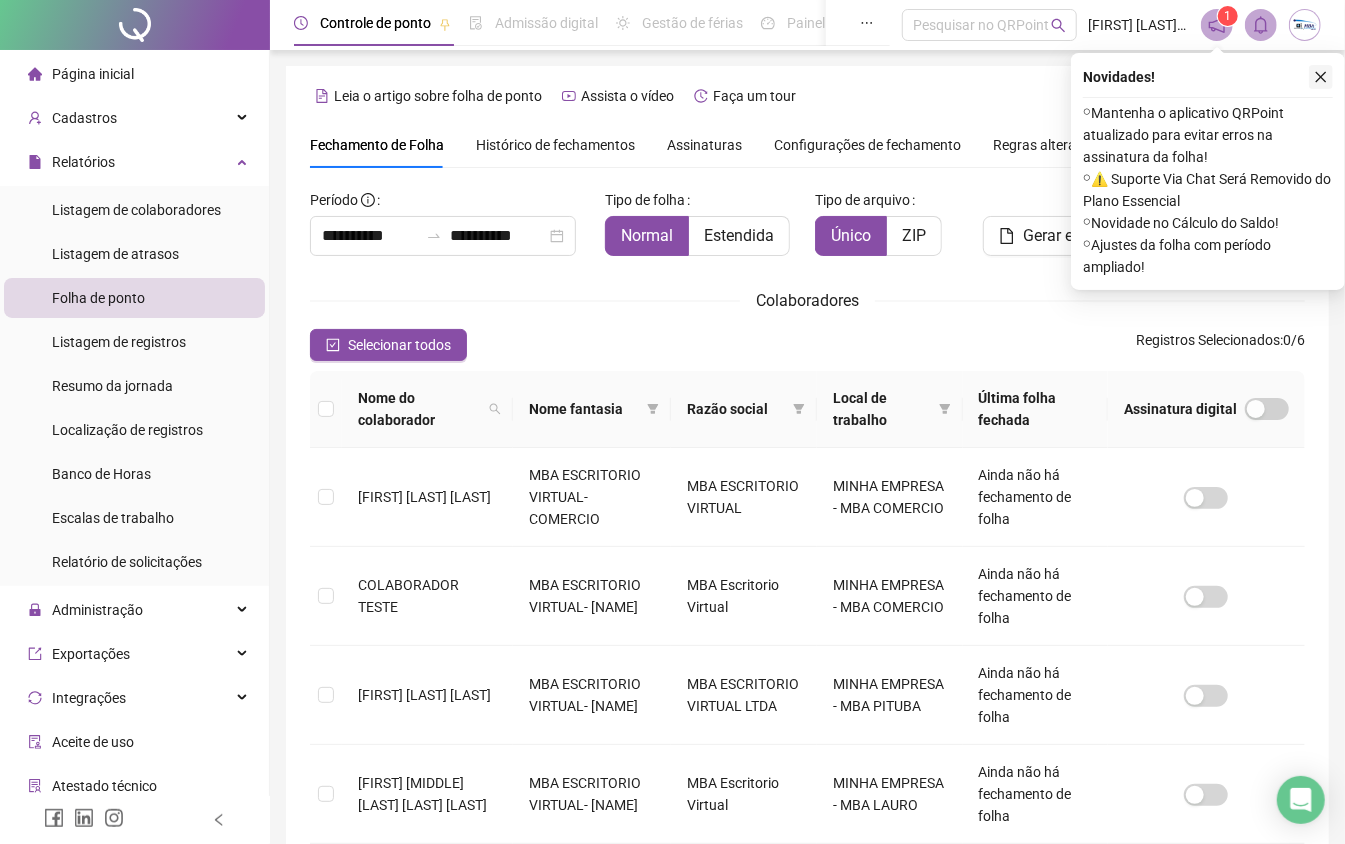 click 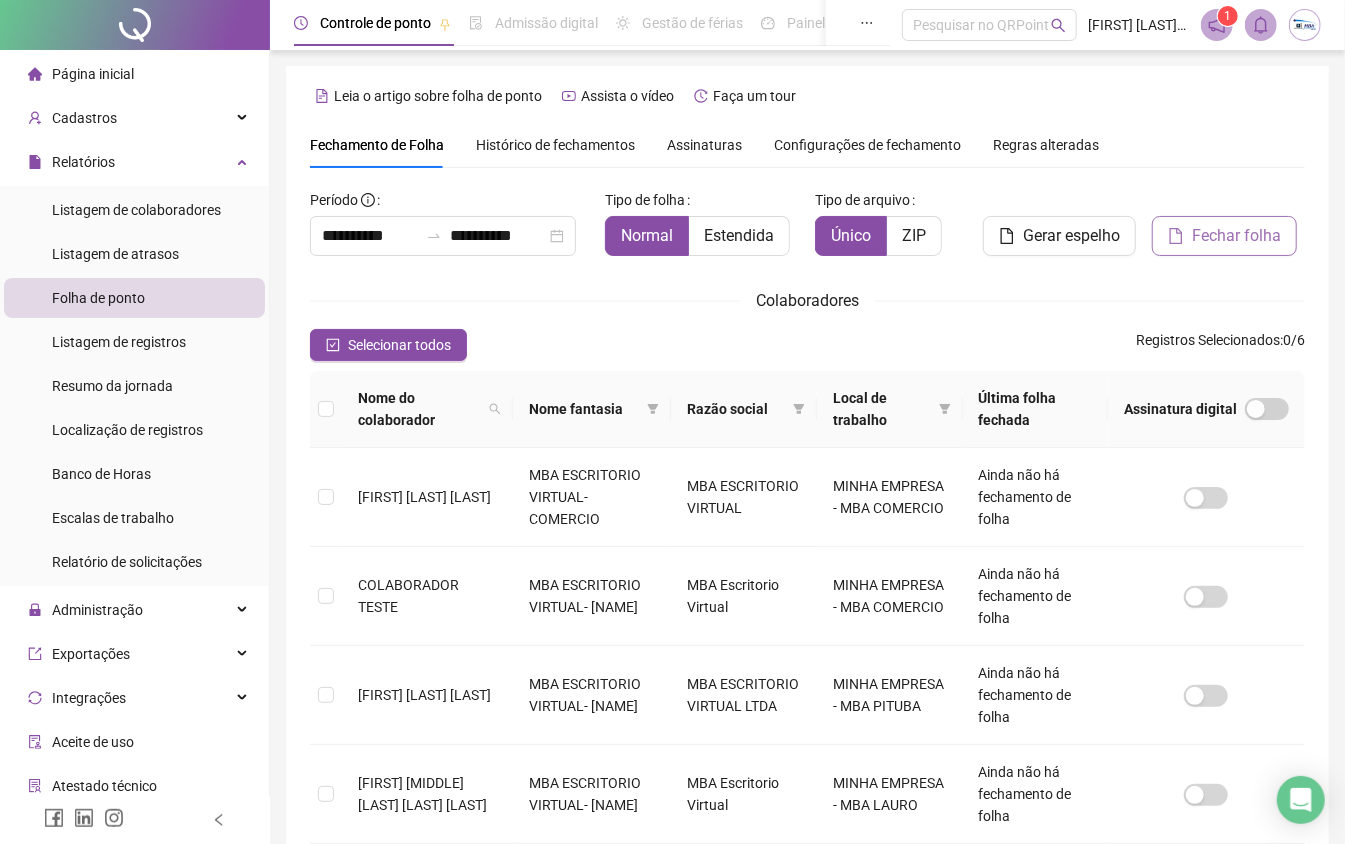 click on "Fechar folha" at bounding box center (1236, 236) 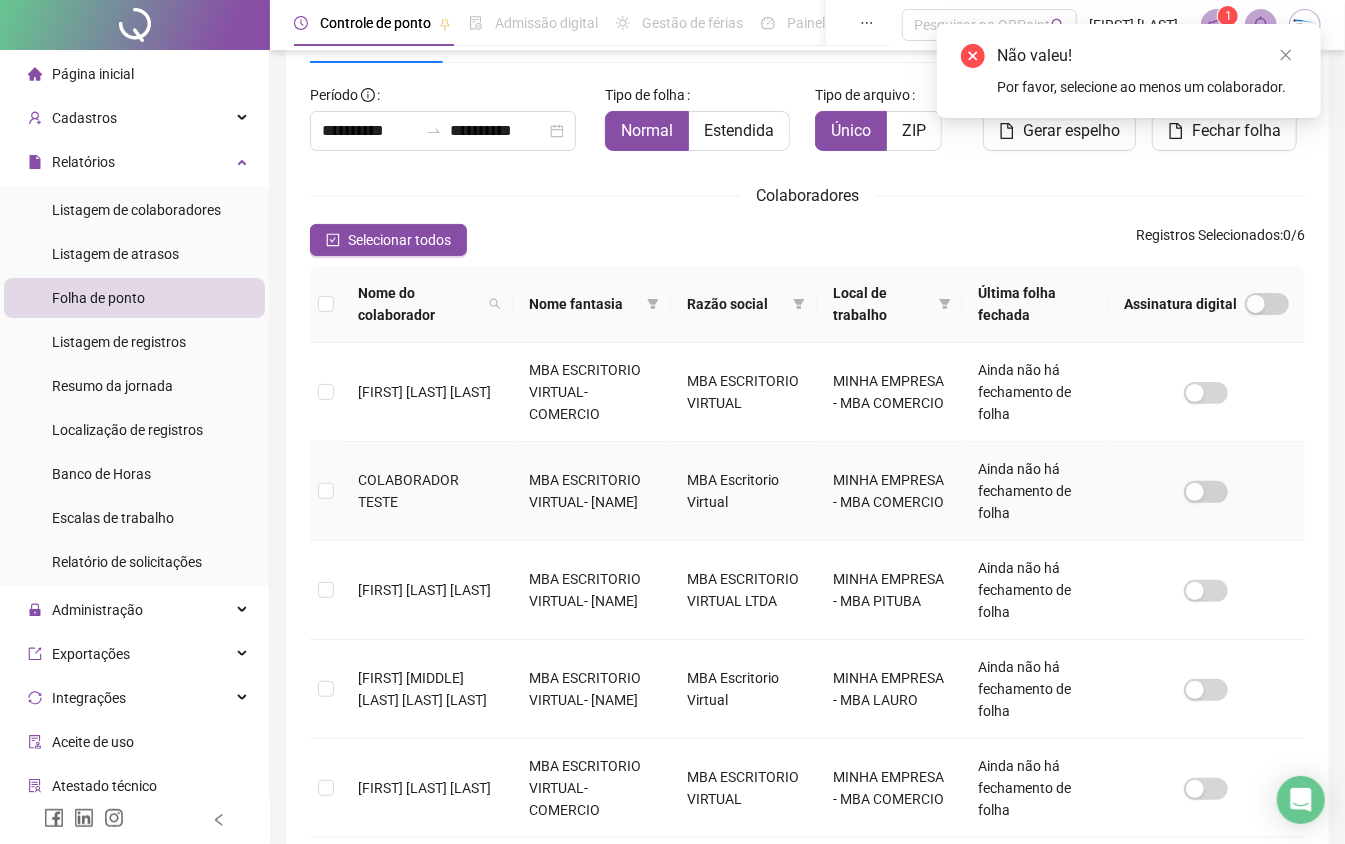 scroll, scrollTop: 266, scrollLeft: 0, axis: vertical 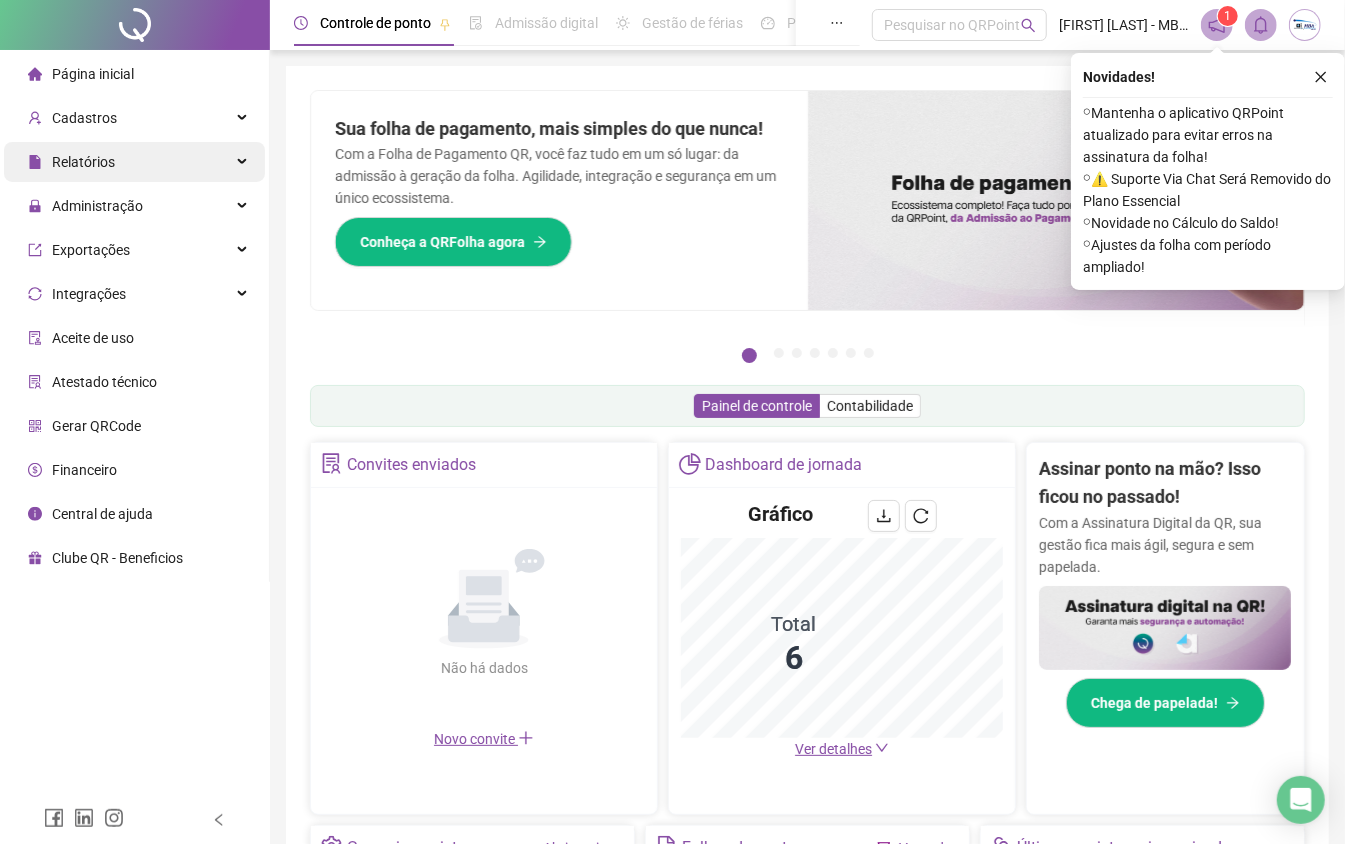 click on "Relatórios" at bounding box center [134, 162] 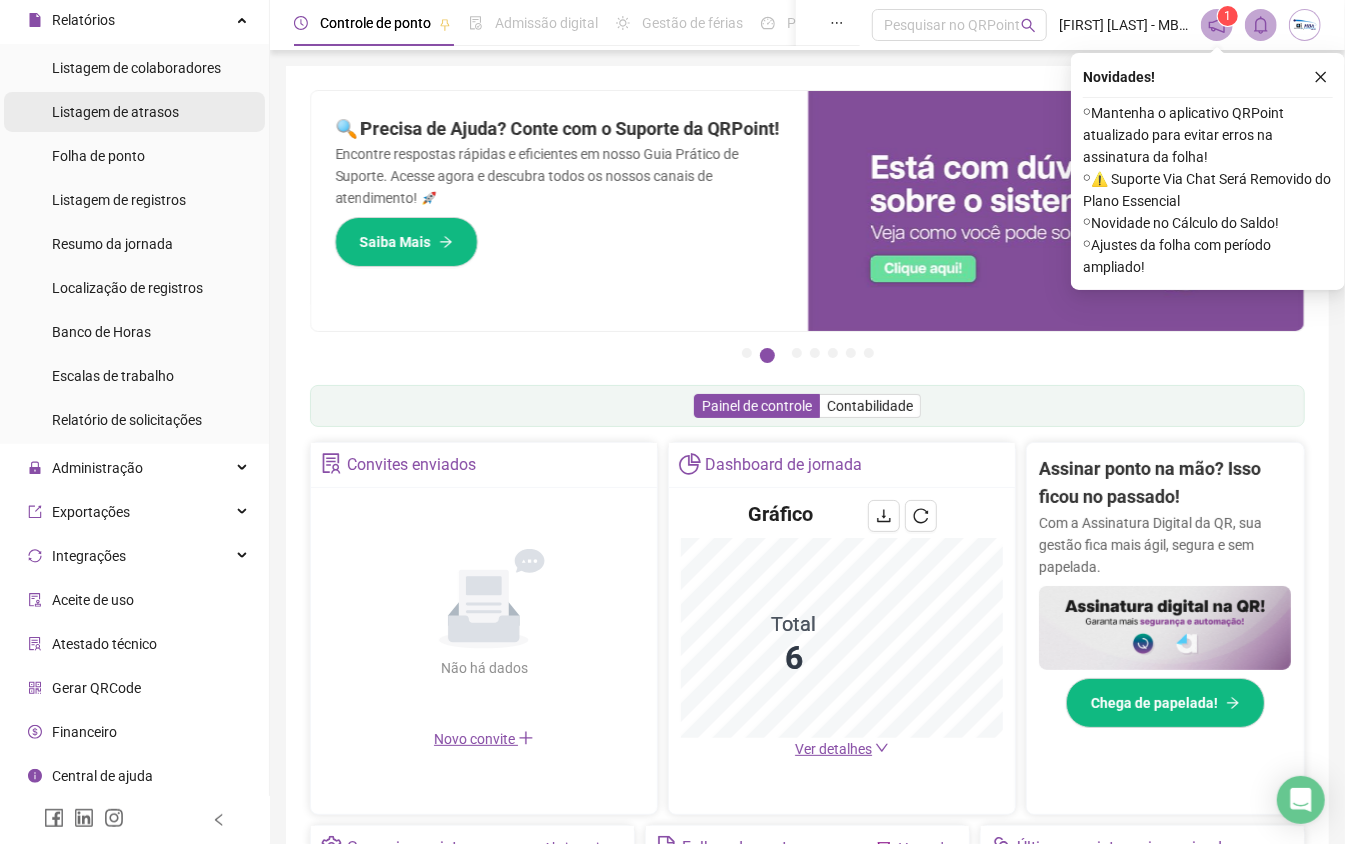 scroll, scrollTop: 0, scrollLeft: 0, axis: both 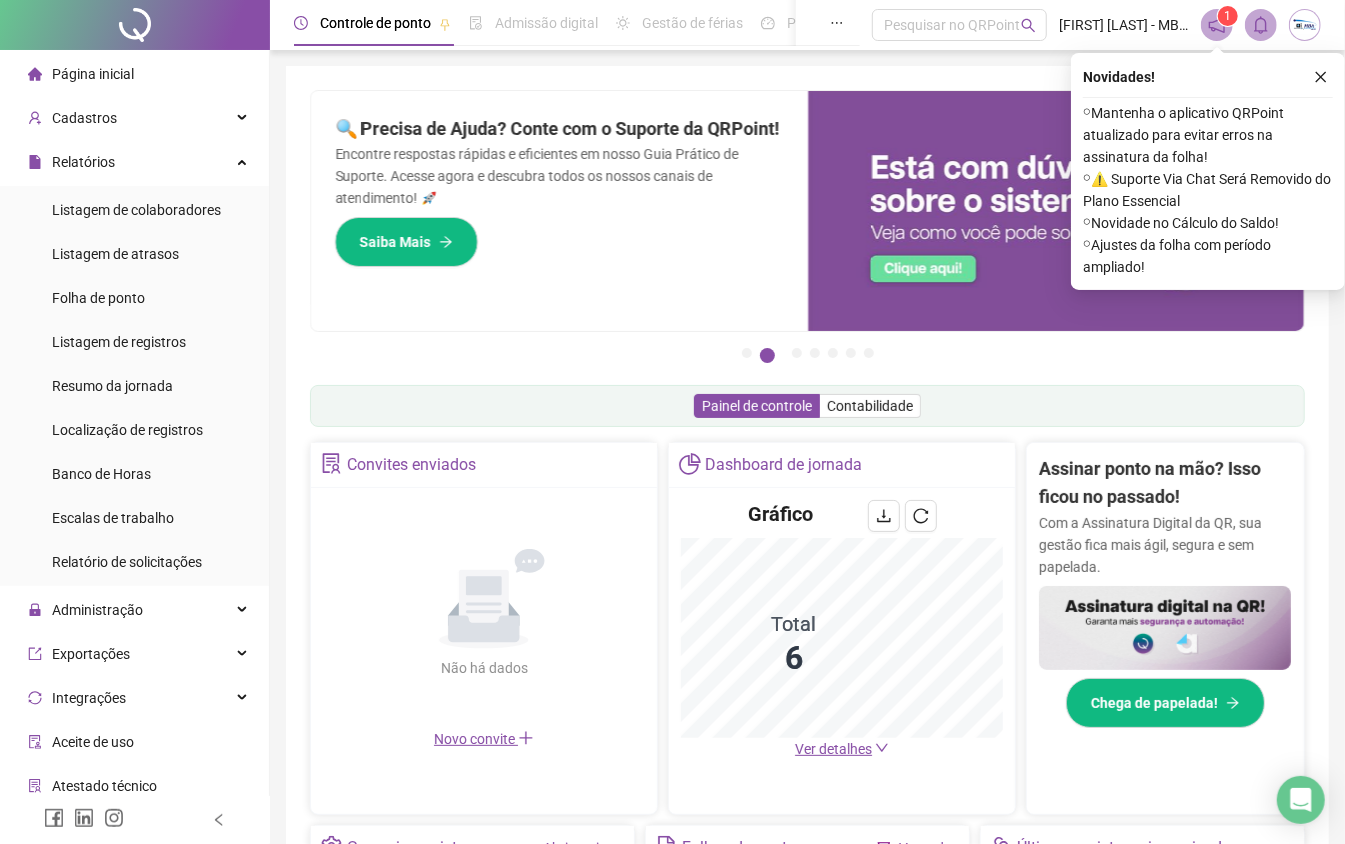 click on "Página inicial" at bounding box center (81, 74) 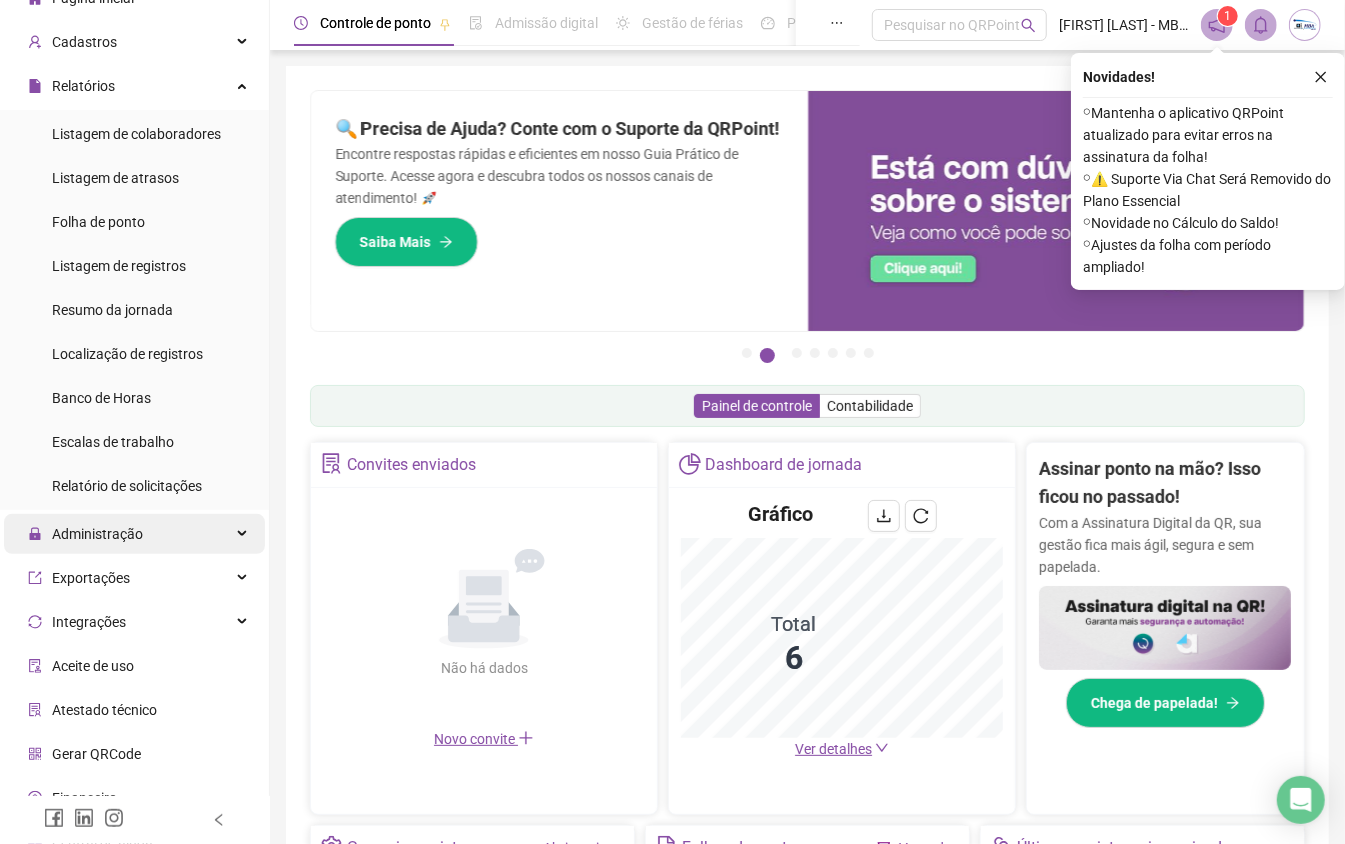 scroll, scrollTop: 142, scrollLeft: 0, axis: vertical 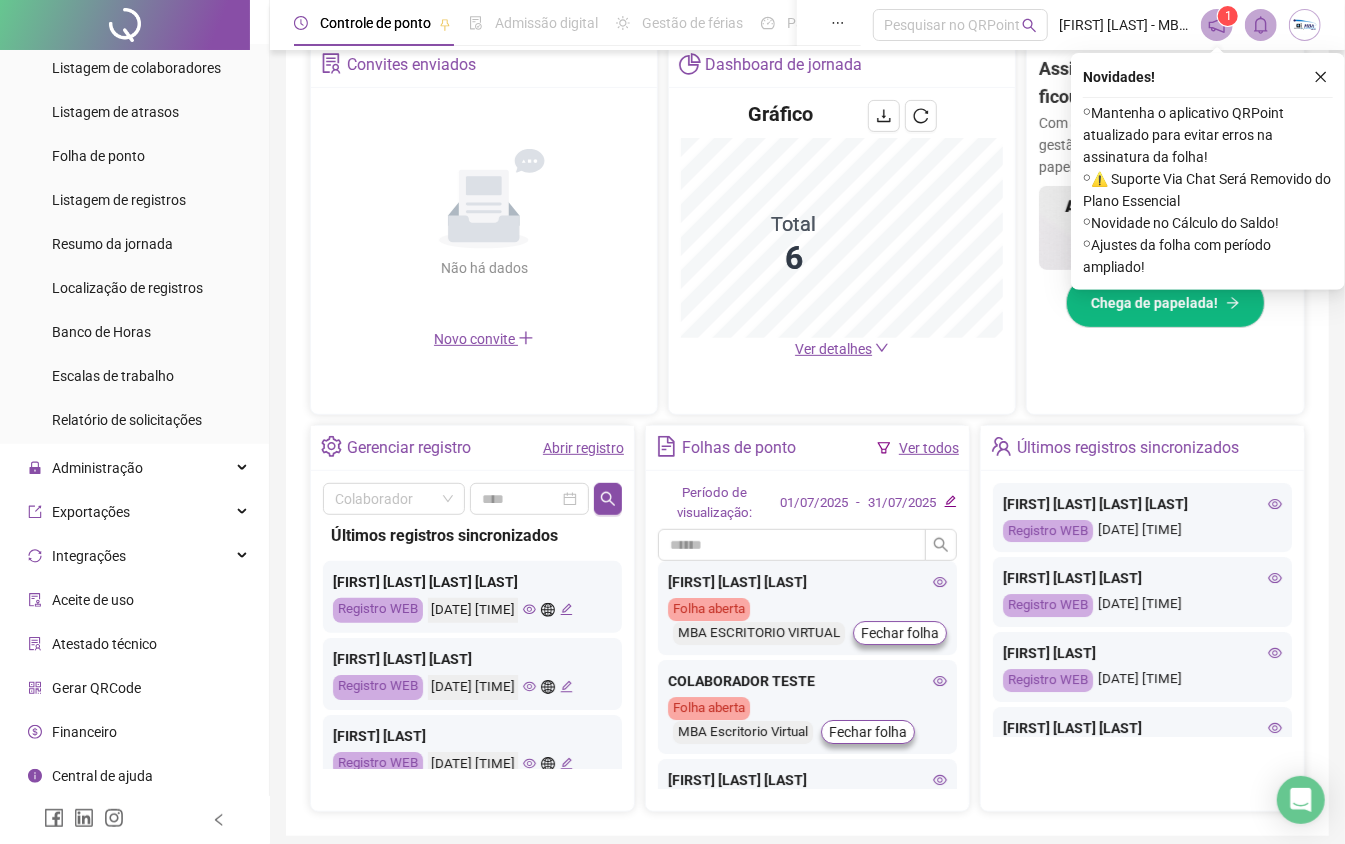 click on "Atestado técnico" at bounding box center (104, 644) 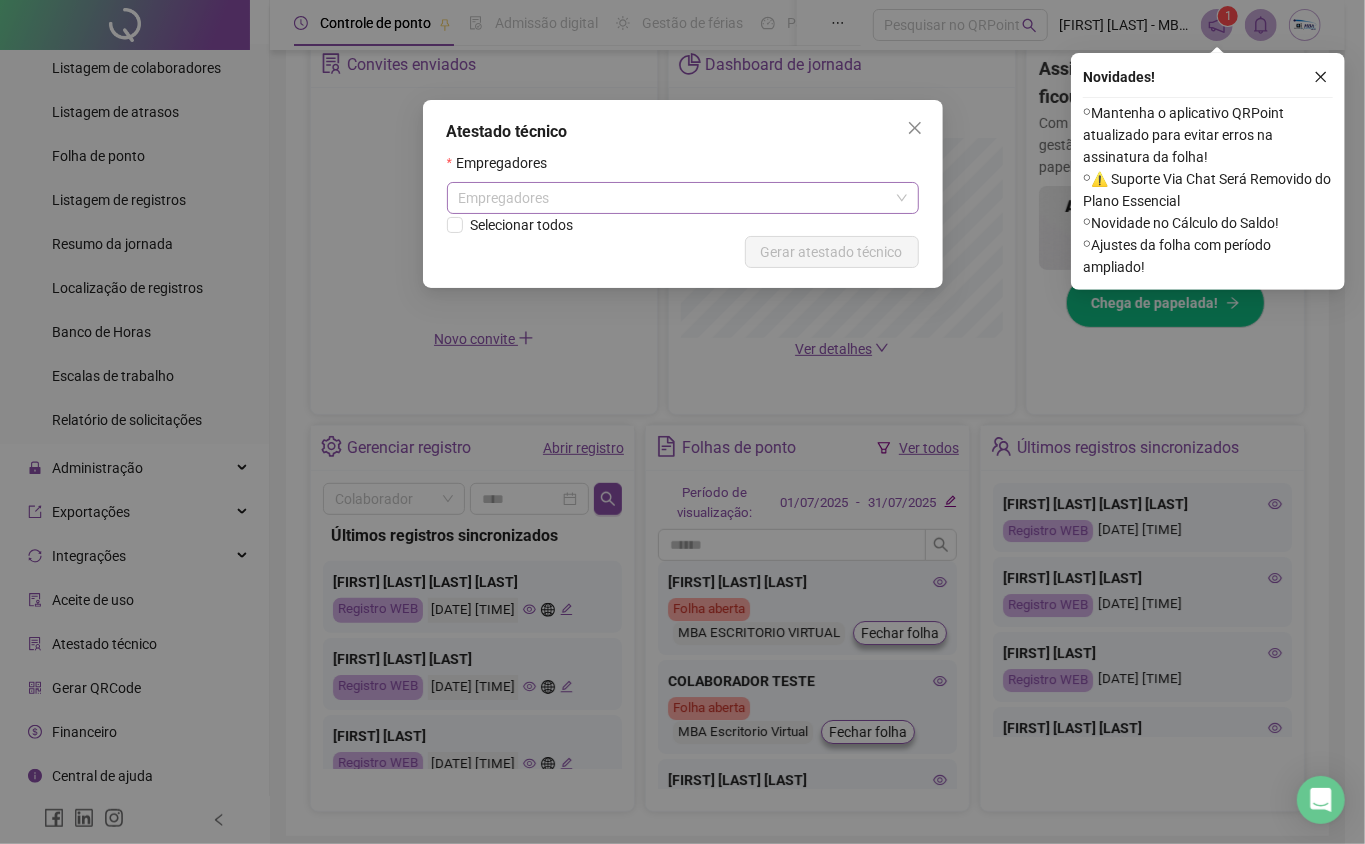 click on "Empregadores" at bounding box center [683, 198] 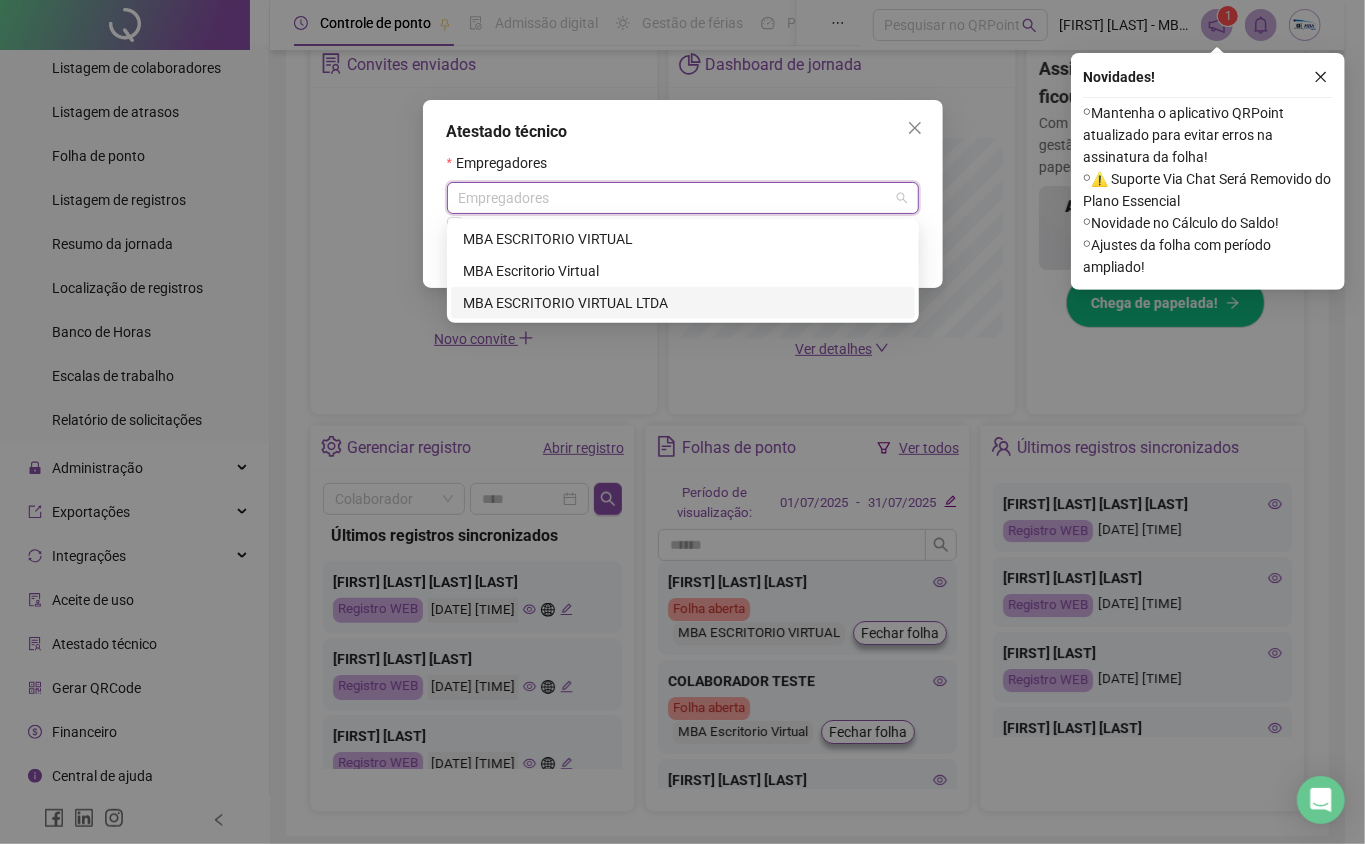 click on "MBA ESCRITORIO VIRTUAL LTDA" at bounding box center (683, 303) 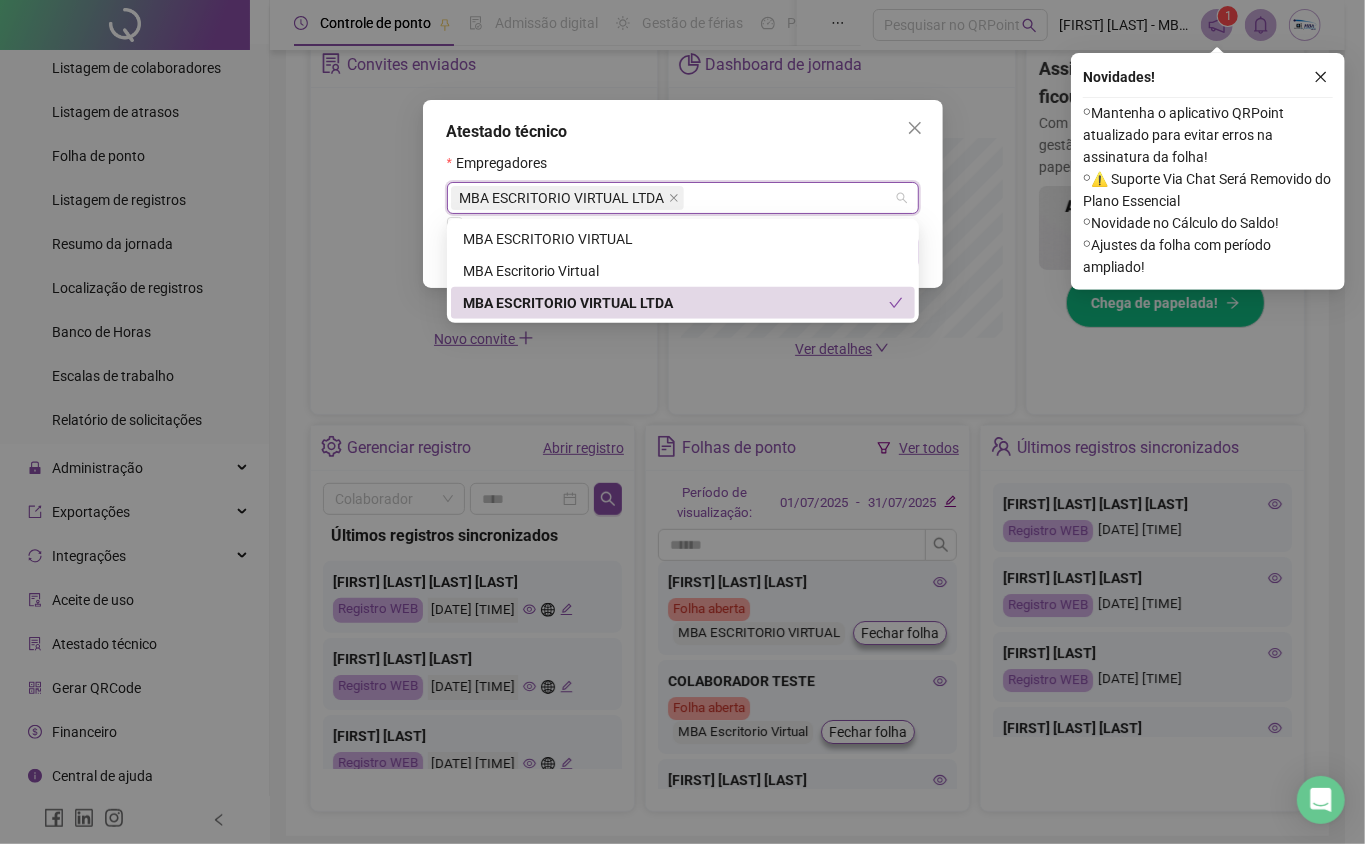 click on "MBA ESCRITORIO VIRTUAL LTDA" at bounding box center (683, 303) 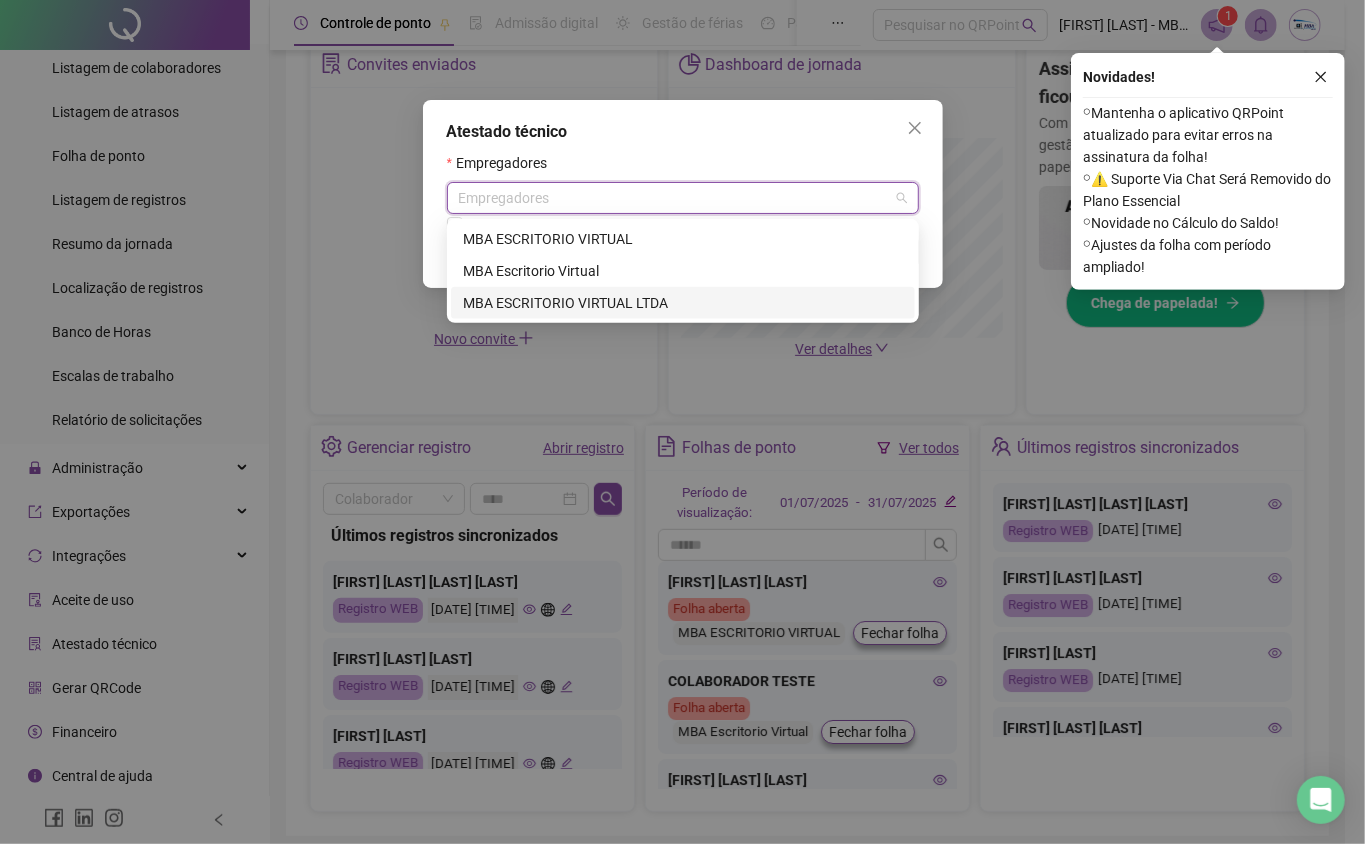 click on "MBA ESCRITORIO VIRTUAL LTDA" at bounding box center (683, 303) 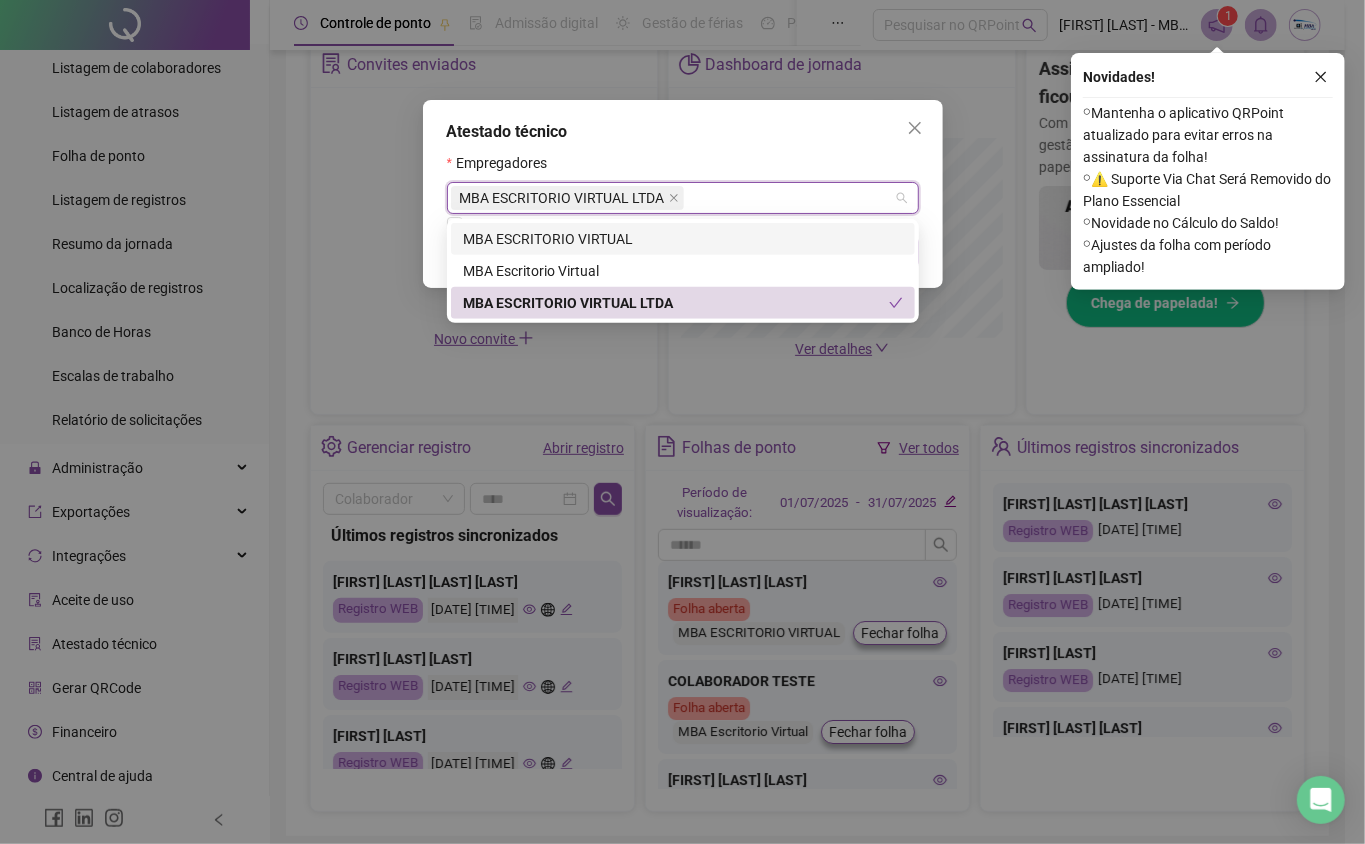 click on "Empregadores" at bounding box center [683, 167] 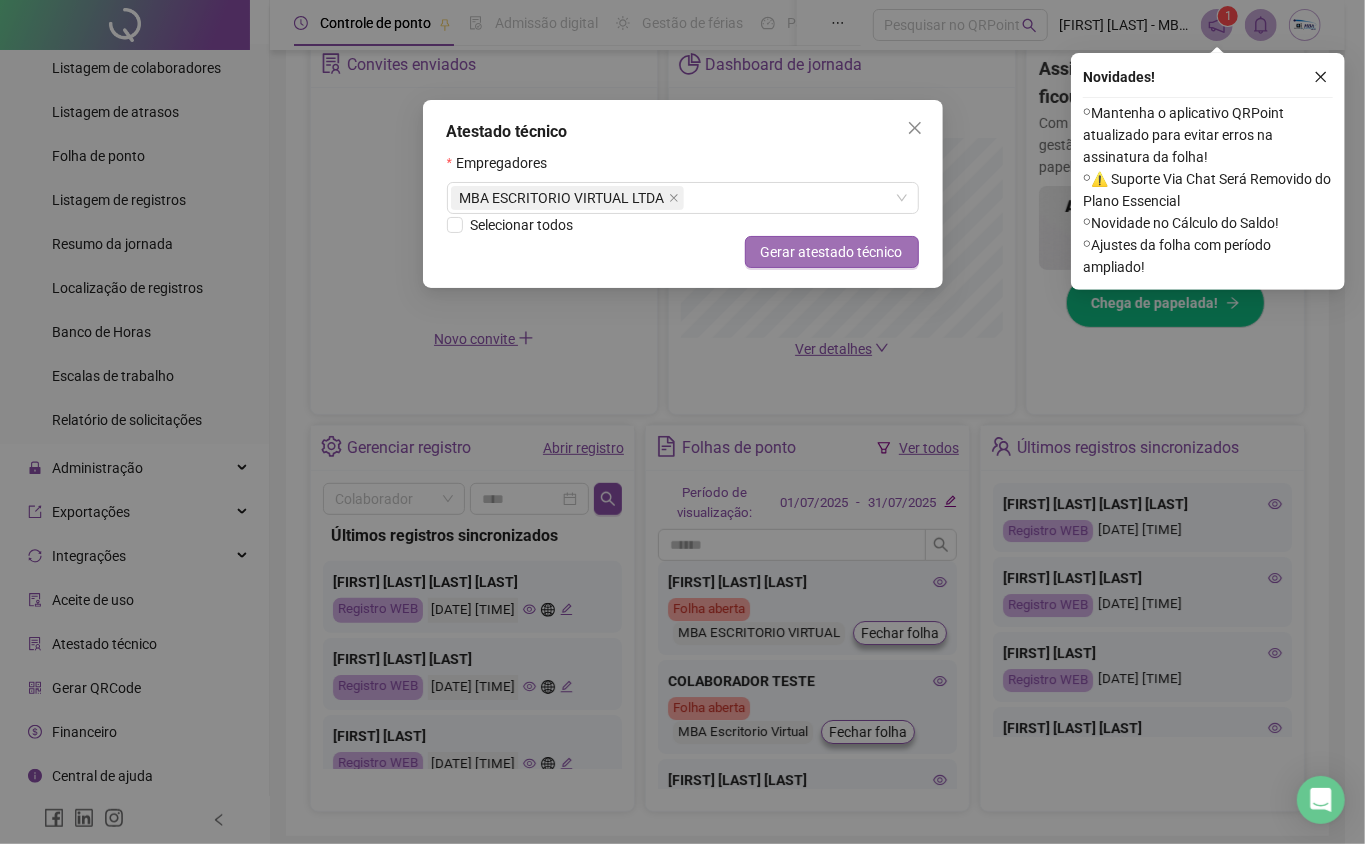 click on "Gerar atestado técnico" at bounding box center [832, 252] 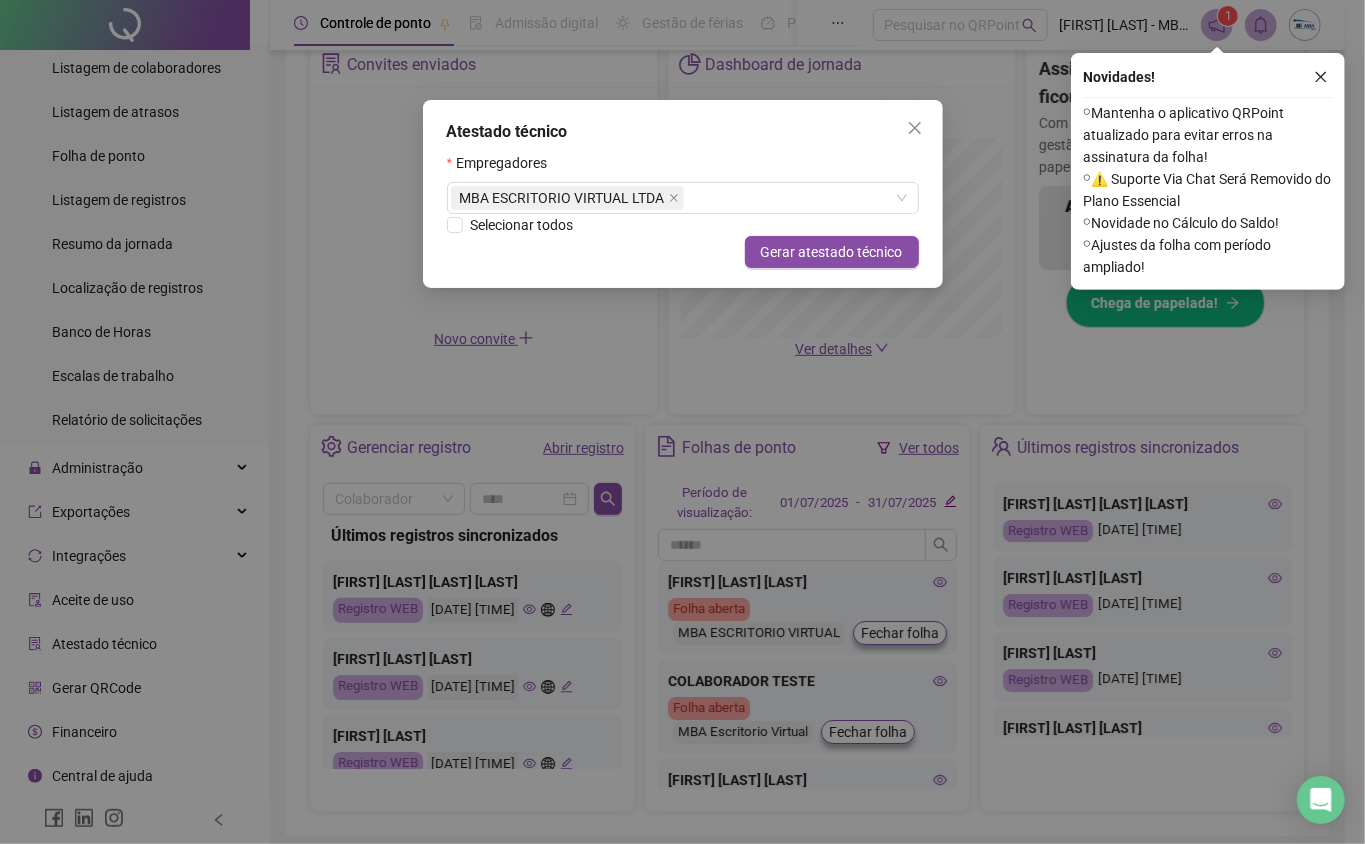 click on "Atestado técnico Empregadores MBA ESCRITORIO VIRTUAL LTDA   Selecionar todos Cancelar Gerar atestado técnico" at bounding box center [683, 194] 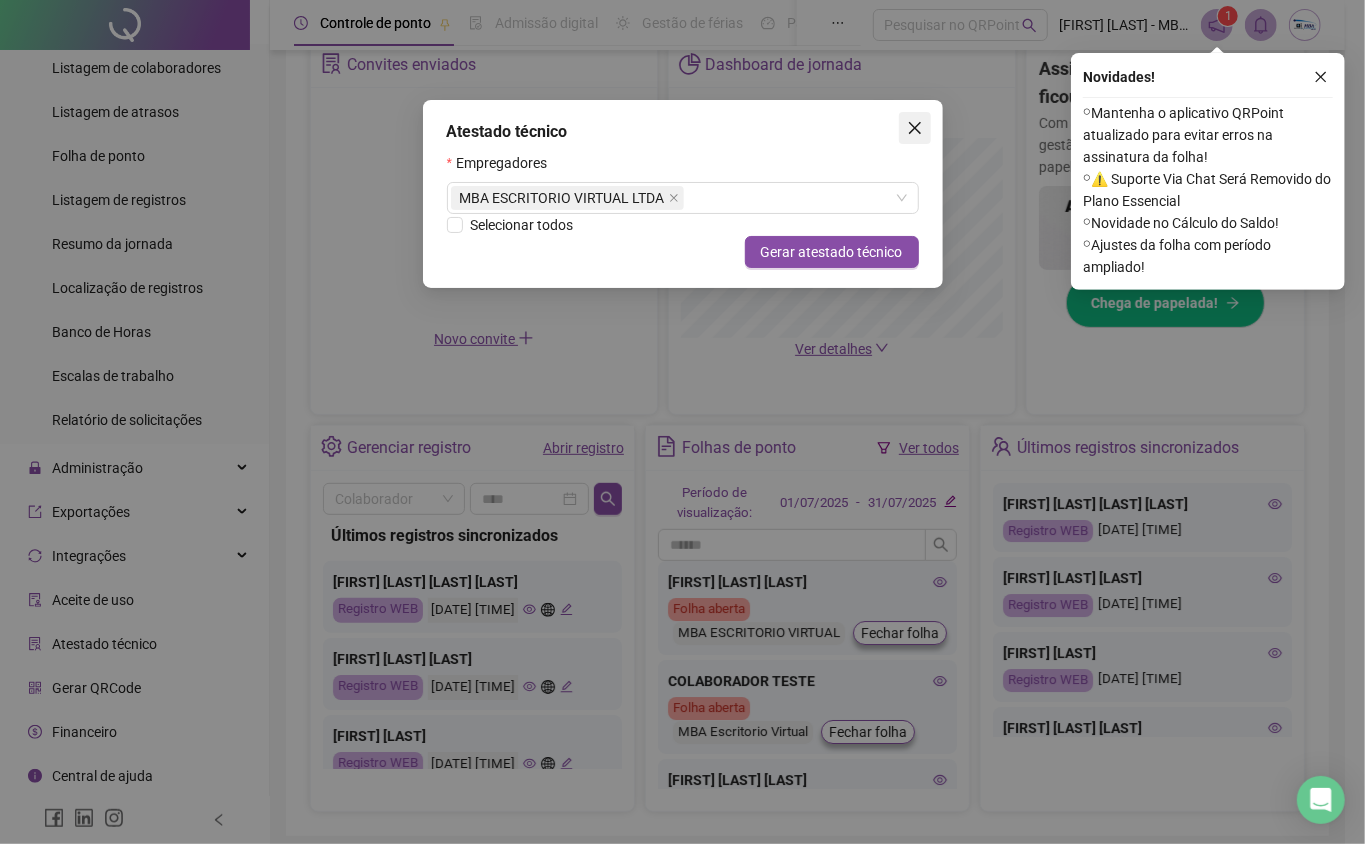 click at bounding box center [915, 128] 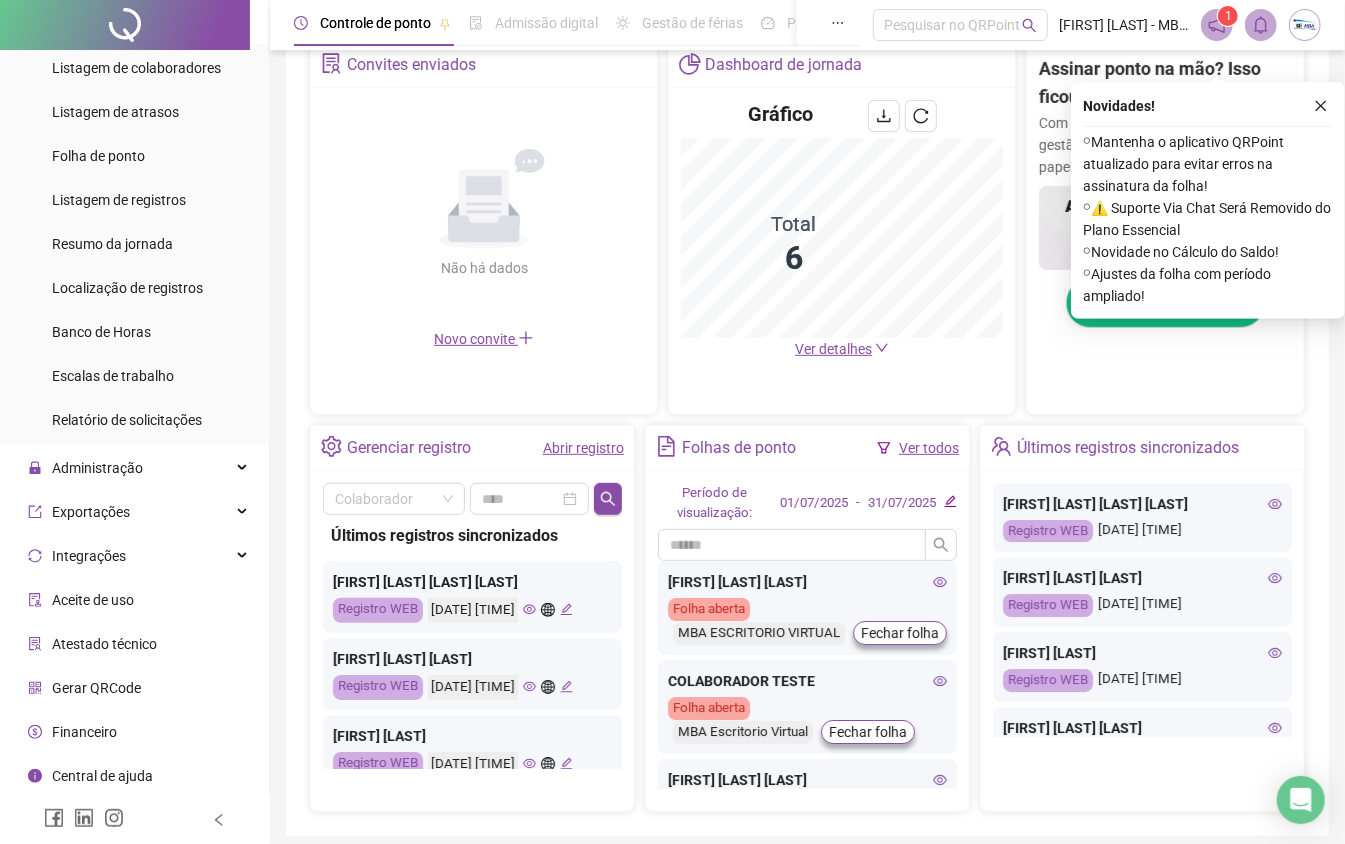 scroll, scrollTop: 481, scrollLeft: 0, axis: vertical 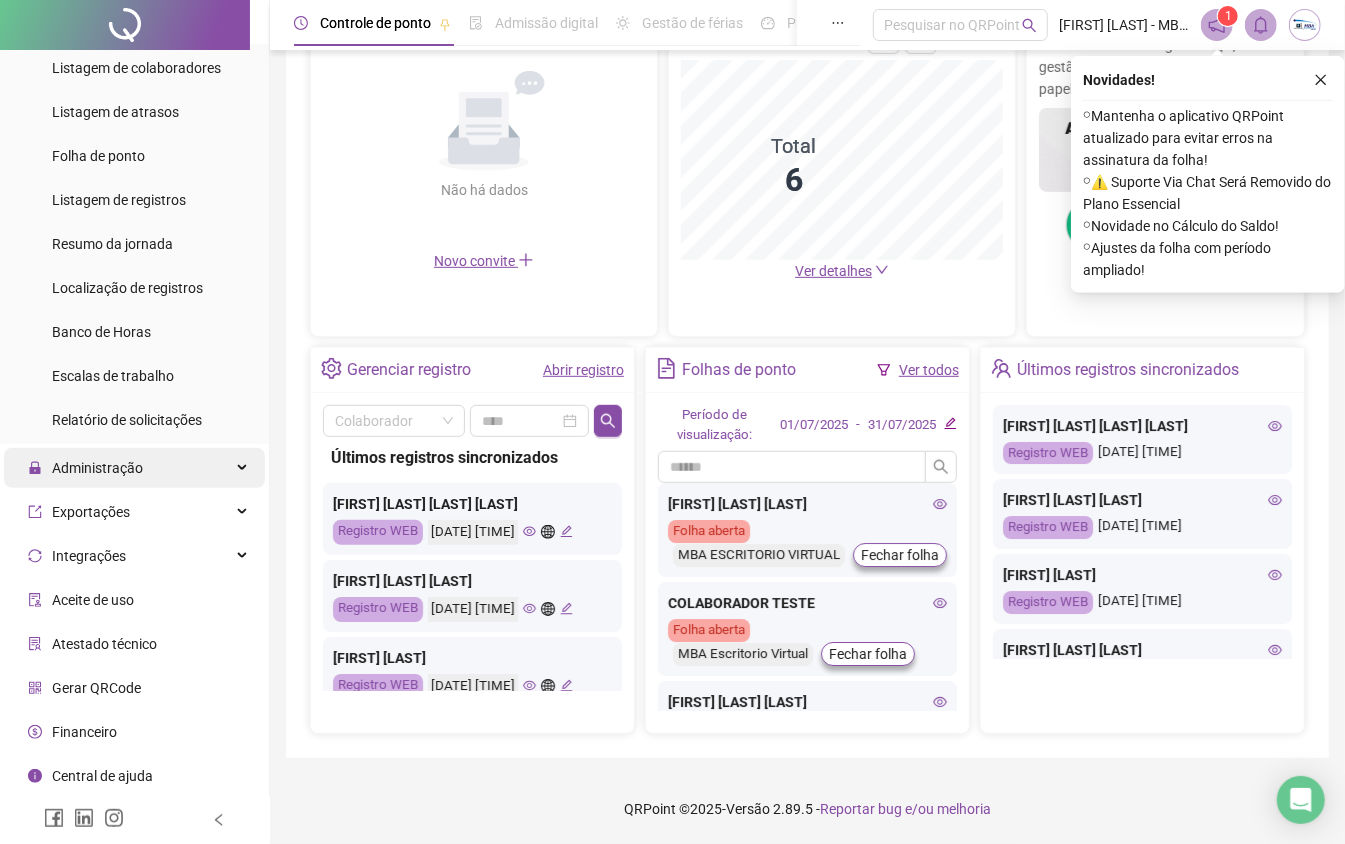 click on "Administração" at bounding box center (97, 468) 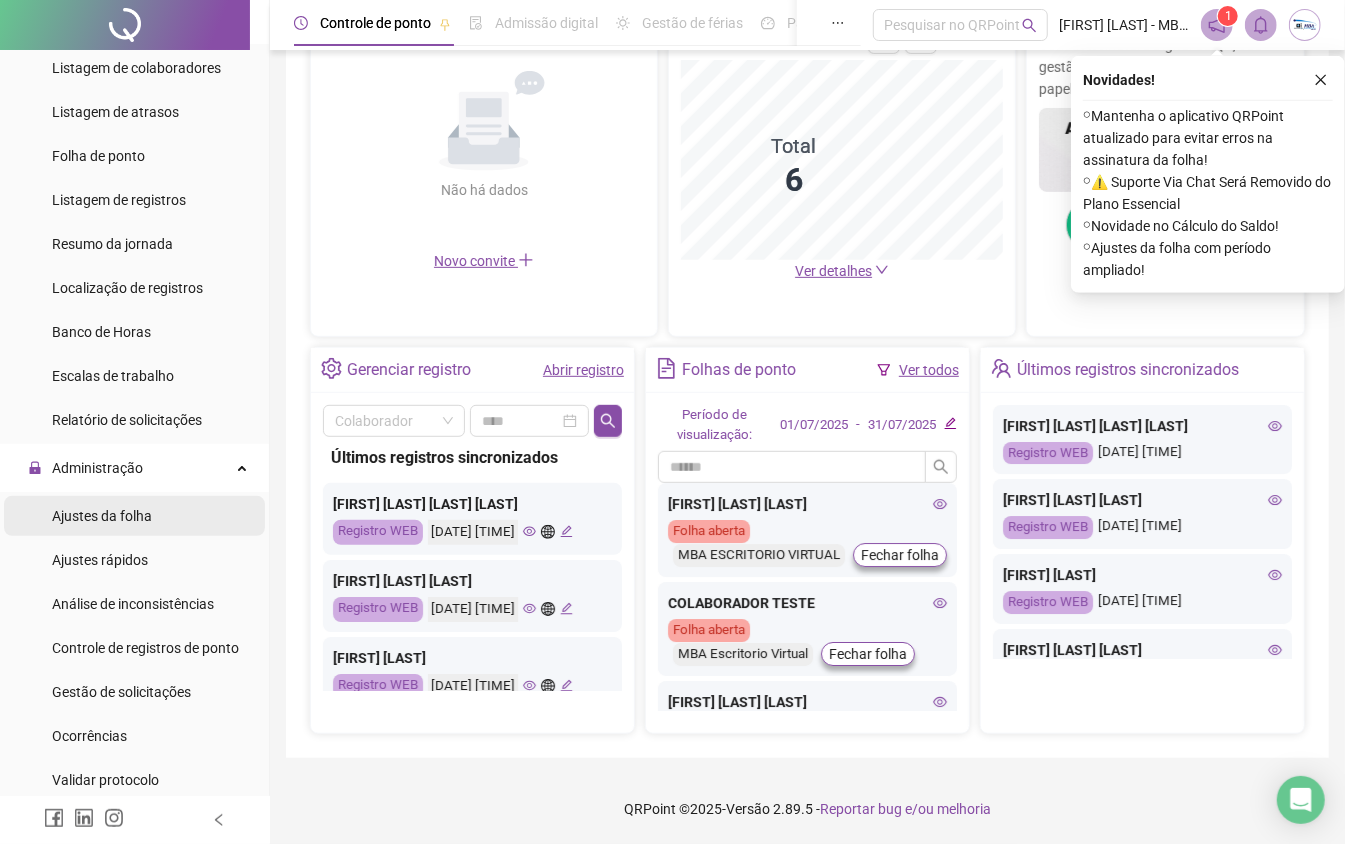 click on "Ajustes da folha" at bounding box center [102, 516] 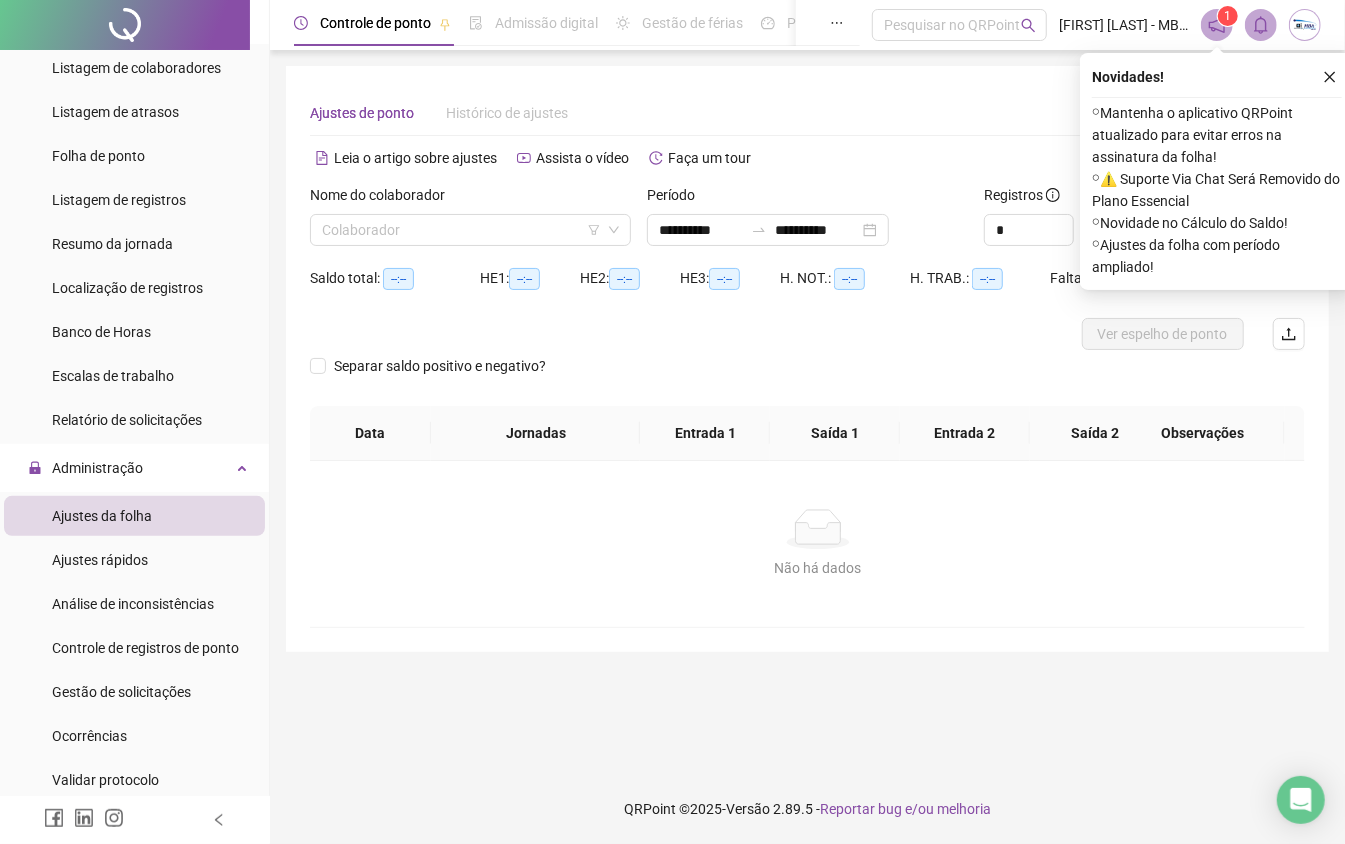scroll, scrollTop: 0, scrollLeft: 0, axis: both 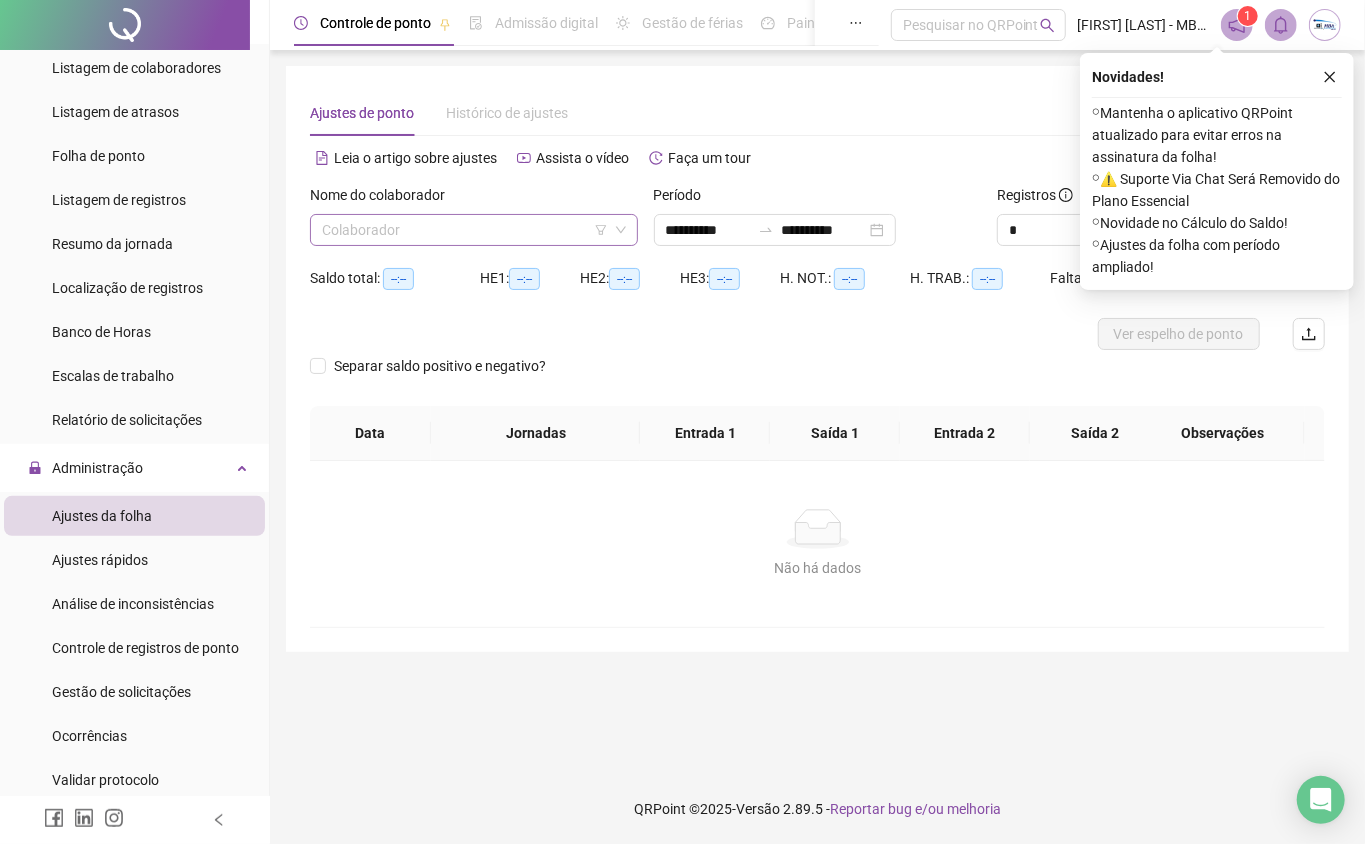 click at bounding box center [465, 230] 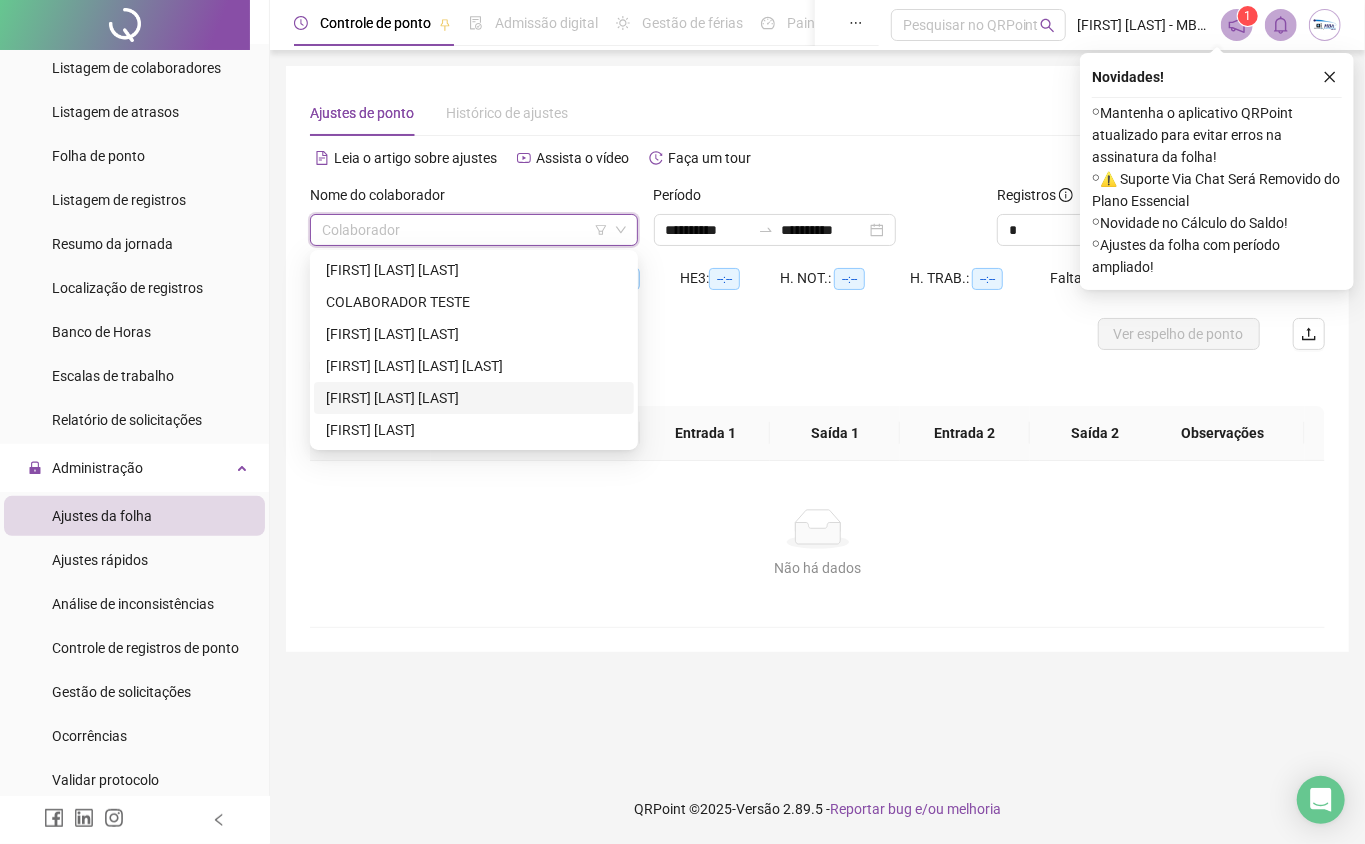click on "[LAST] [LAST] [LAST]" at bounding box center (474, 398) 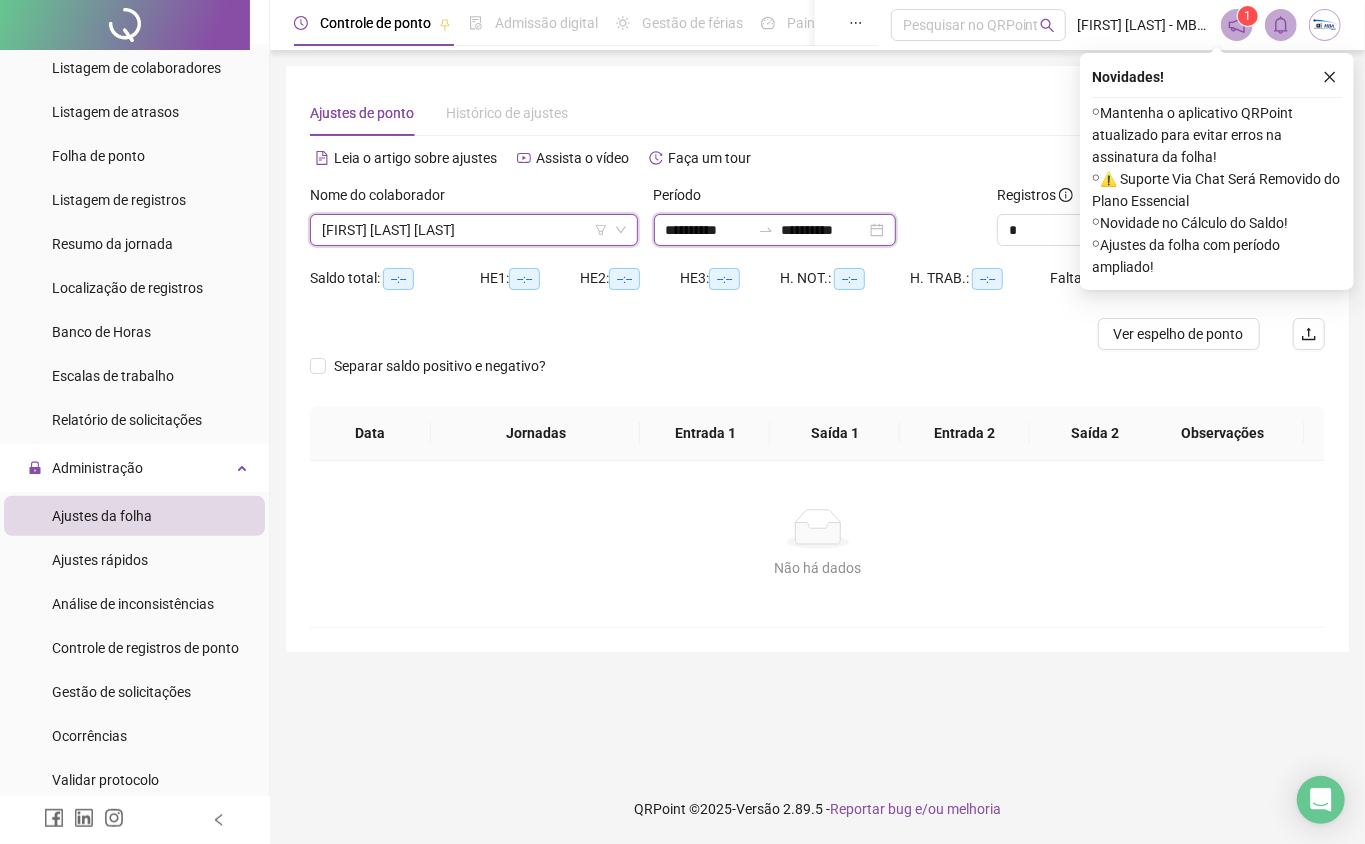 click on "**********" at bounding box center (708, 230) 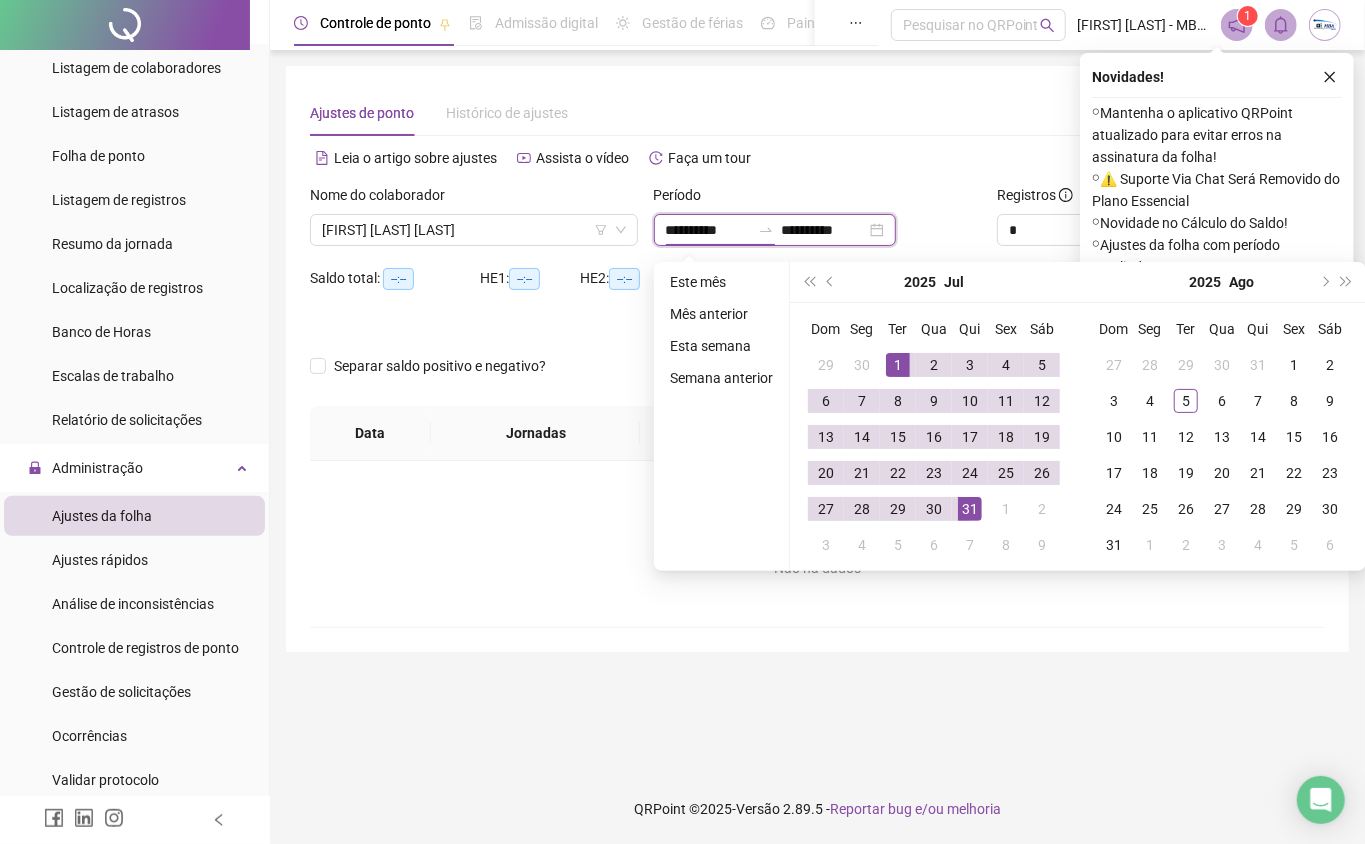 type on "**********" 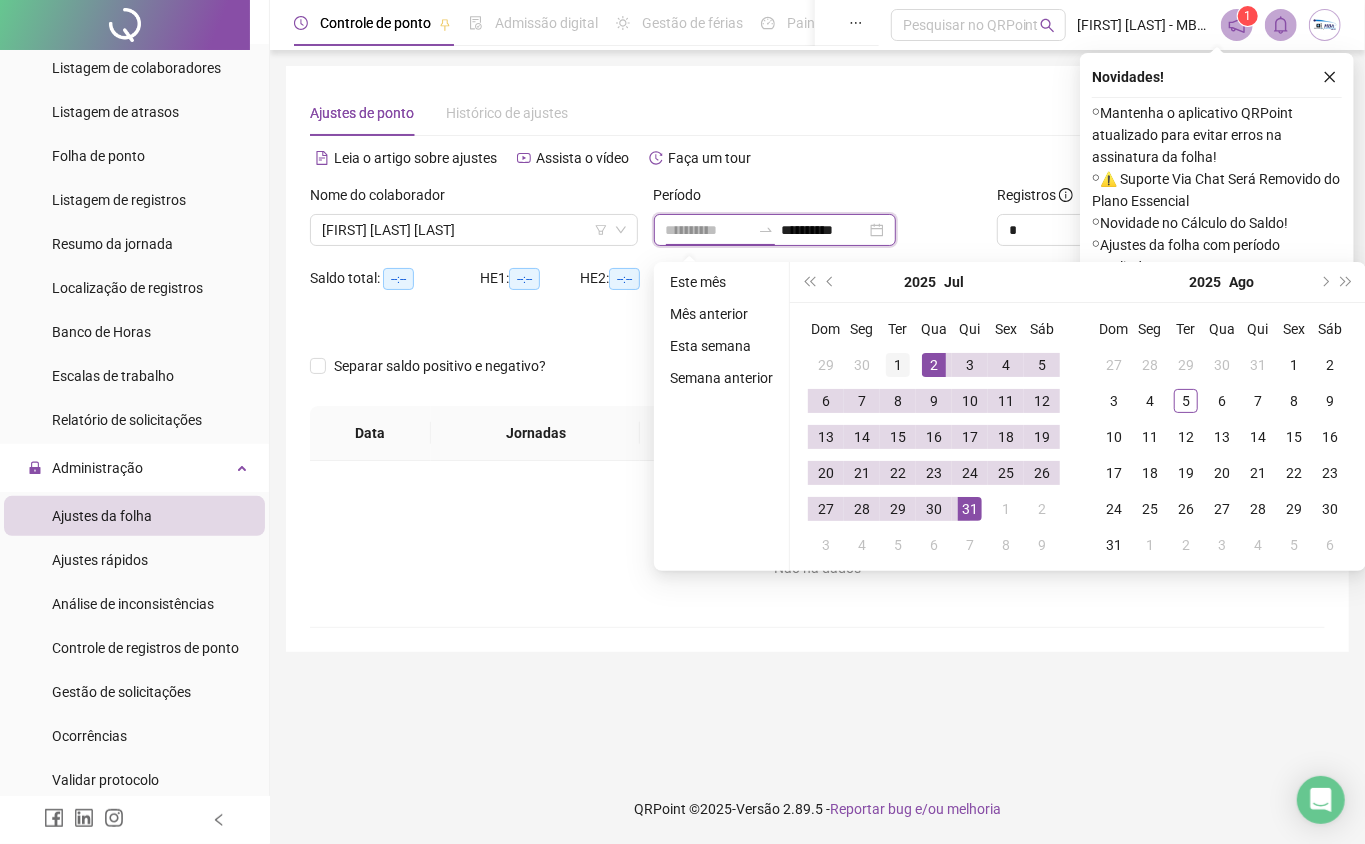 type on "**********" 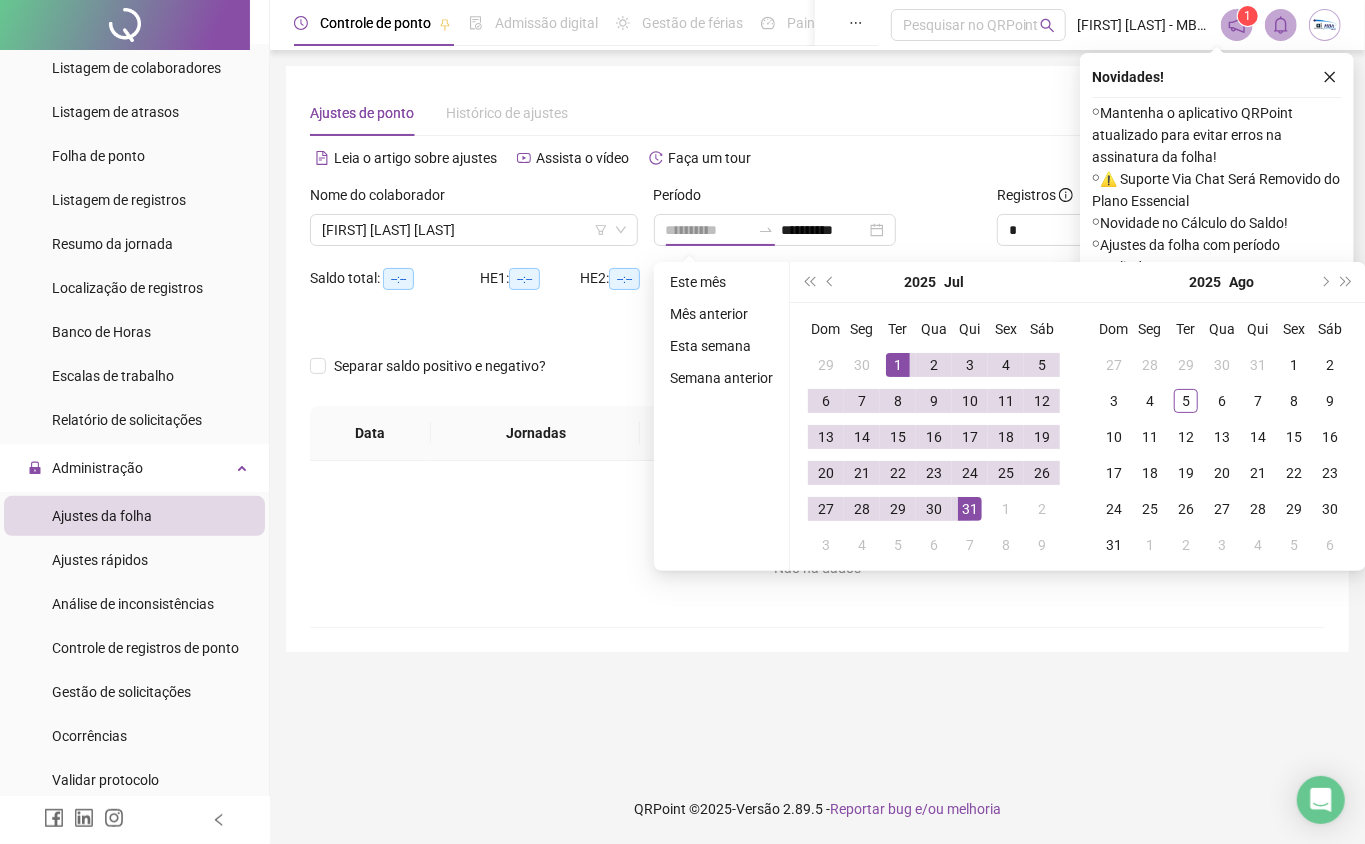 click on "1" at bounding box center (898, 365) 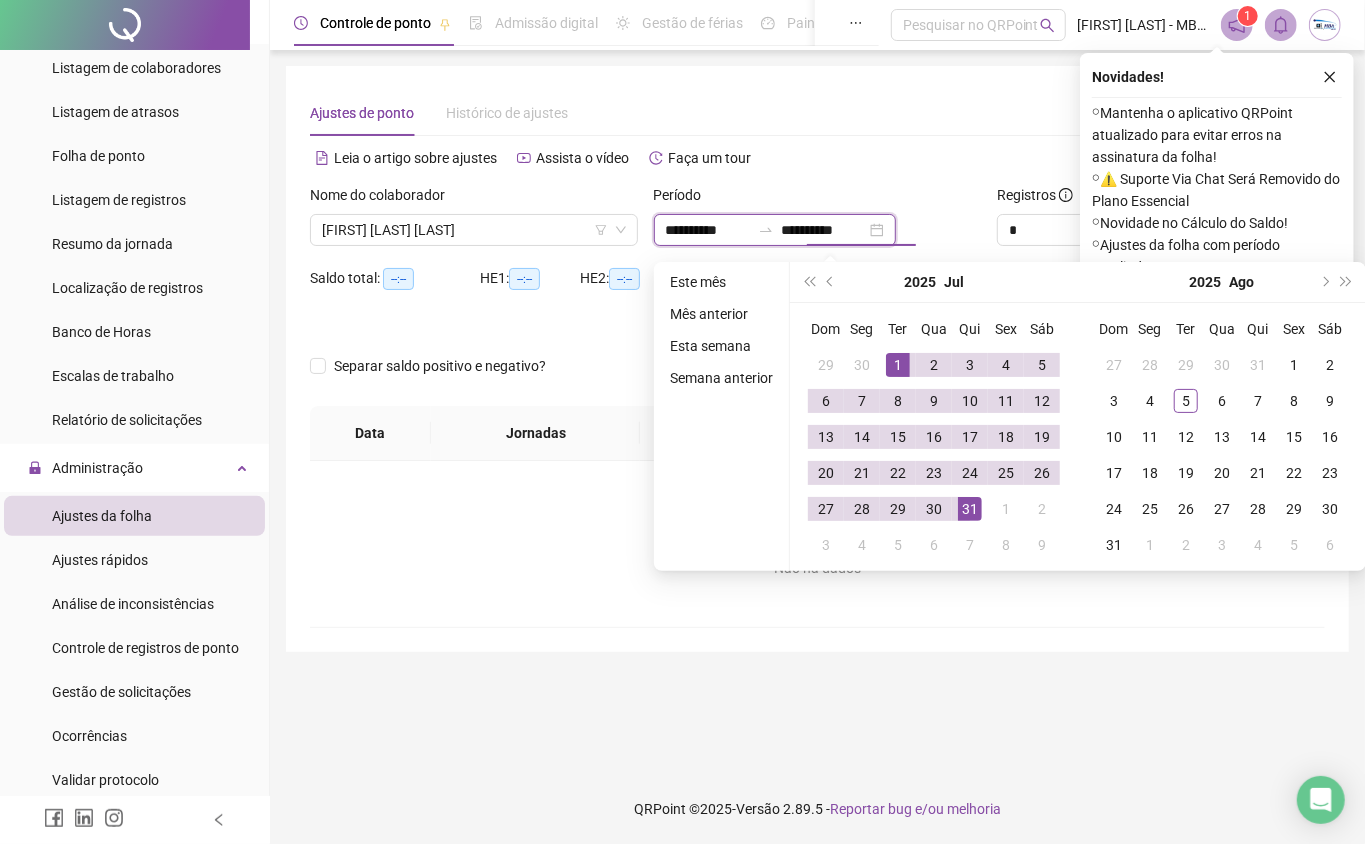 click on "**********" at bounding box center (824, 230) 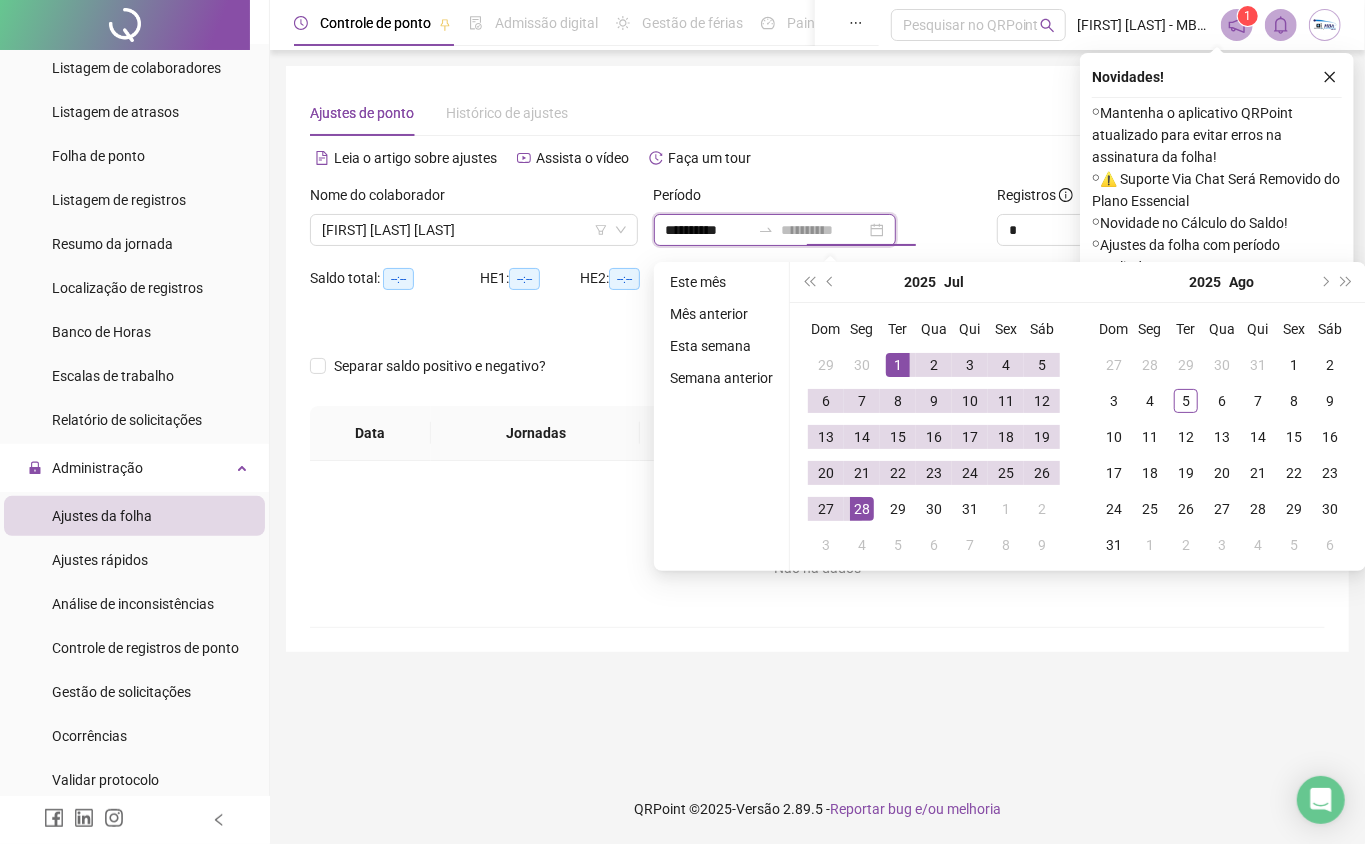 type on "**********" 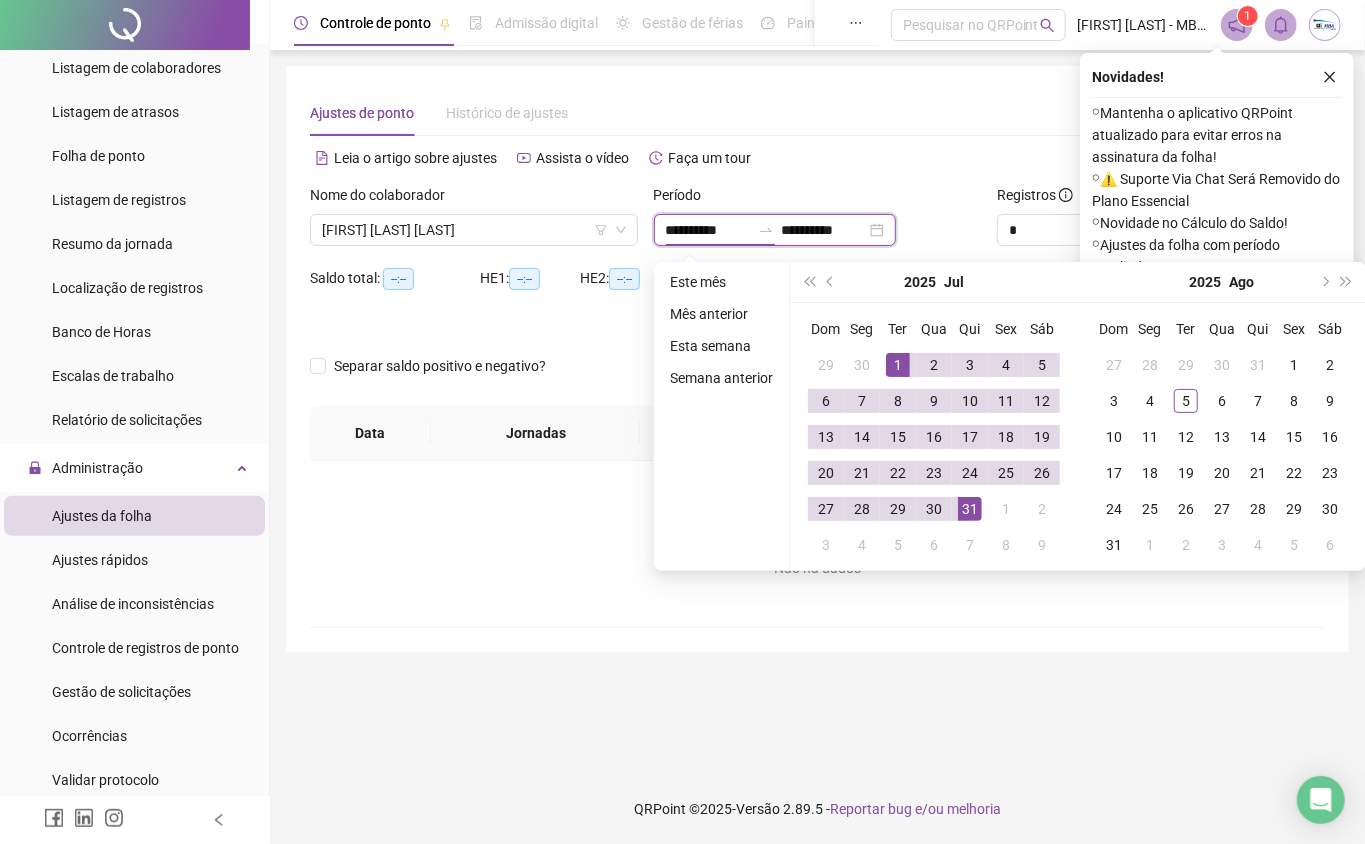 click on "**********" at bounding box center [708, 230] 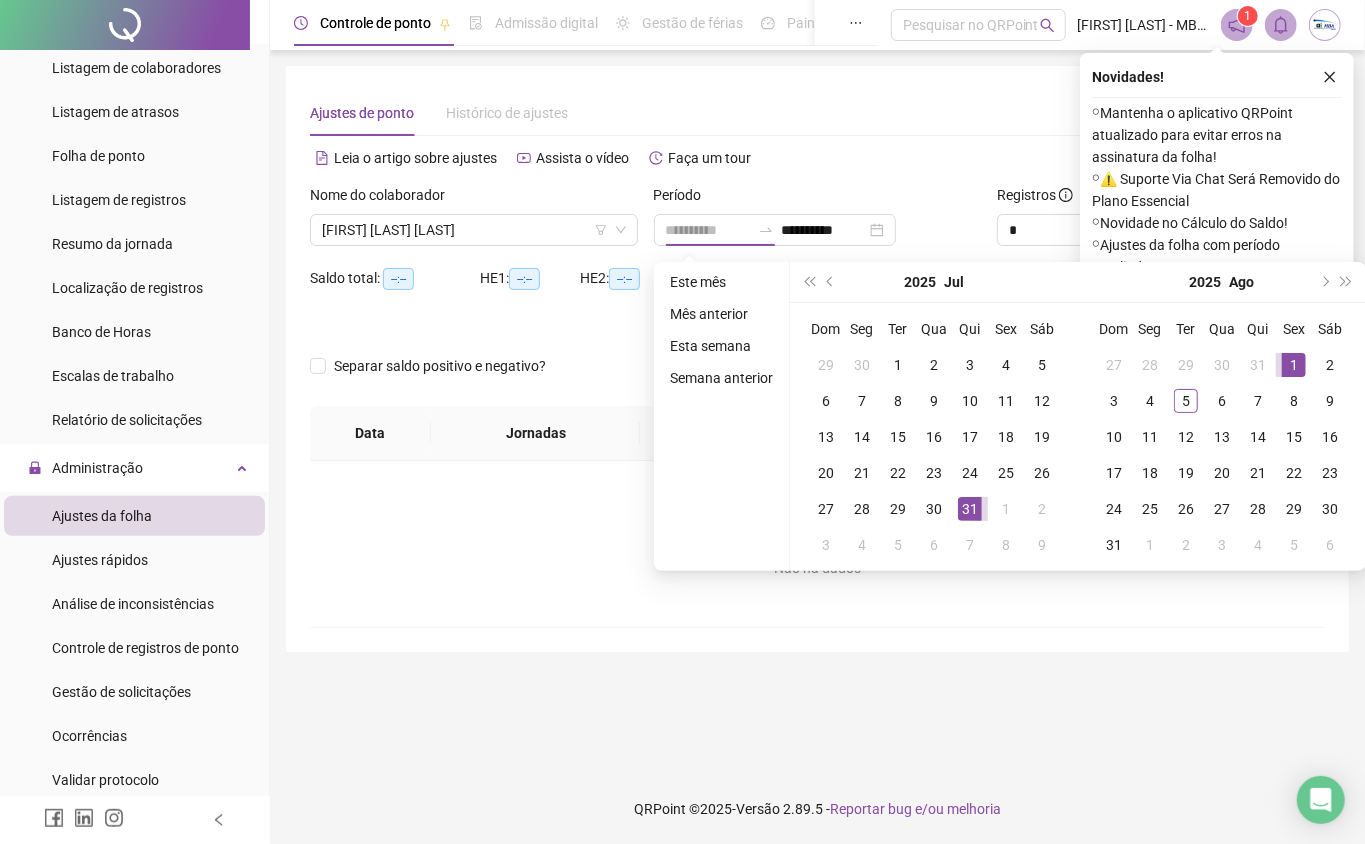 click on "1" at bounding box center [1294, 365] 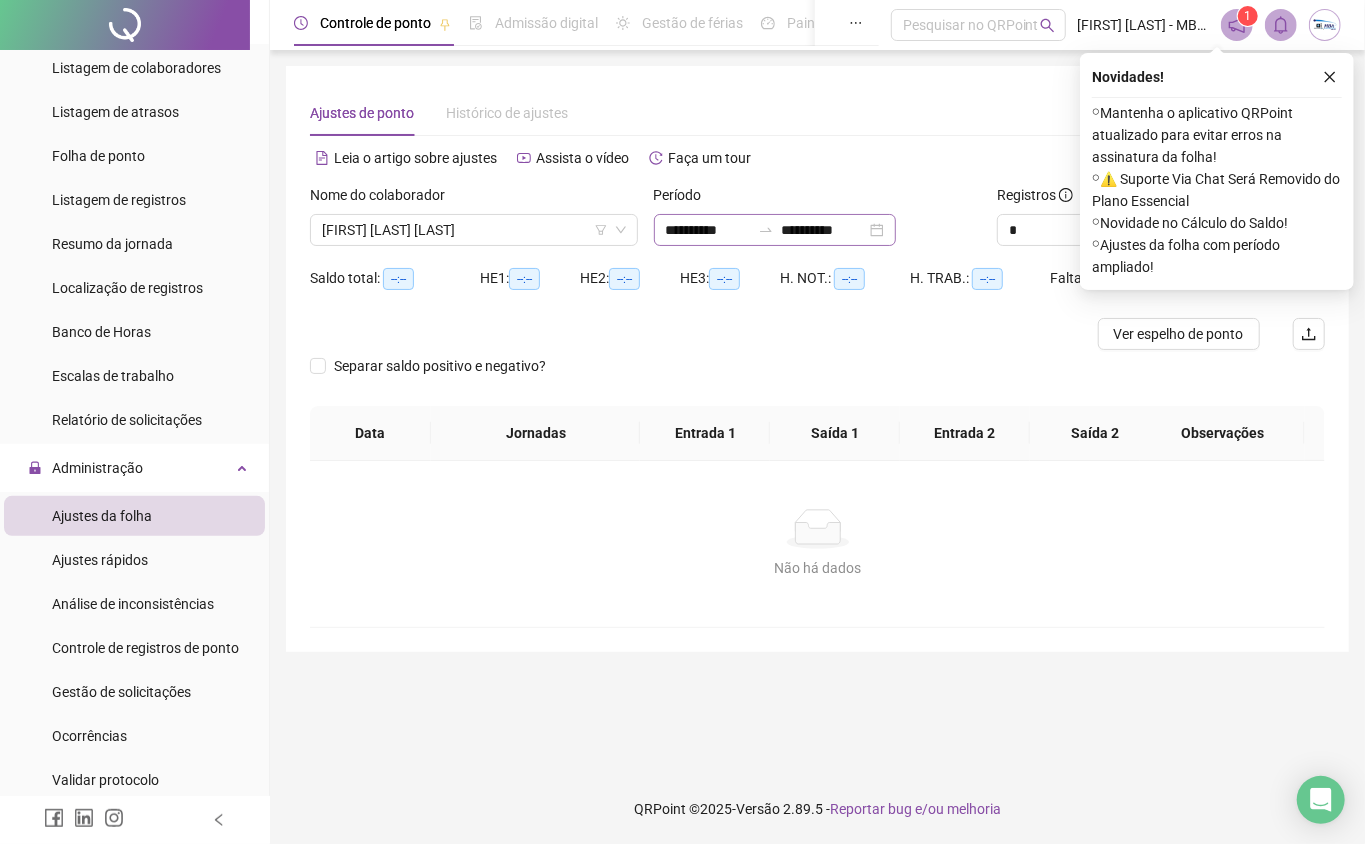 click on "**********" at bounding box center (775, 230) 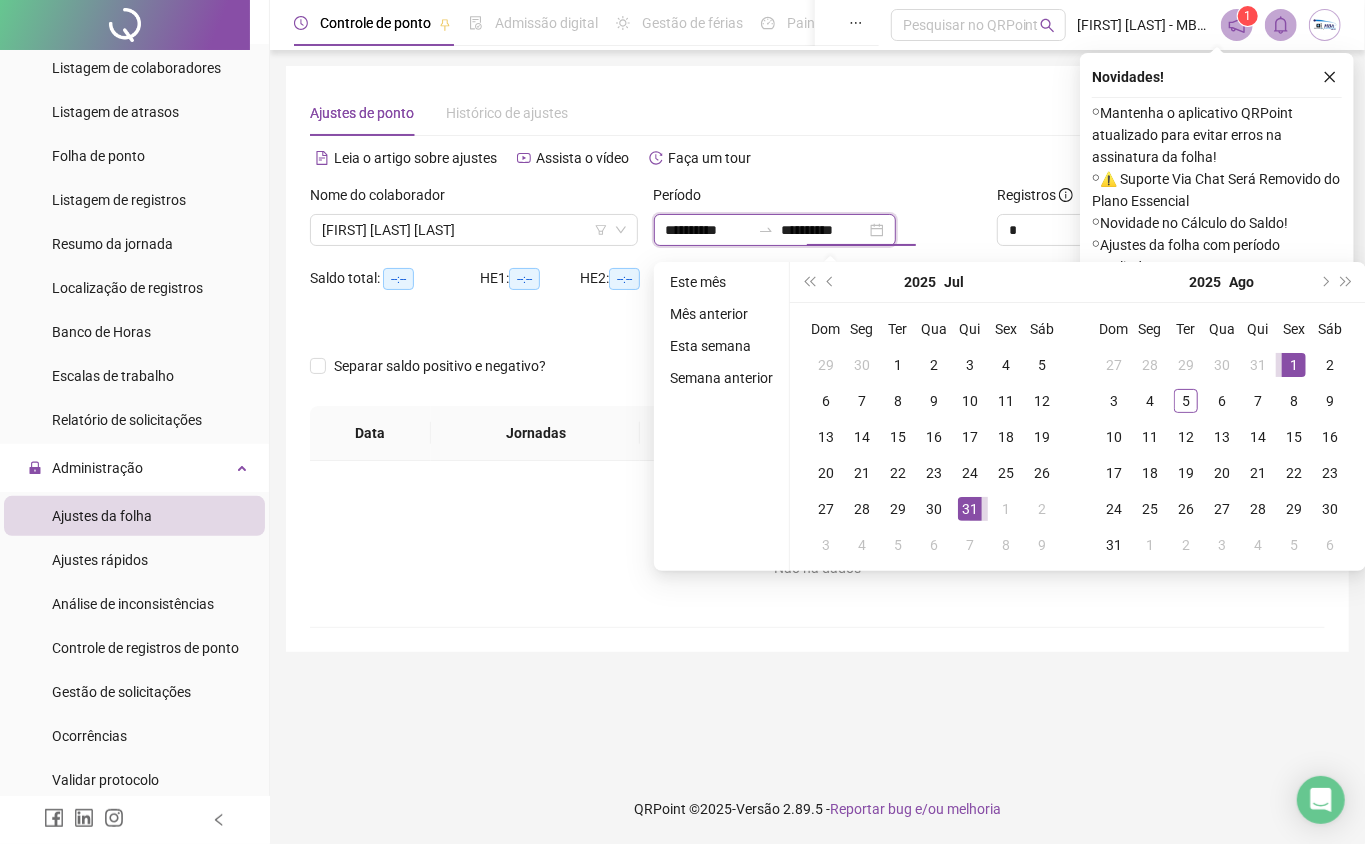 click on "**********" at bounding box center [824, 230] 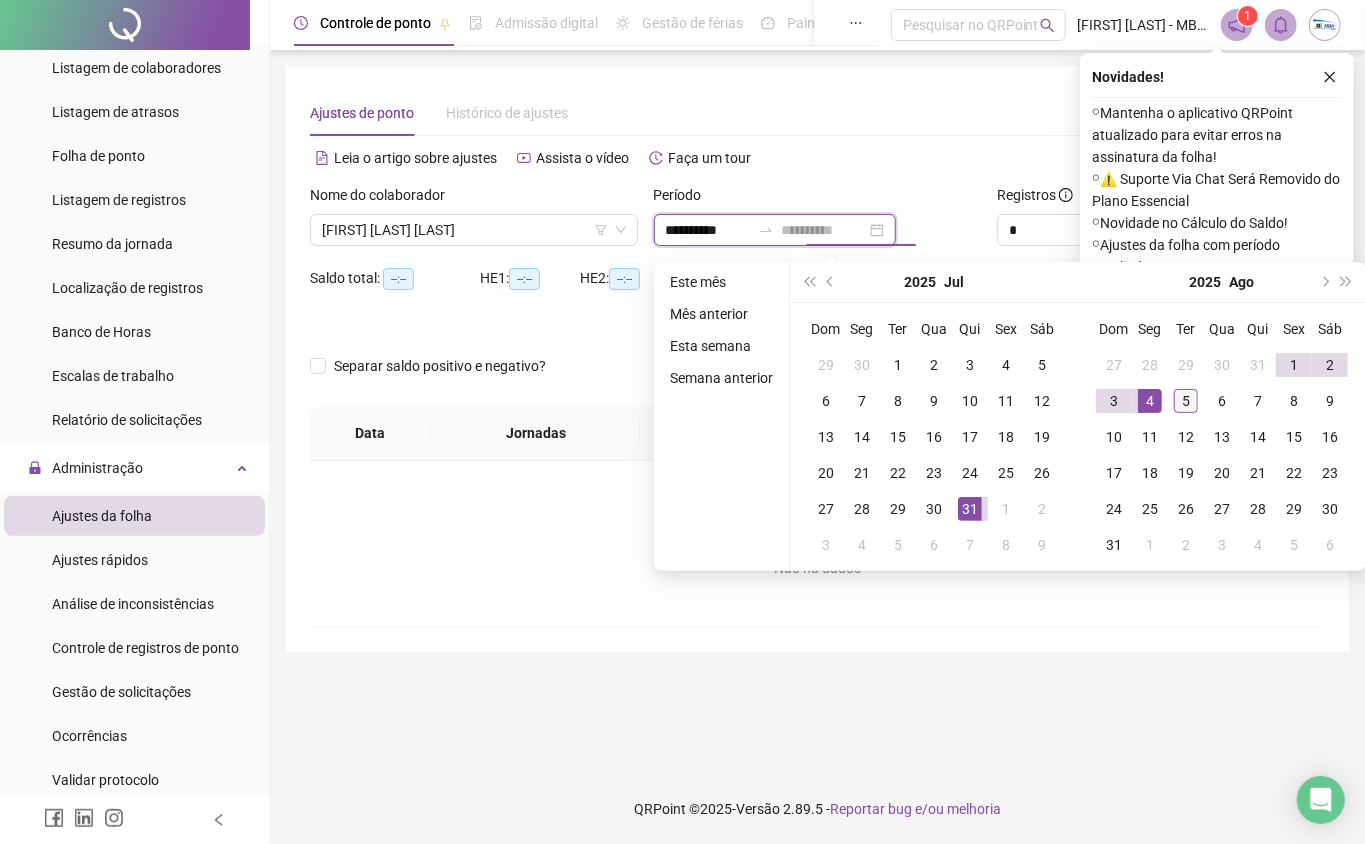 type on "**********" 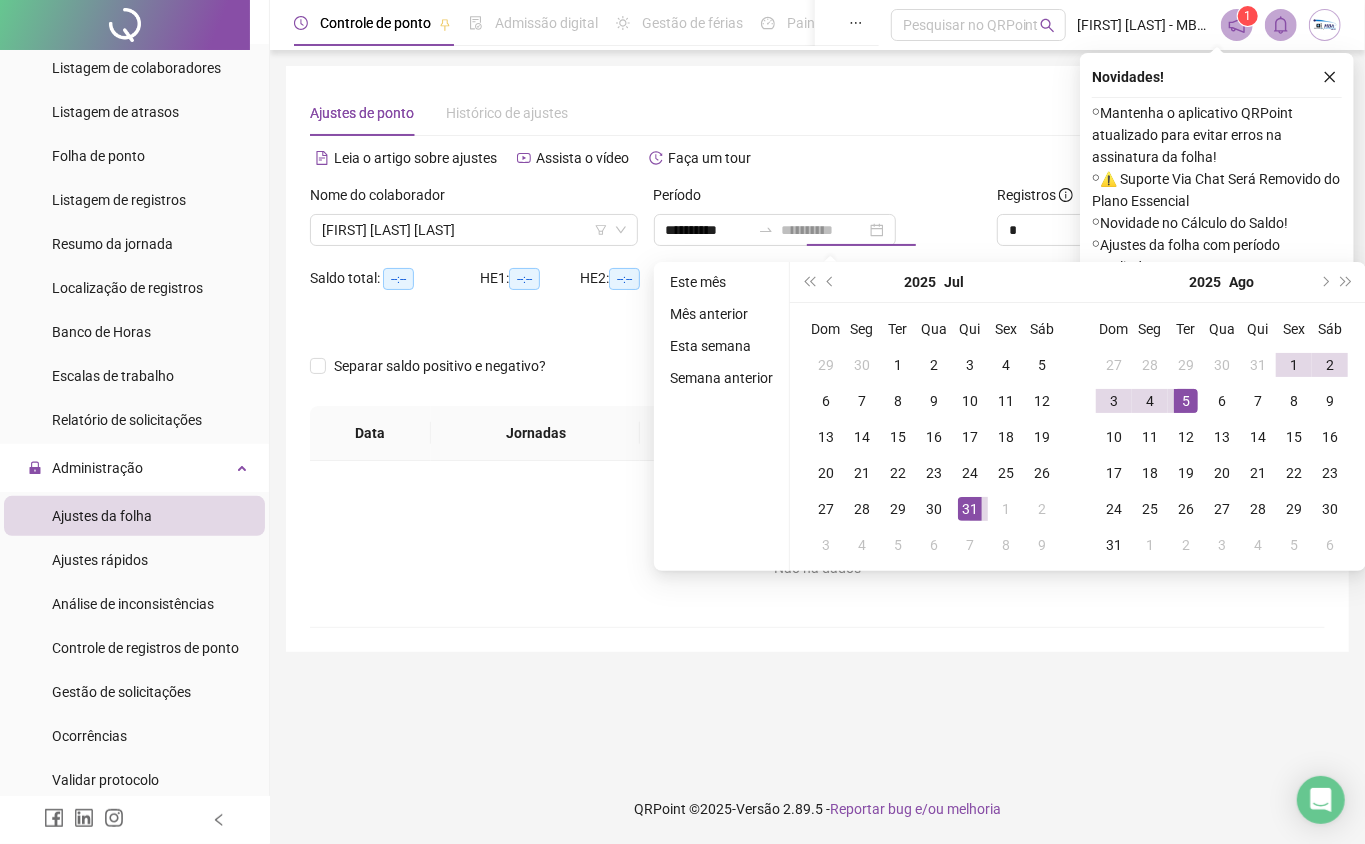 click on "5" at bounding box center (1186, 401) 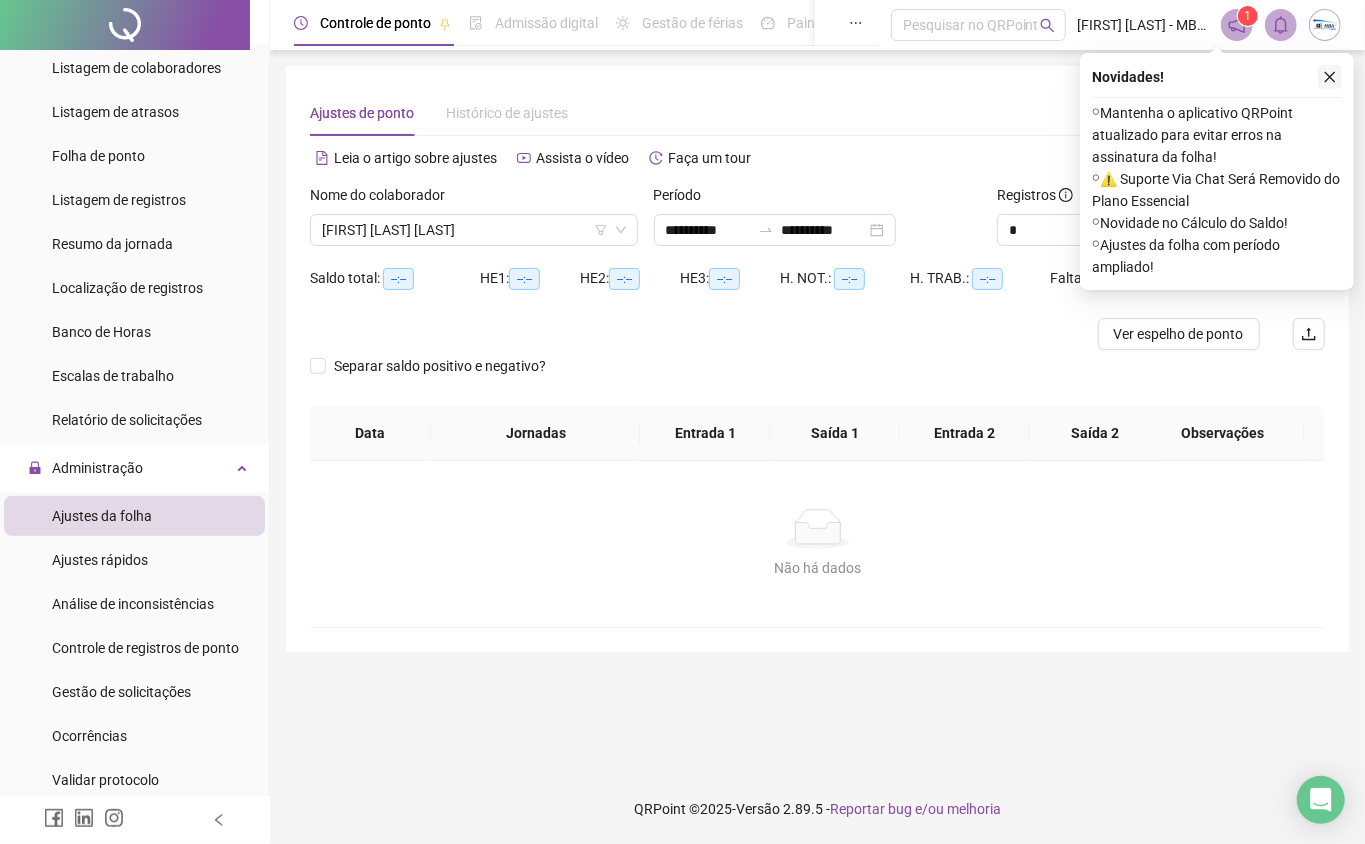 click 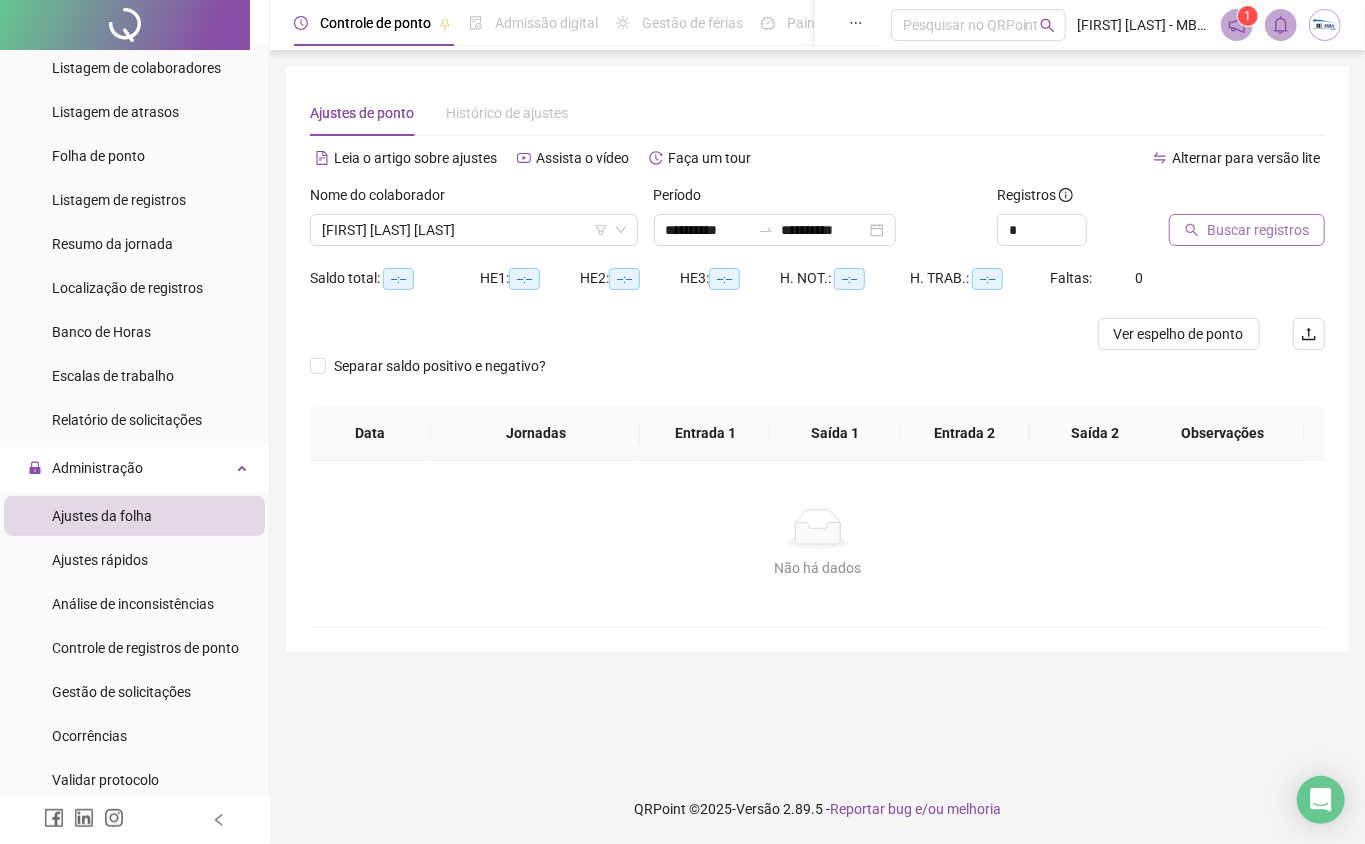 click on "Buscar registros" at bounding box center [1258, 230] 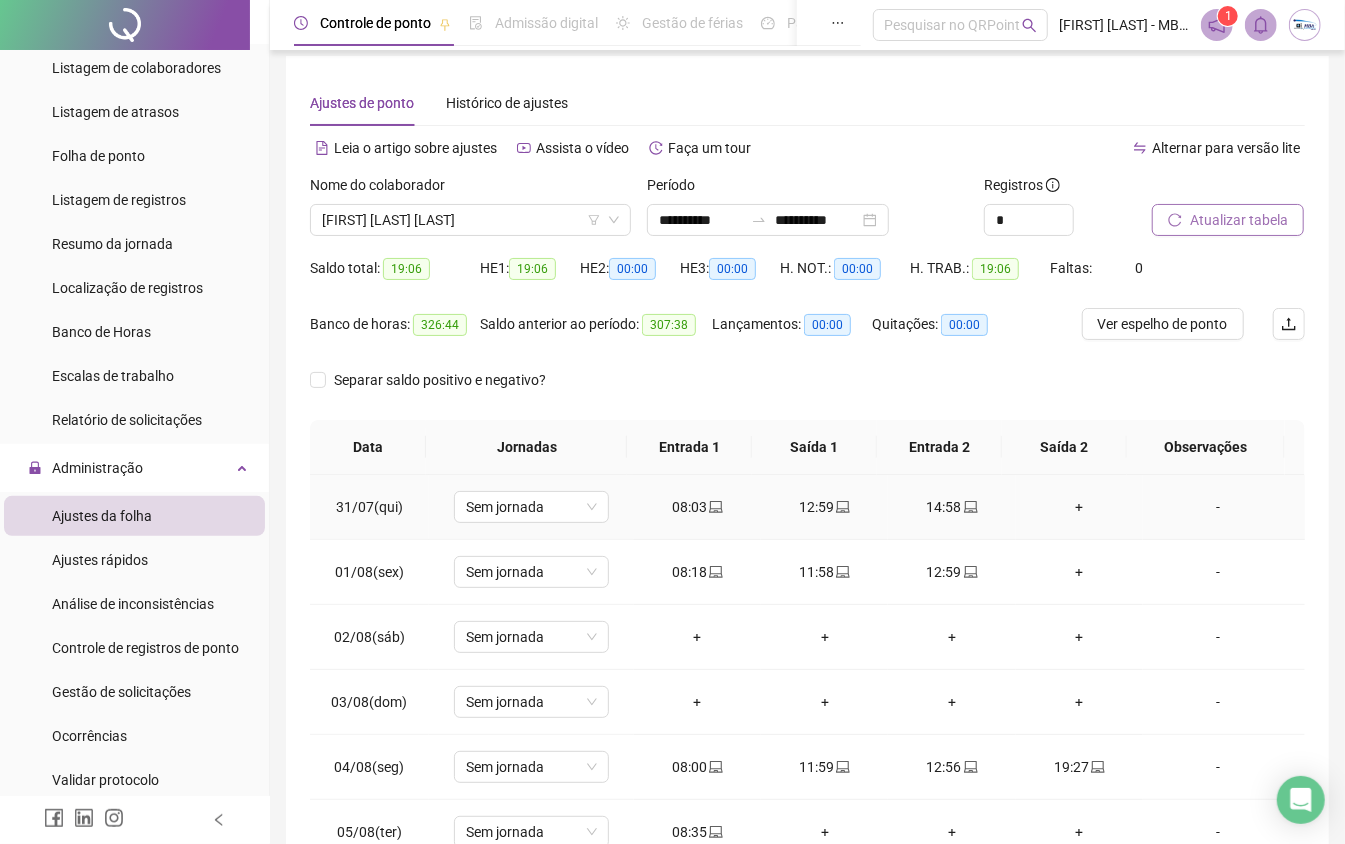 scroll, scrollTop: 144, scrollLeft: 0, axis: vertical 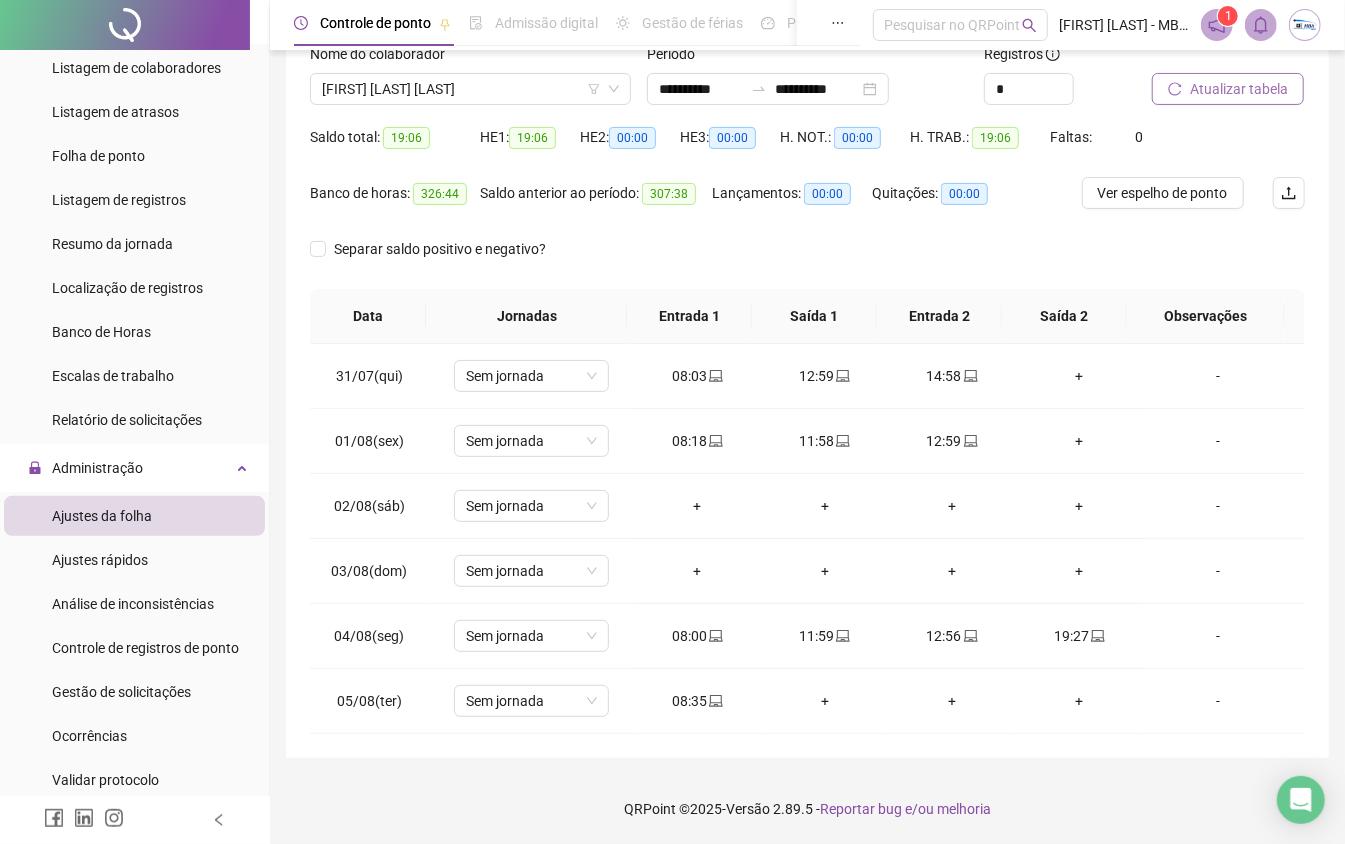 click on "**********" at bounding box center (807, 341) 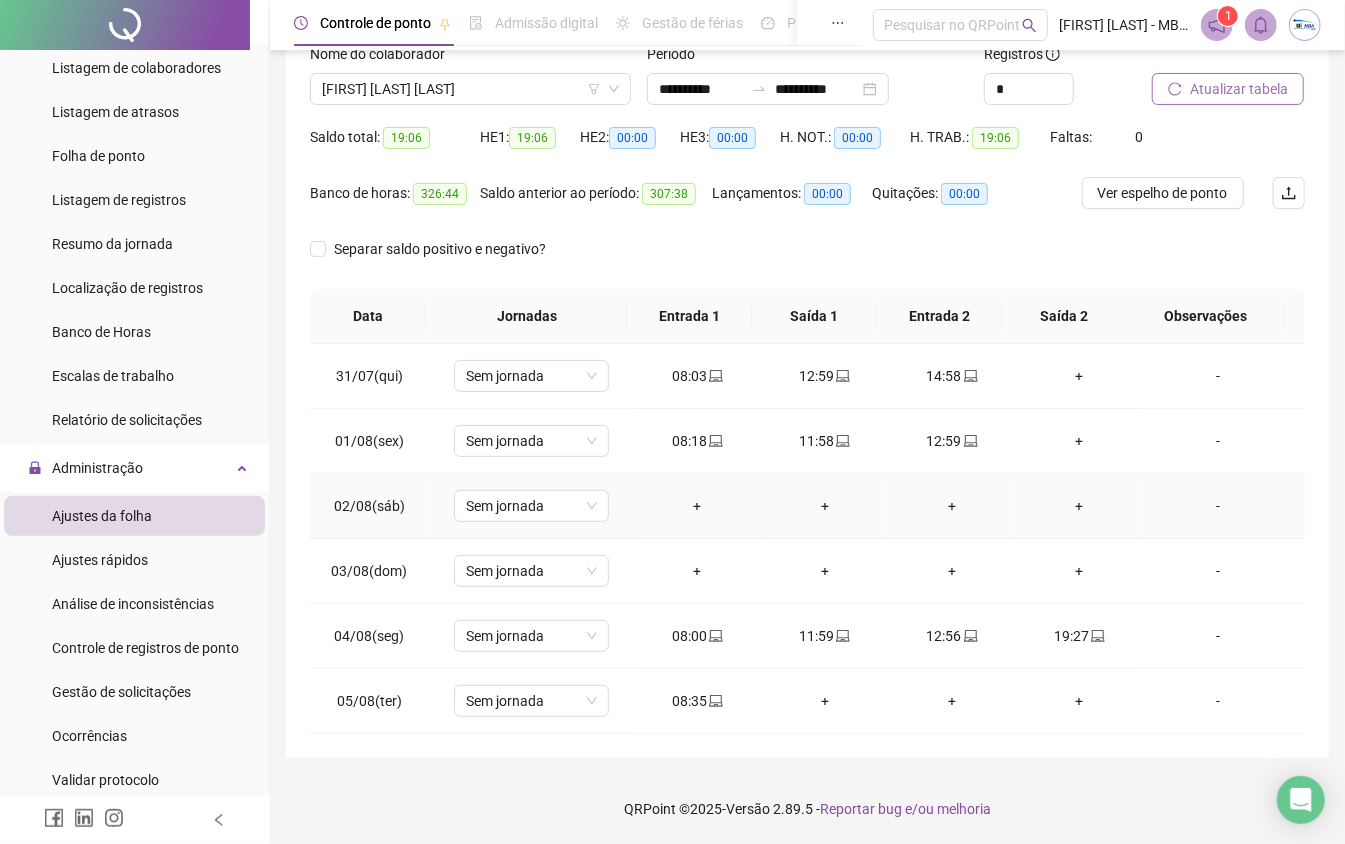 scroll, scrollTop: 144, scrollLeft: 0, axis: vertical 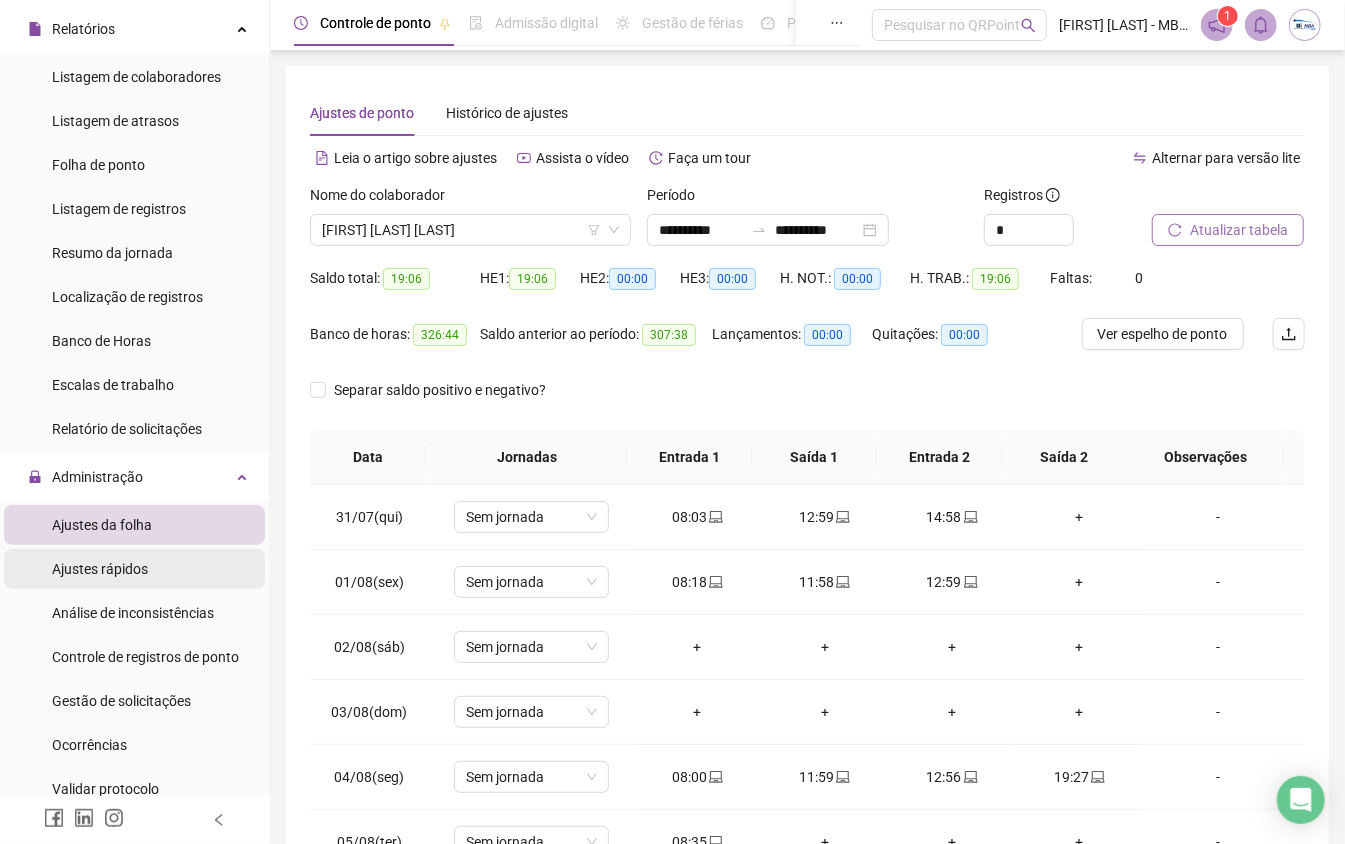 click on "Ajustes rápidos" at bounding box center [100, 569] 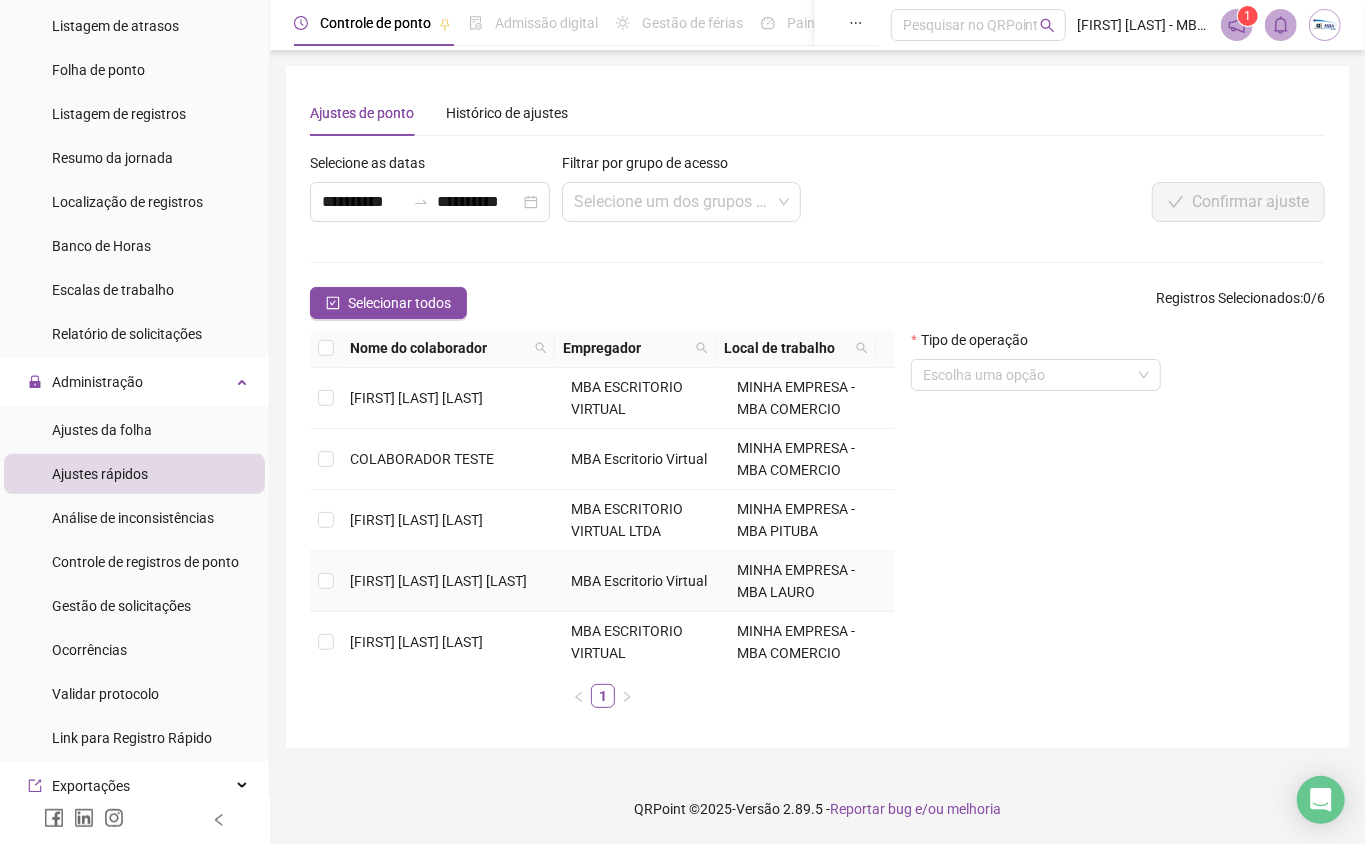 scroll, scrollTop: 502, scrollLeft: 0, axis: vertical 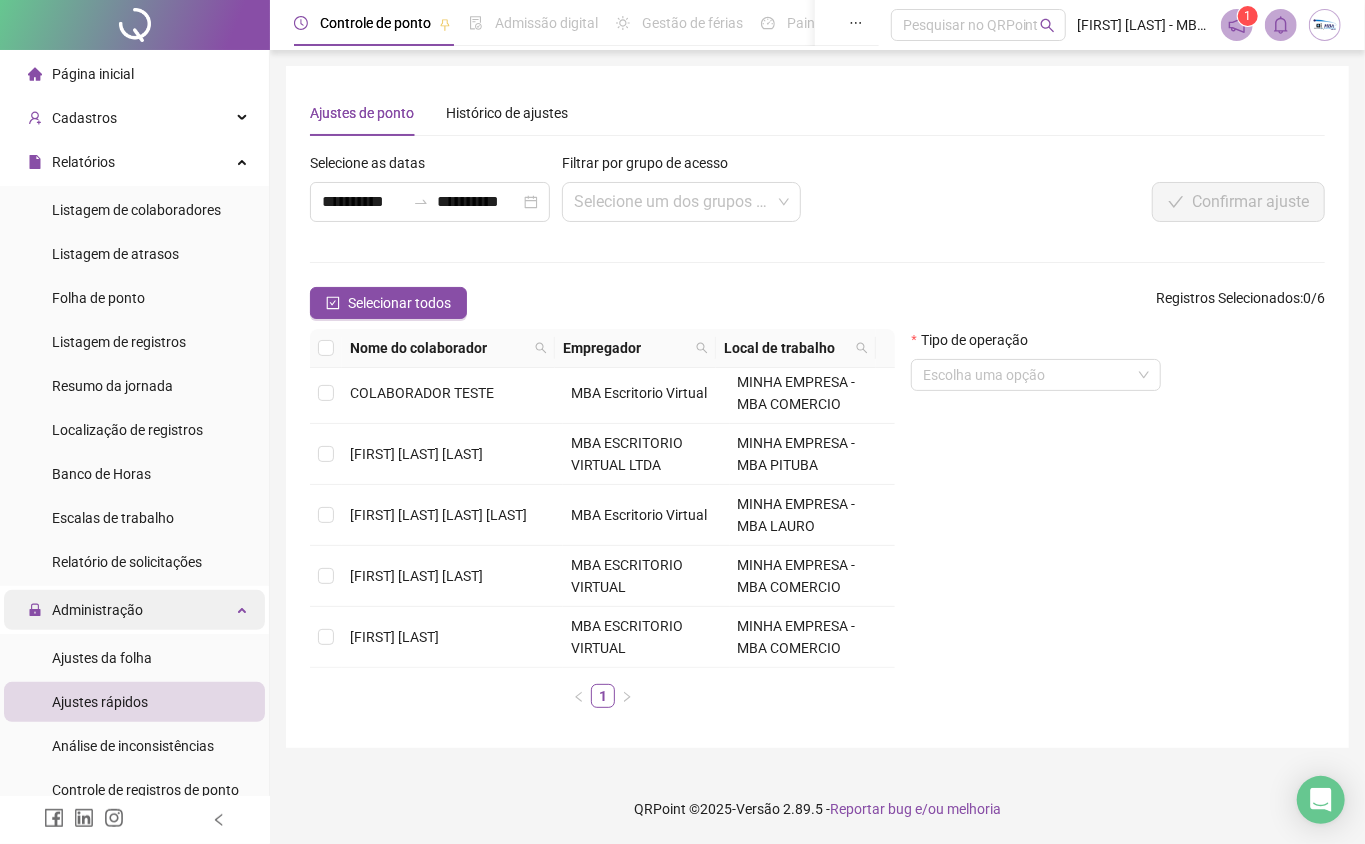 click on "Administração" at bounding box center [97, 610] 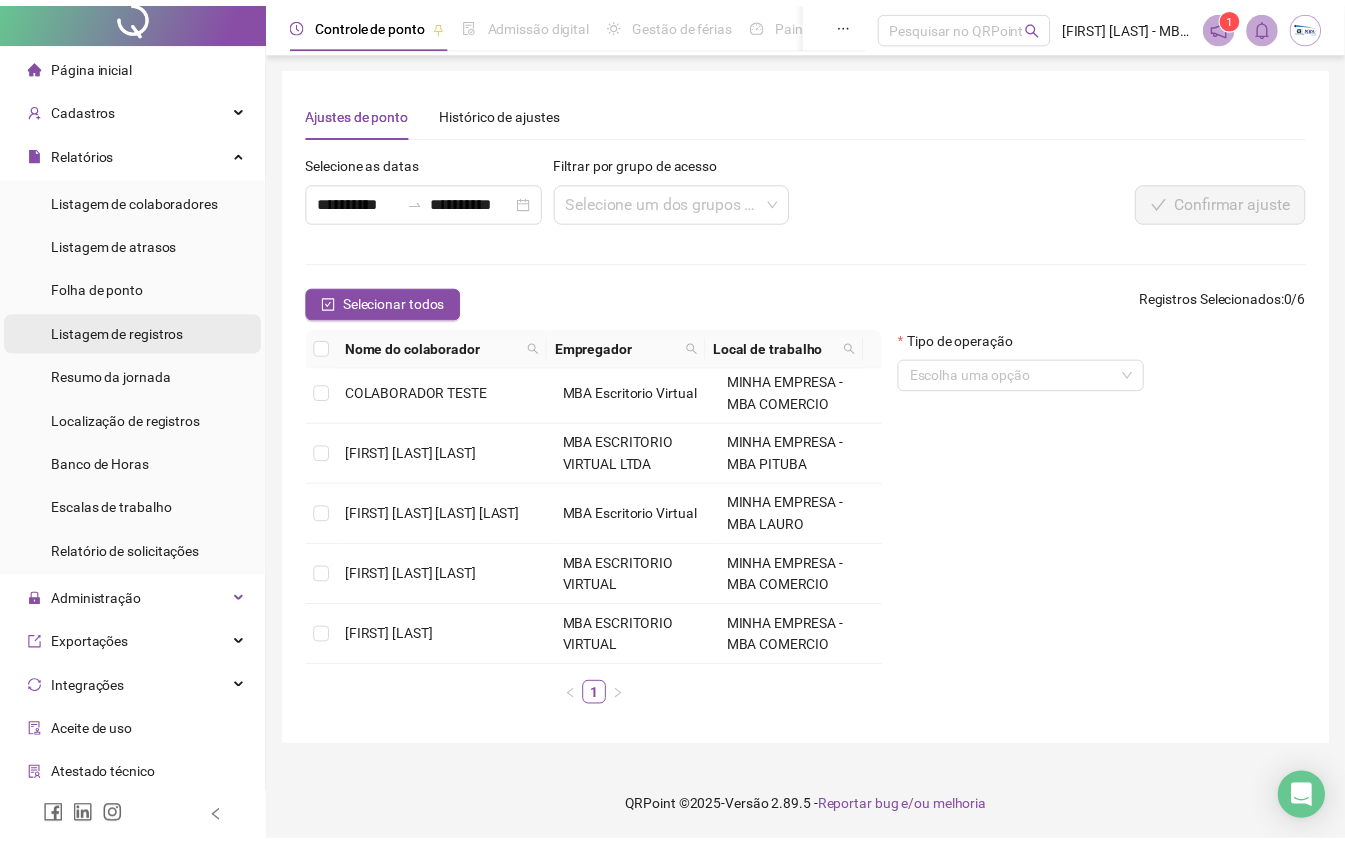 scroll, scrollTop: 0, scrollLeft: 0, axis: both 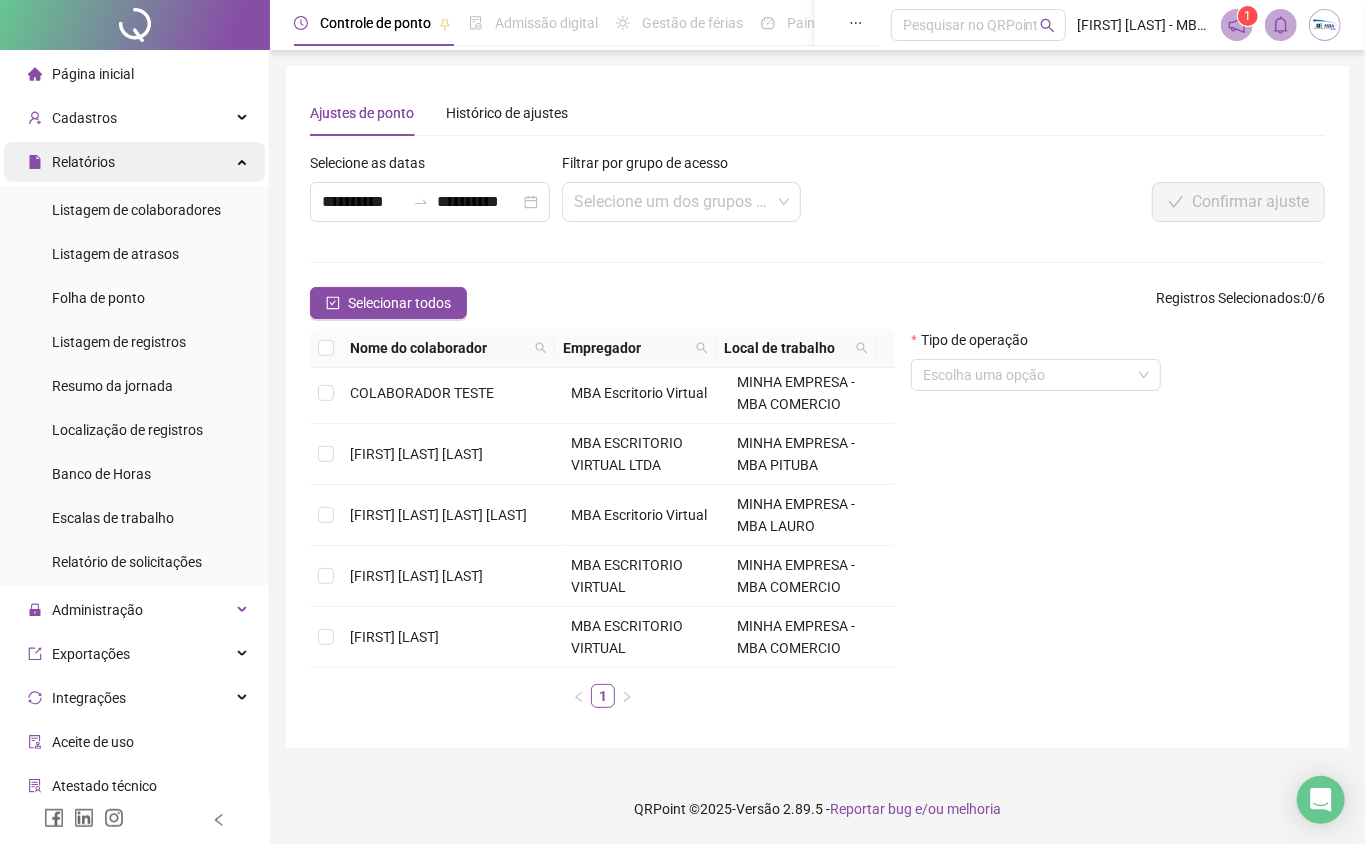 click on "Relatórios" at bounding box center [83, 162] 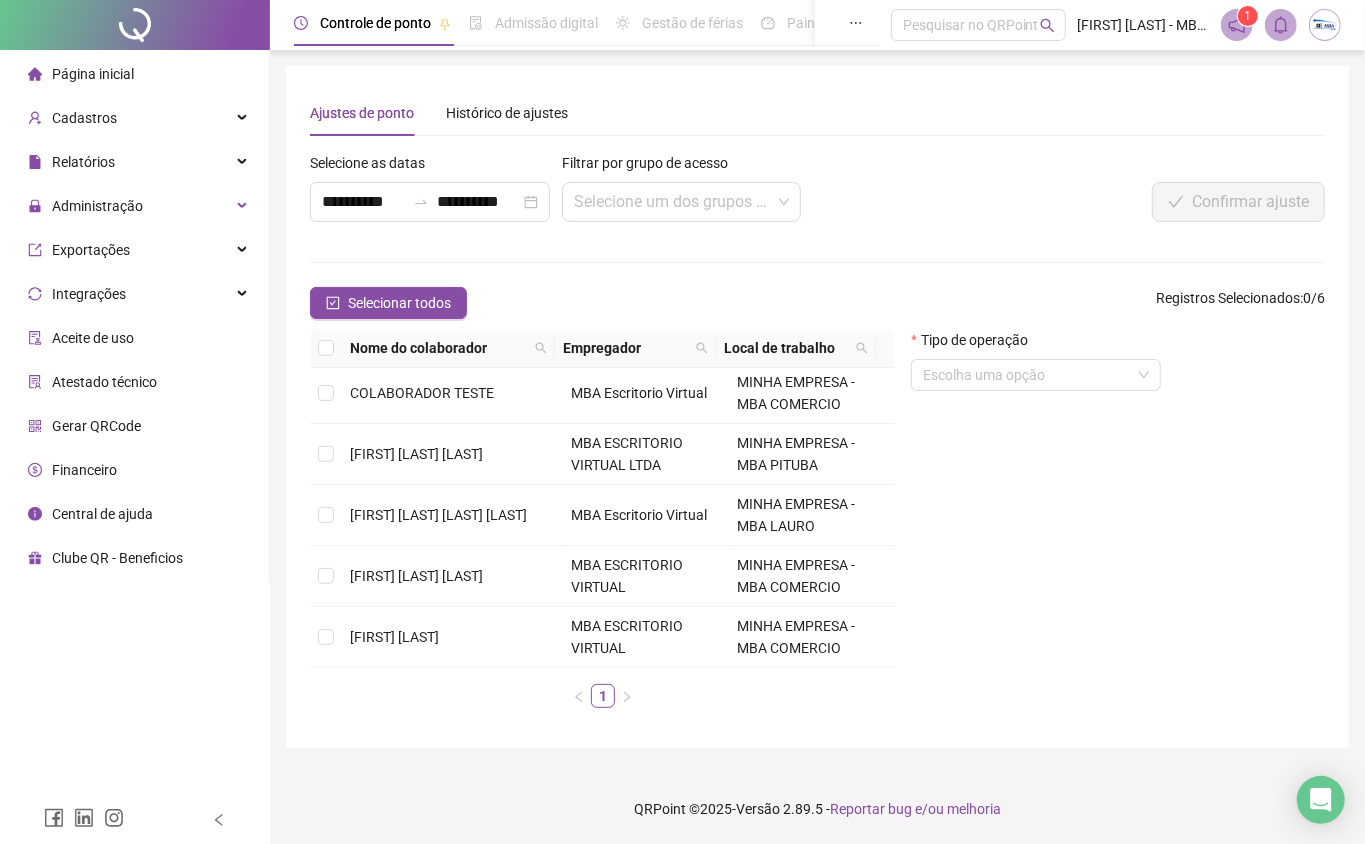 click on "Central de ajuda" at bounding box center [102, 514] 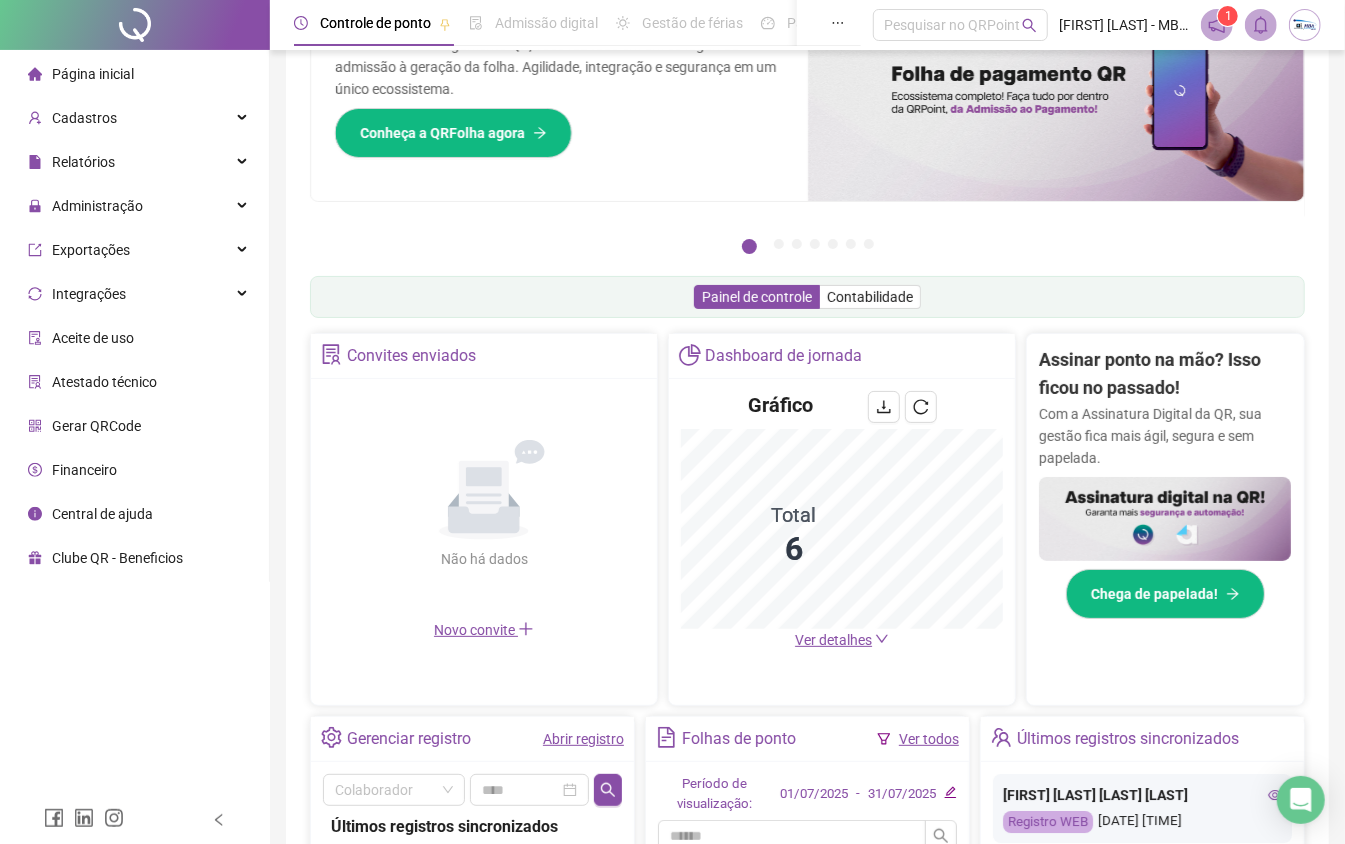 scroll, scrollTop: 38, scrollLeft: 0, axis: vertical 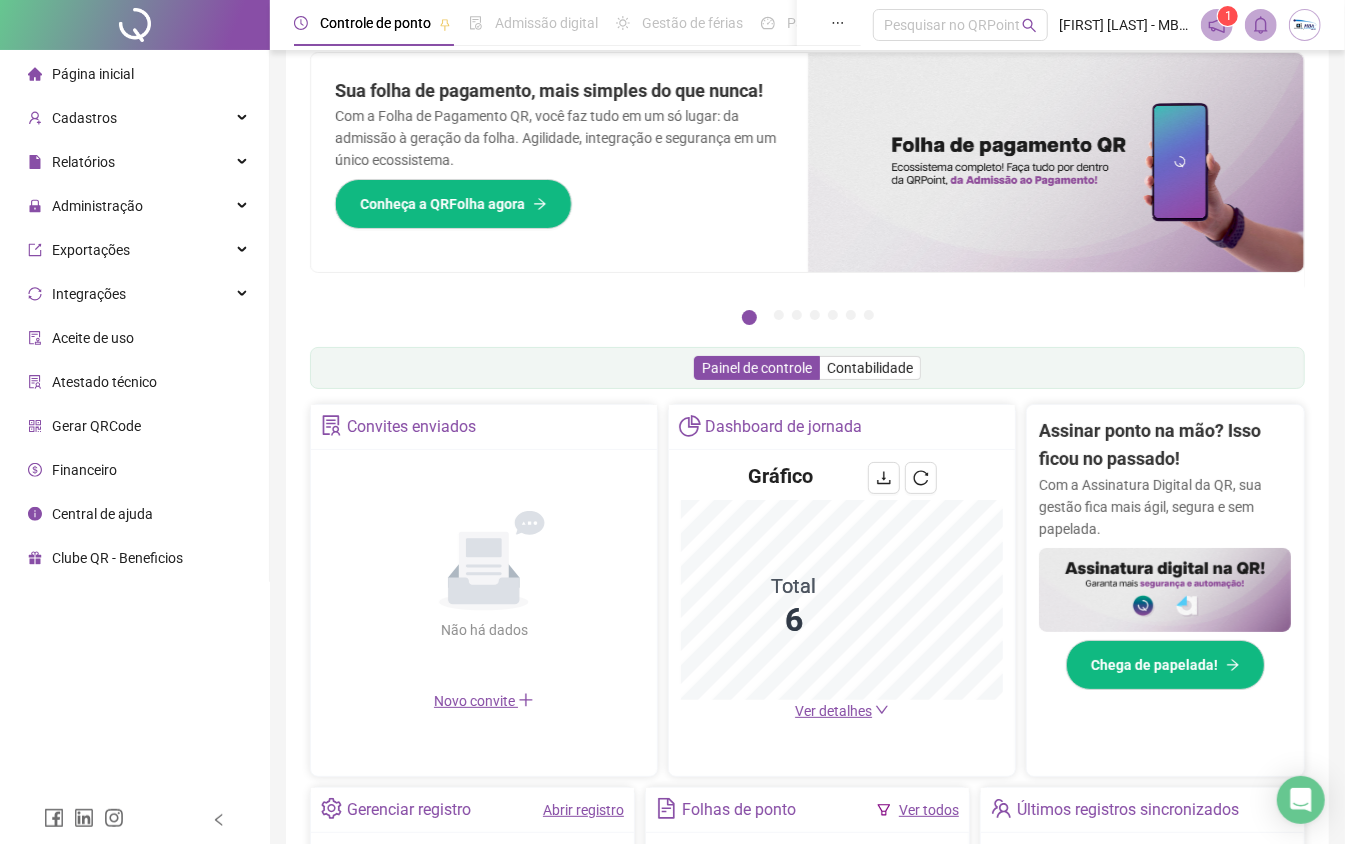 click on "Atestado técnico" at bounding box center (104, 382) 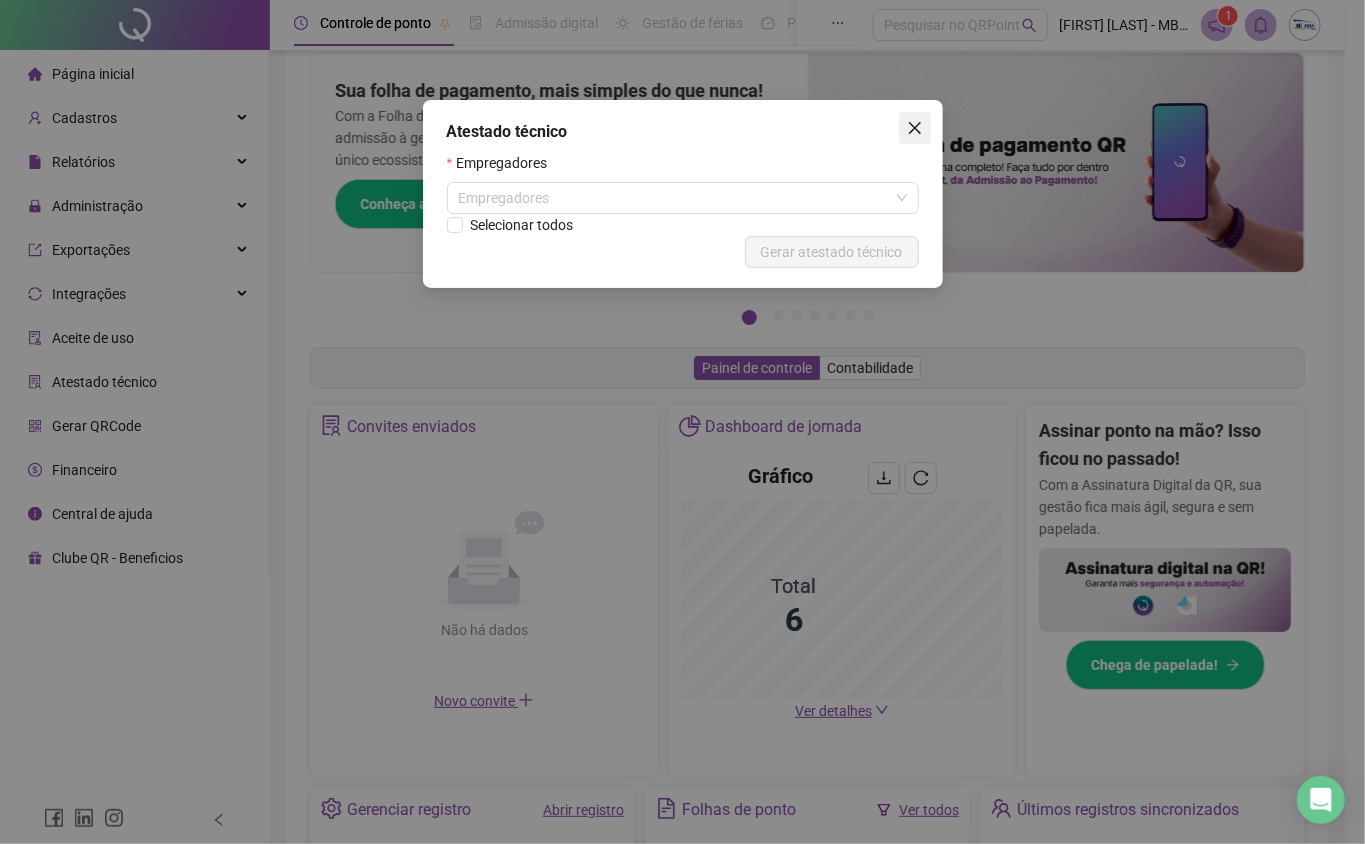 click at bounding box center (915, 128) 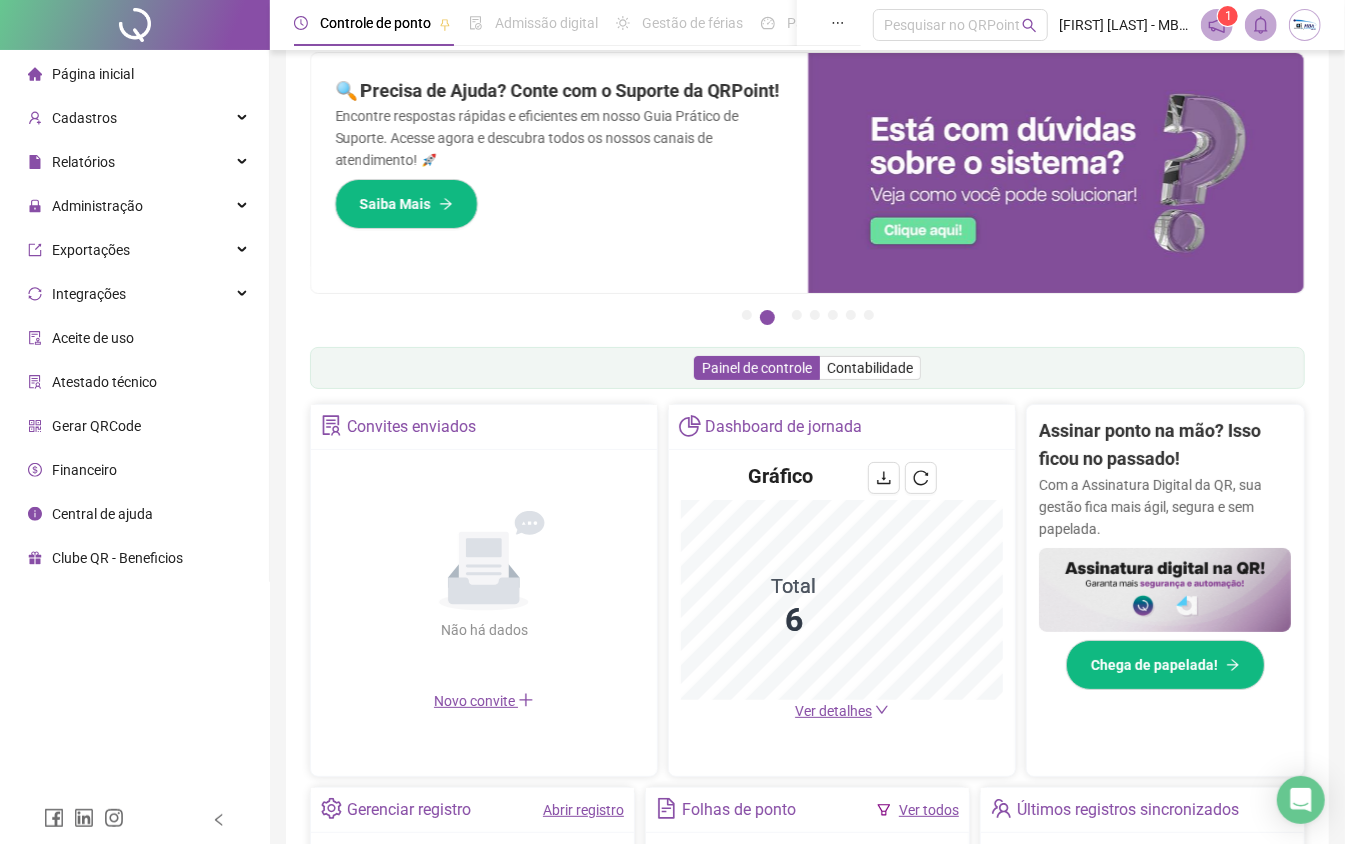 click on "Financeiro" at bounding box center [84, 470] 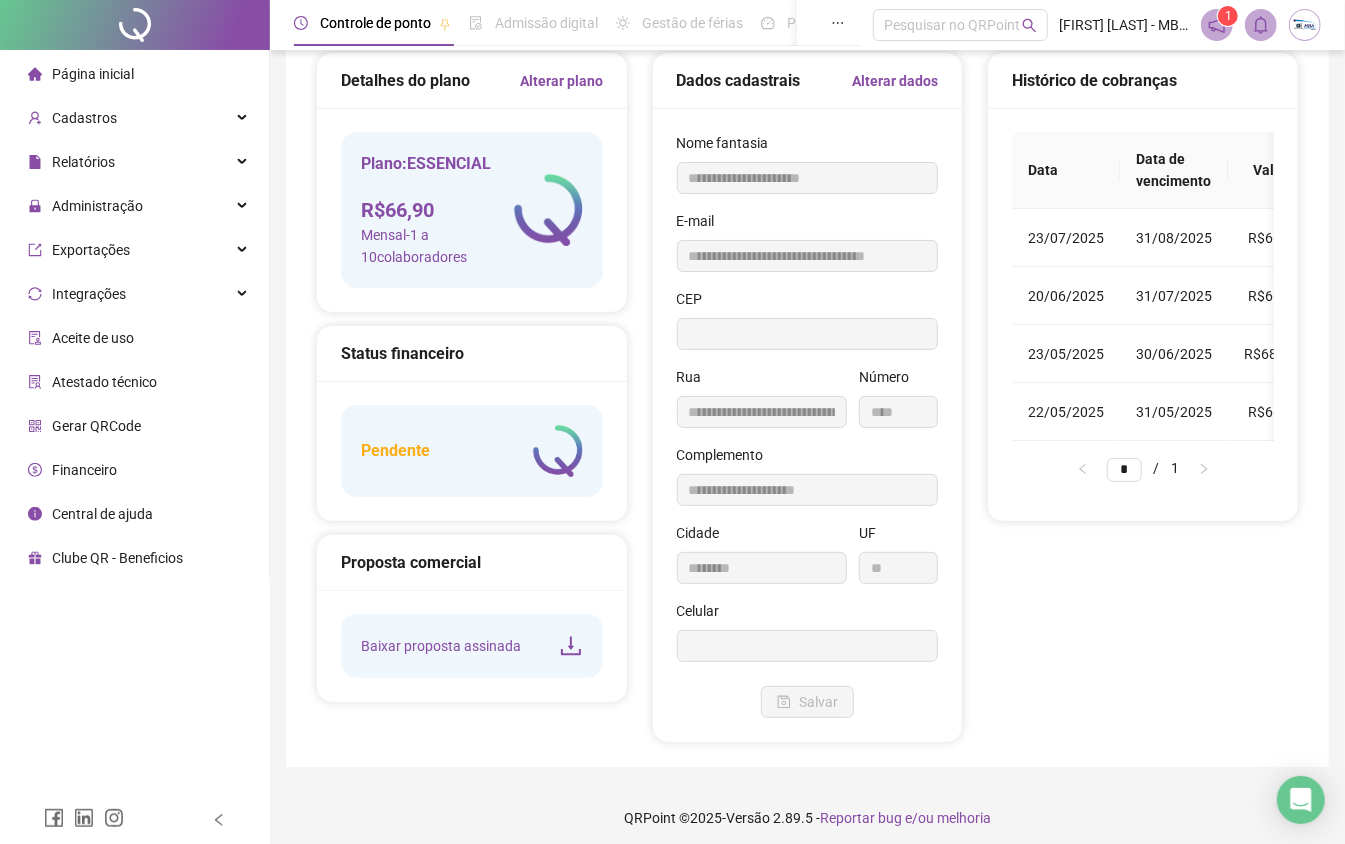 type on "**********" 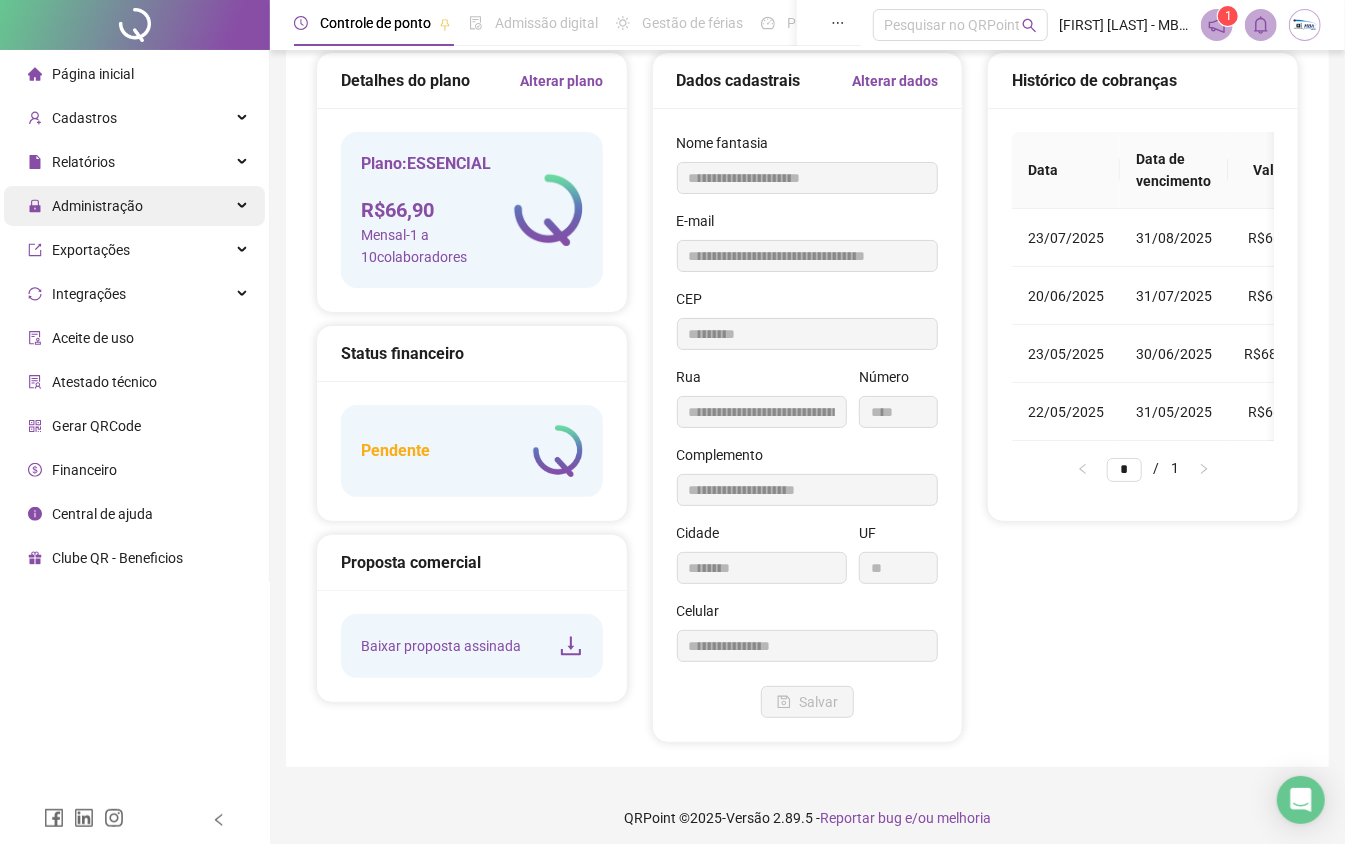click on "Administração" at bounding box center [134, 206] 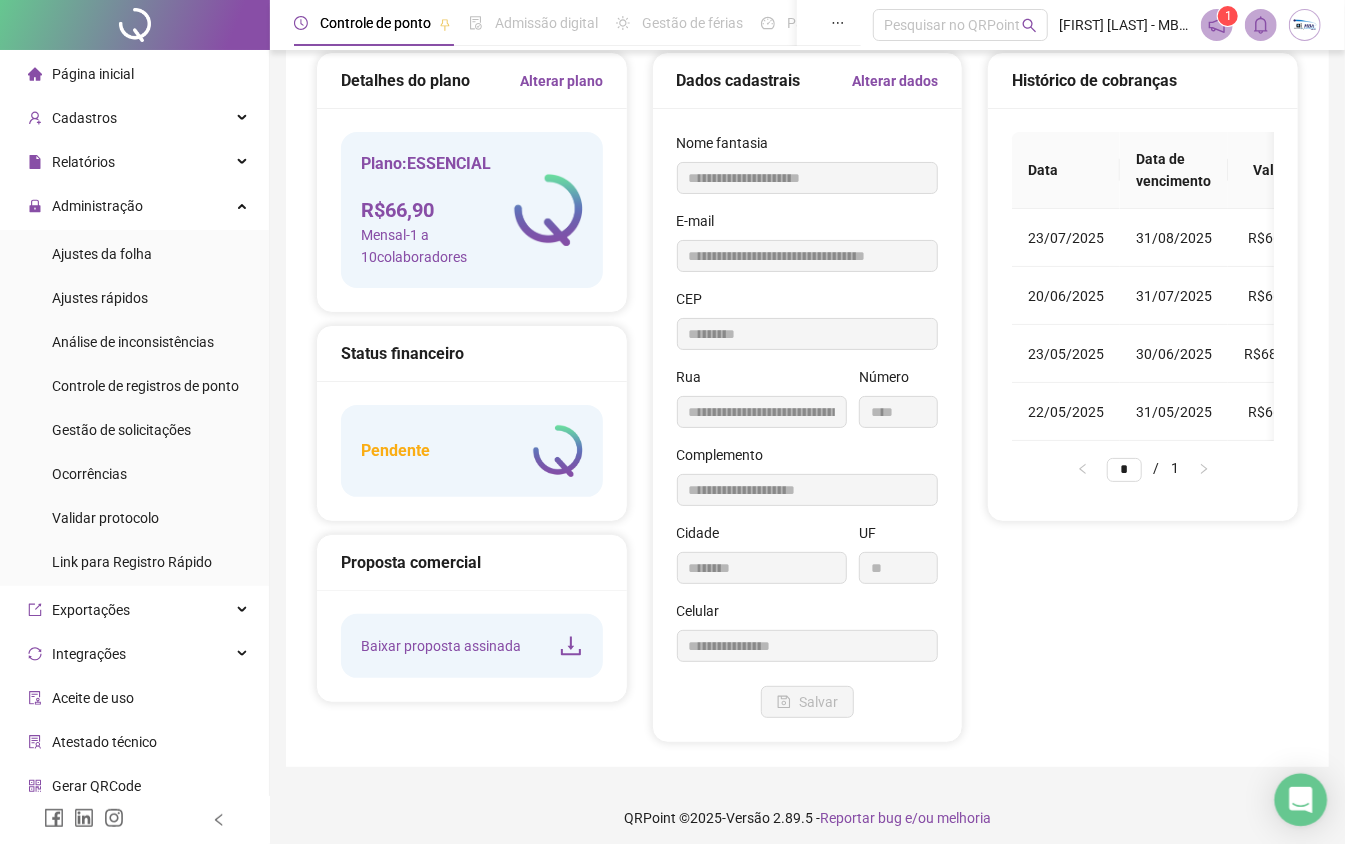 click 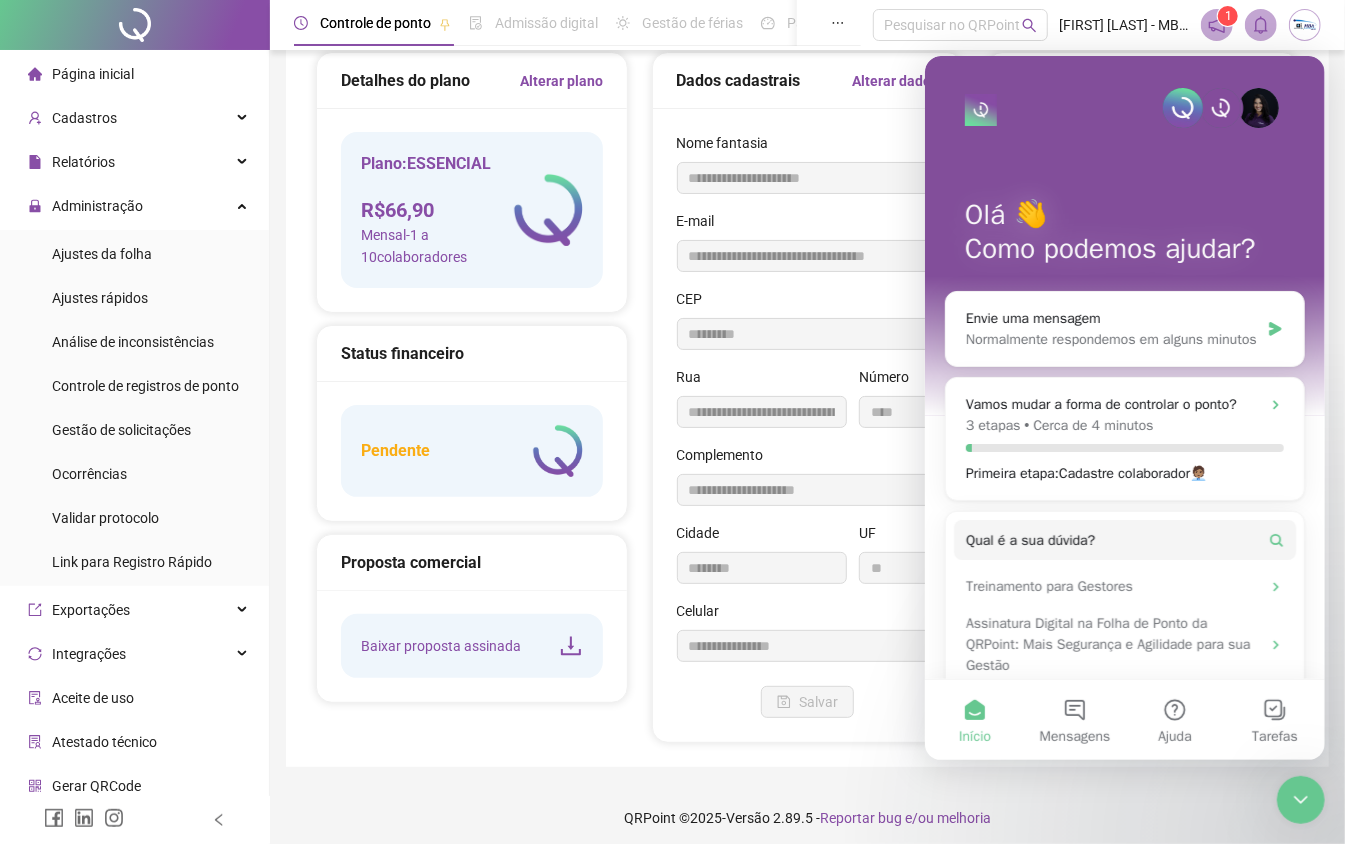 scroll, scrollTop: 0, scrollLeft: 0, axis: both 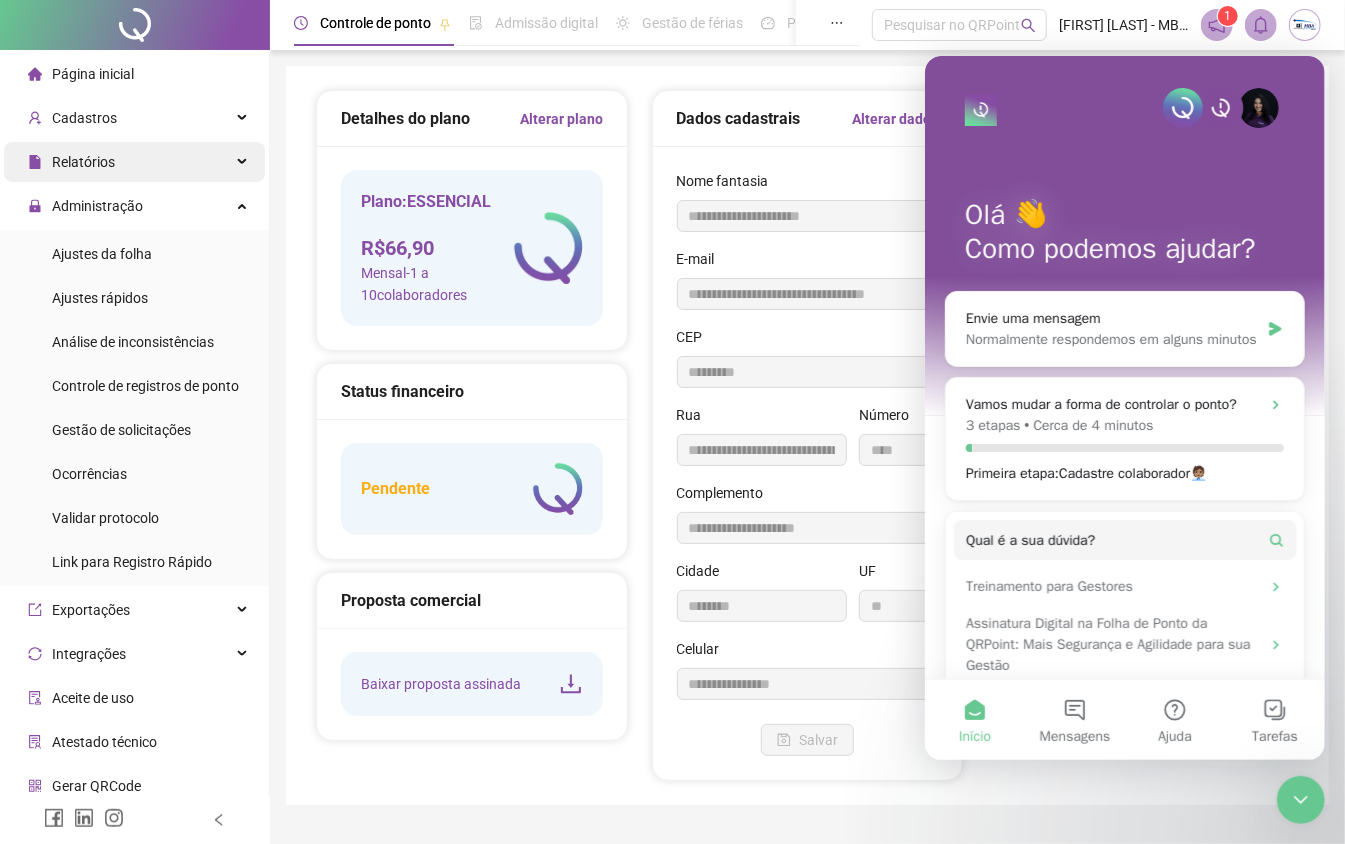click on "Relatórios" at bounding box center (71, 162) 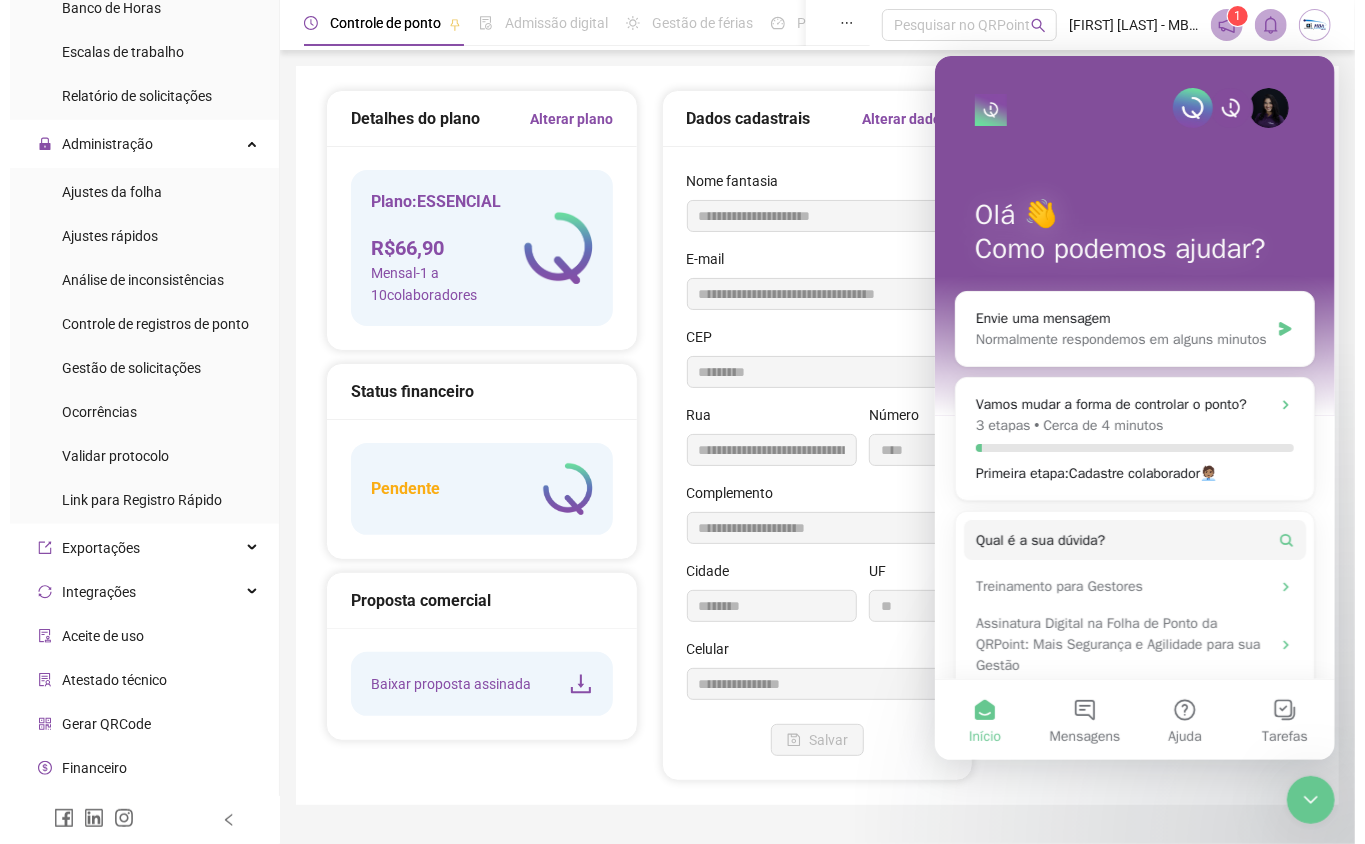 scroll, scrollTop: 502, scrollLeft: 0, axis: vertical 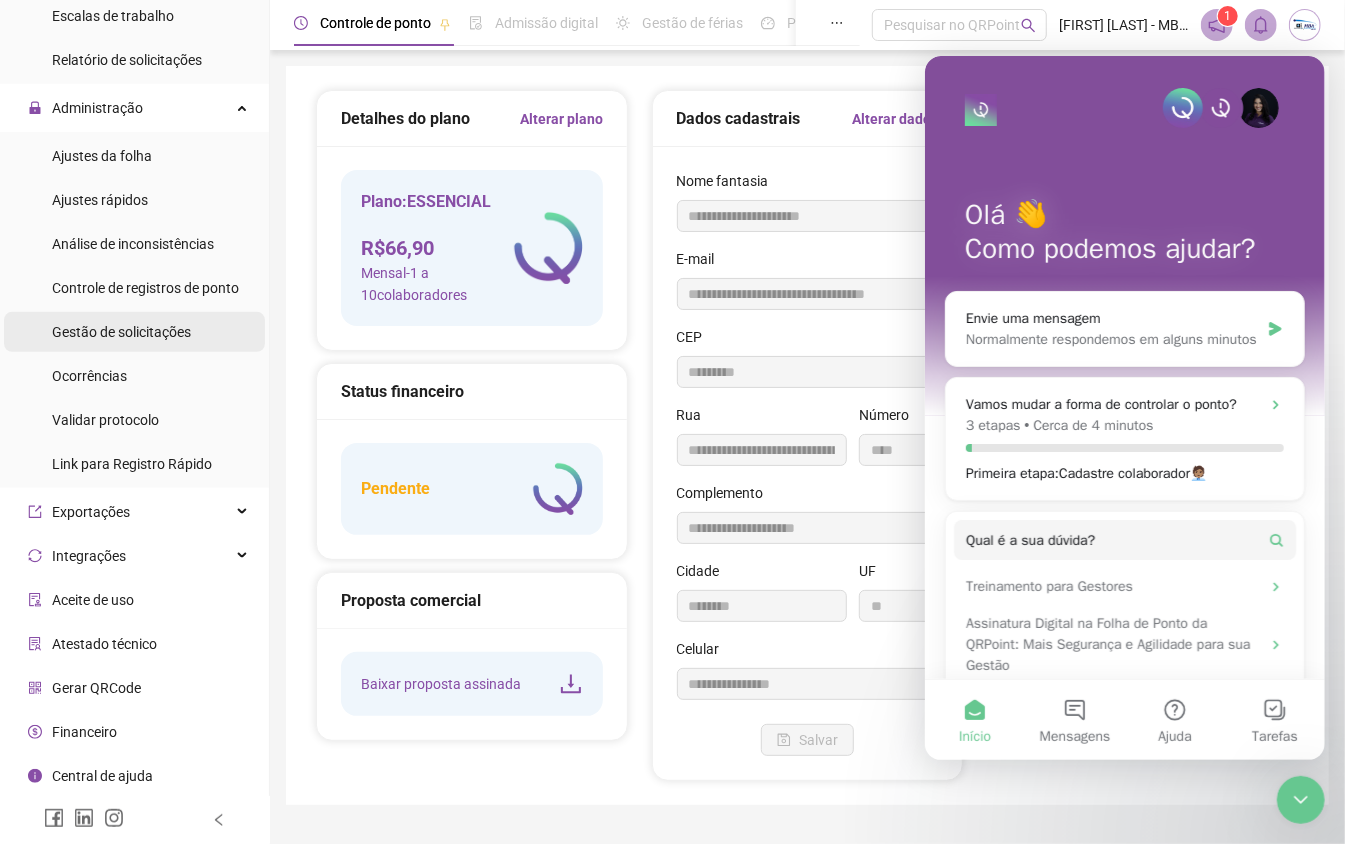 click on "Gestão de solicitações" at bounding box center [121, 332] 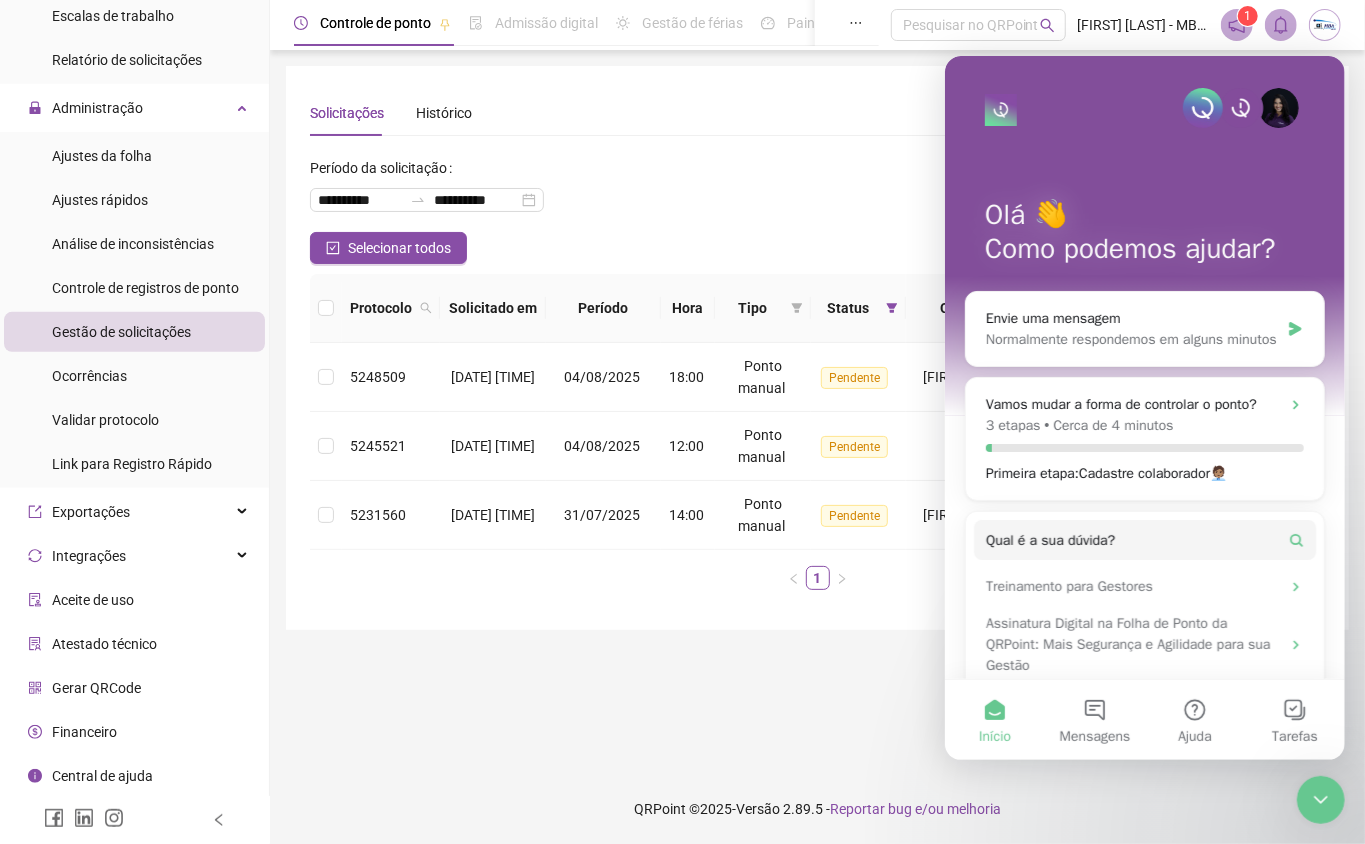 click on "**********" at bounding box center (817, 348) 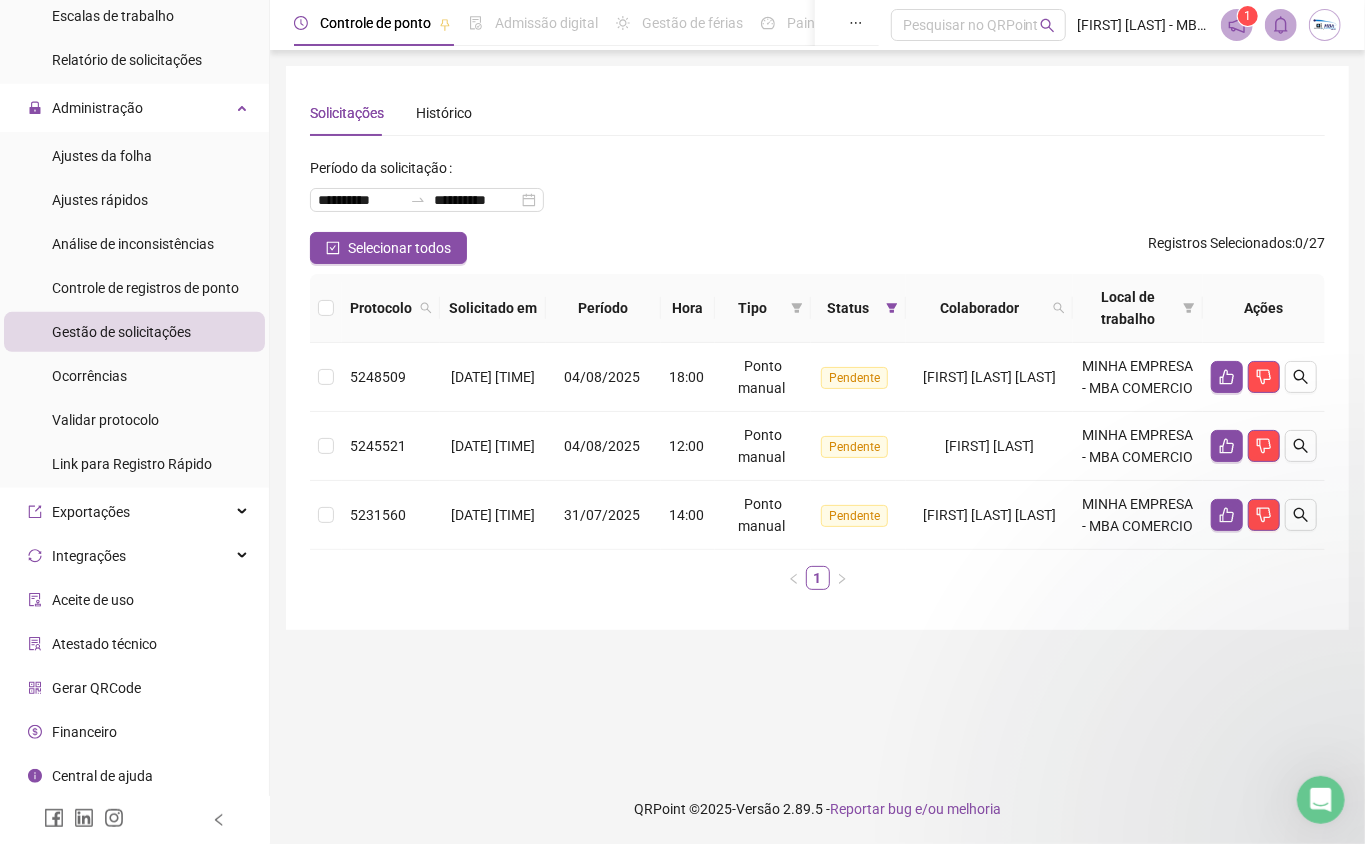 scroll, scrollTop: 0, scrollLeft: 0, axis: both 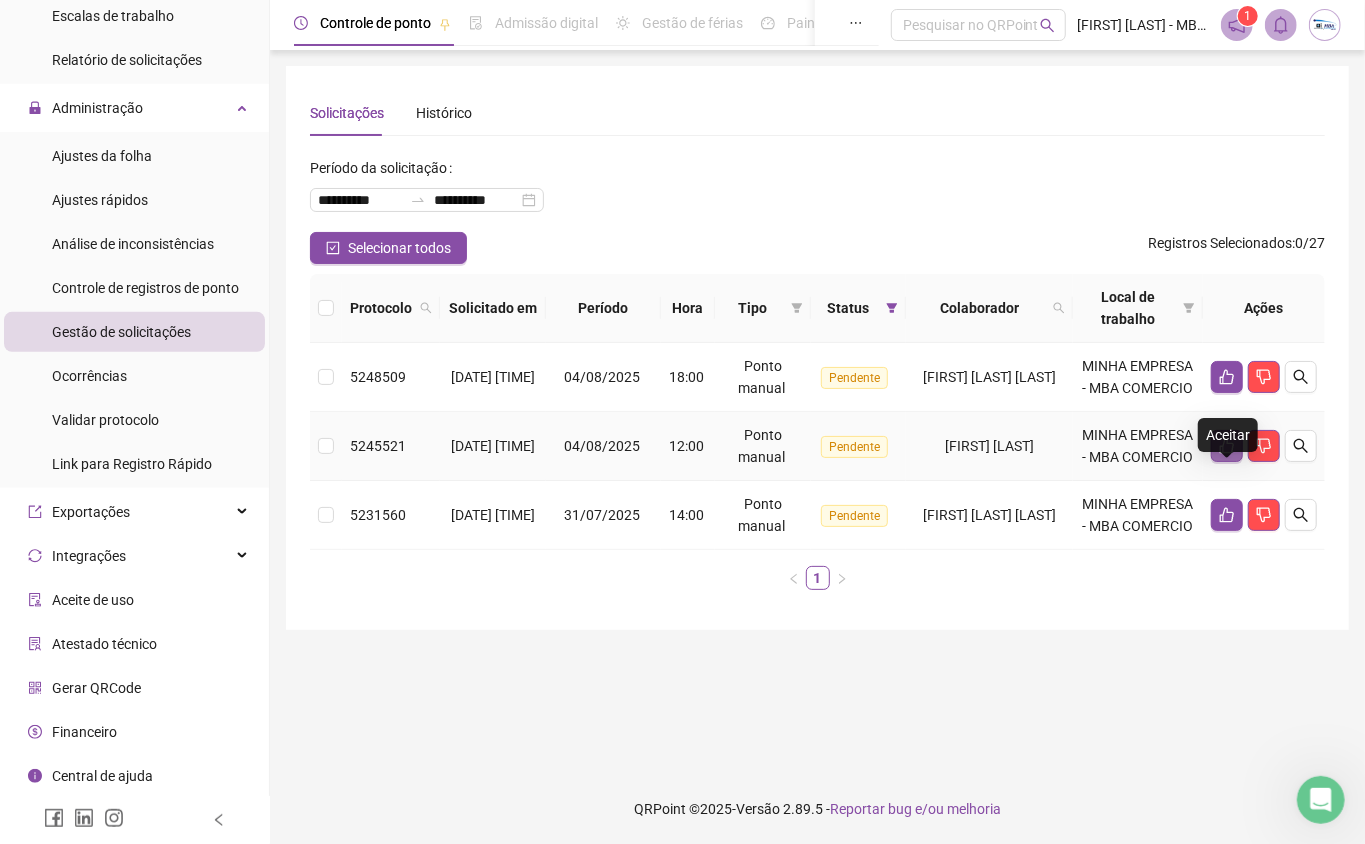 click 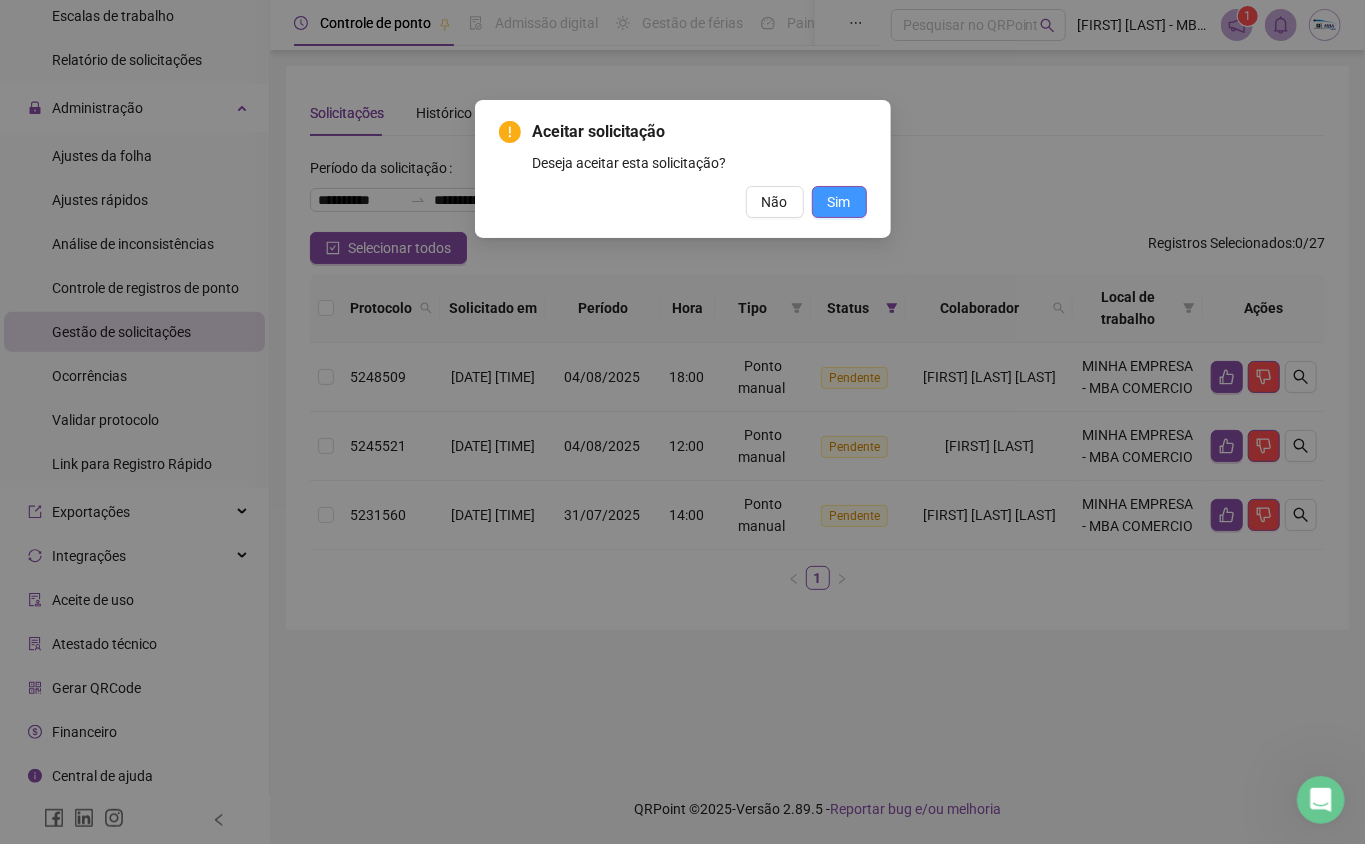 click on "Sim" at bounding box center [839, 202] 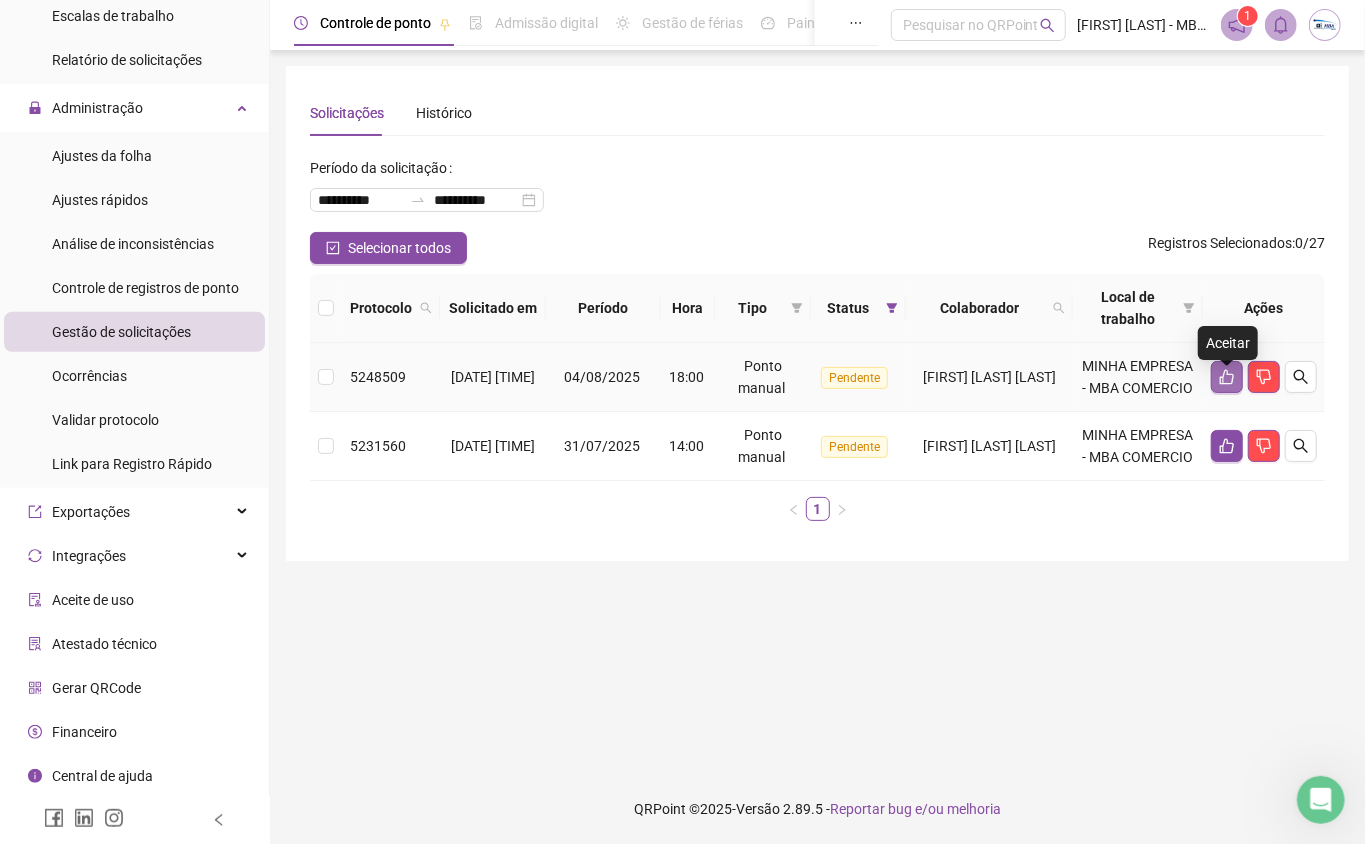 click 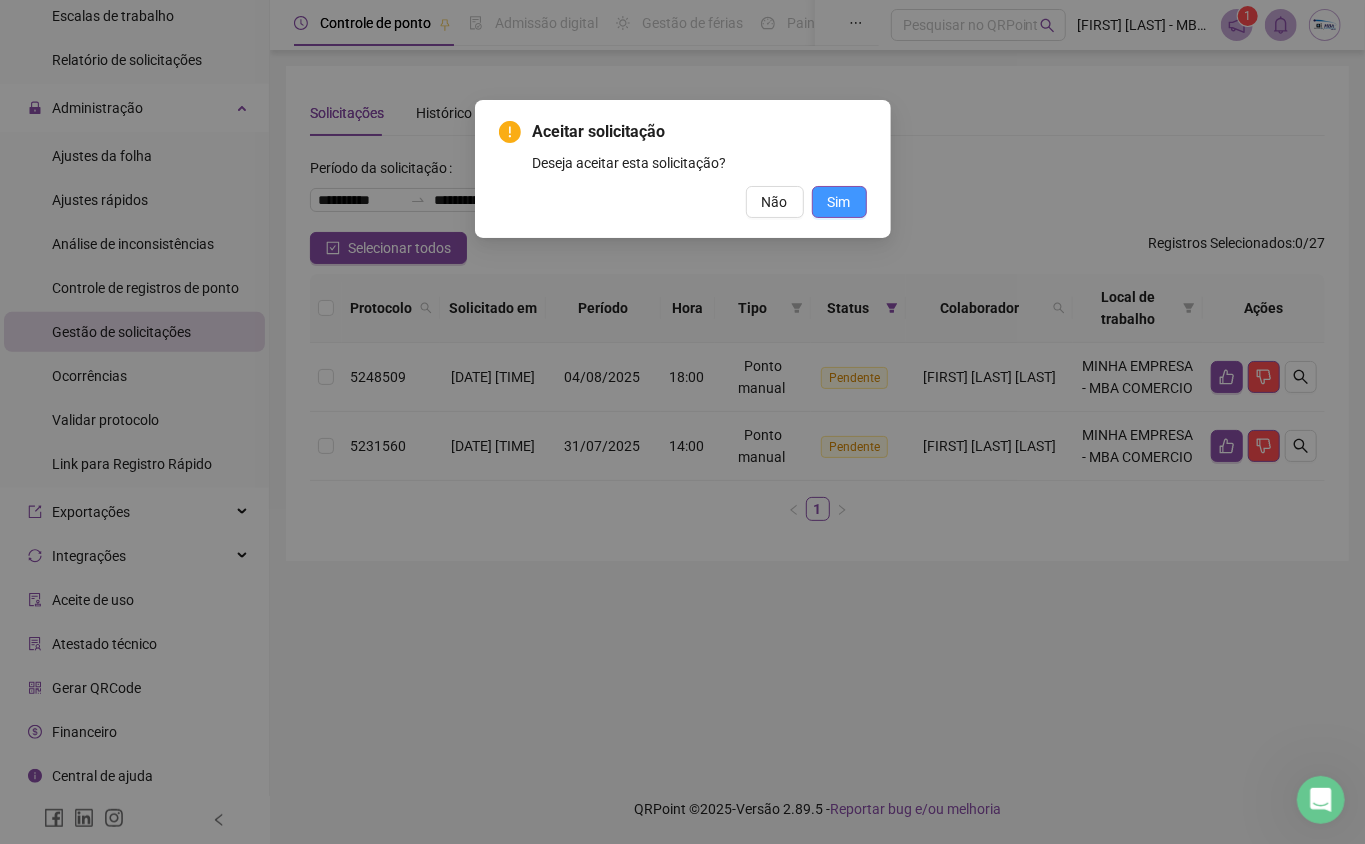 click on "Sim" at bounding box center (839, 202) 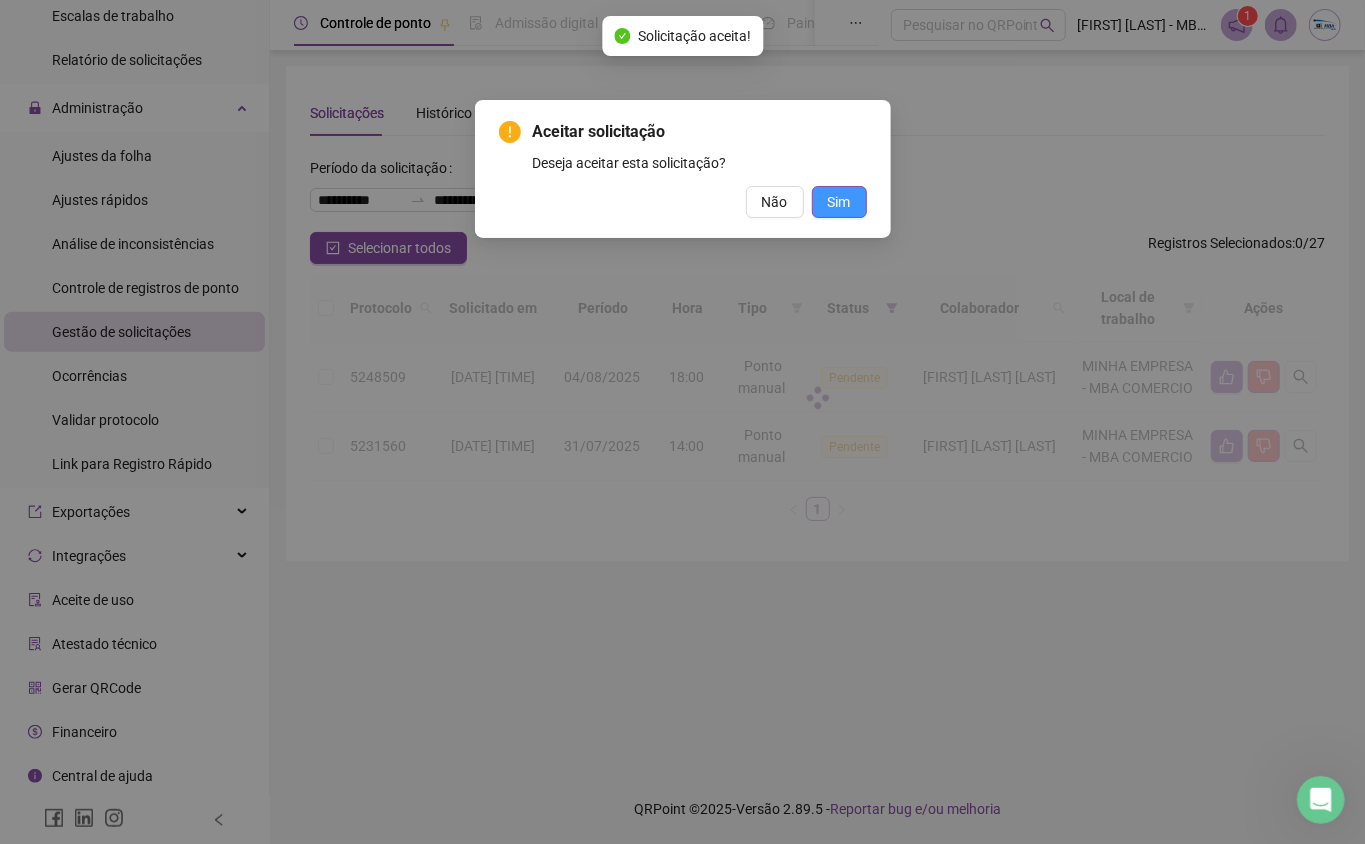 click on "Aceitar solicitação Deseja aceitar esta solicitação? Não Sim" at bounding box center (682, 422) 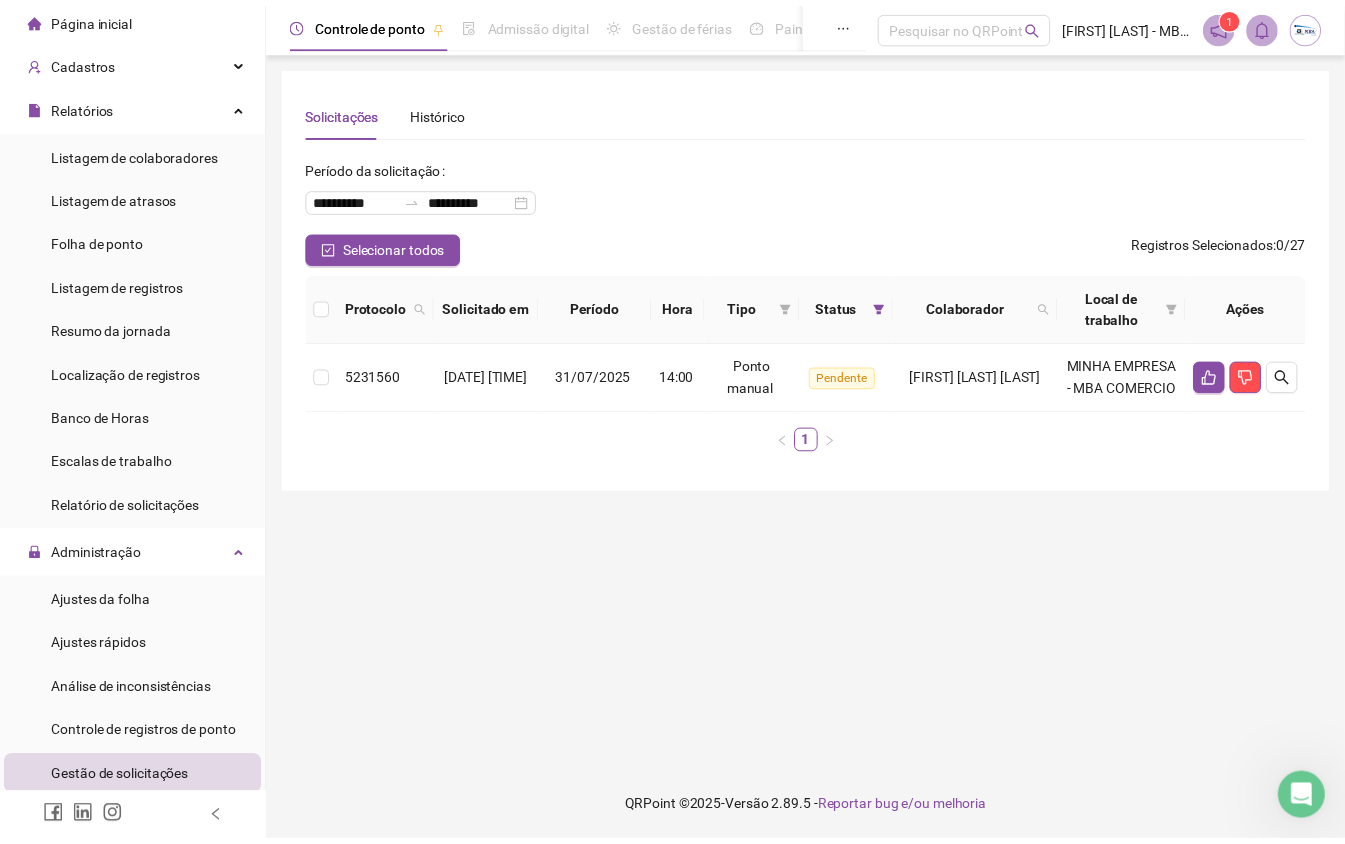 scroll, scrollTop: 0, scrollLeft: 0, axis: both 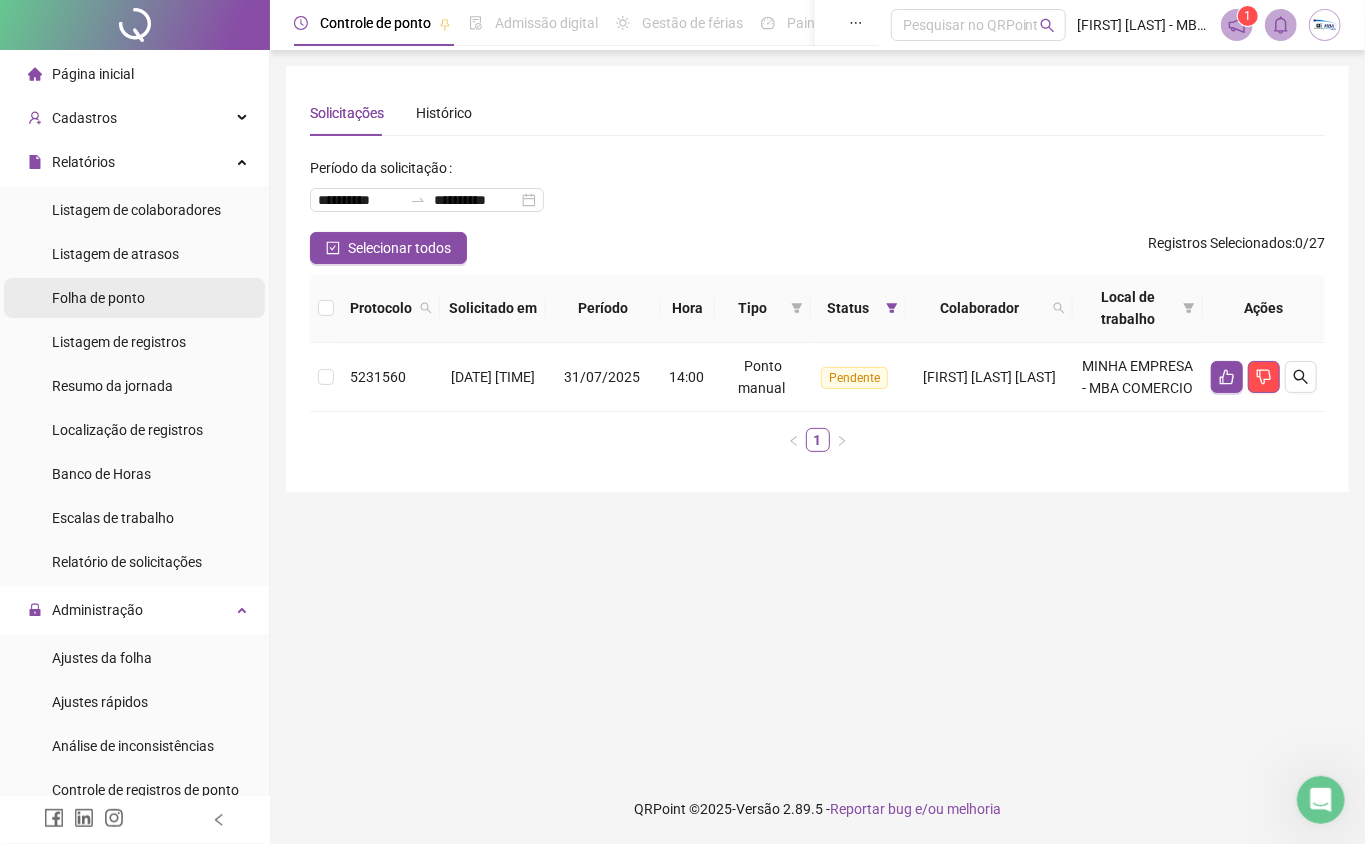 click on "Folha de ponto" at bounding box center (98, 298) 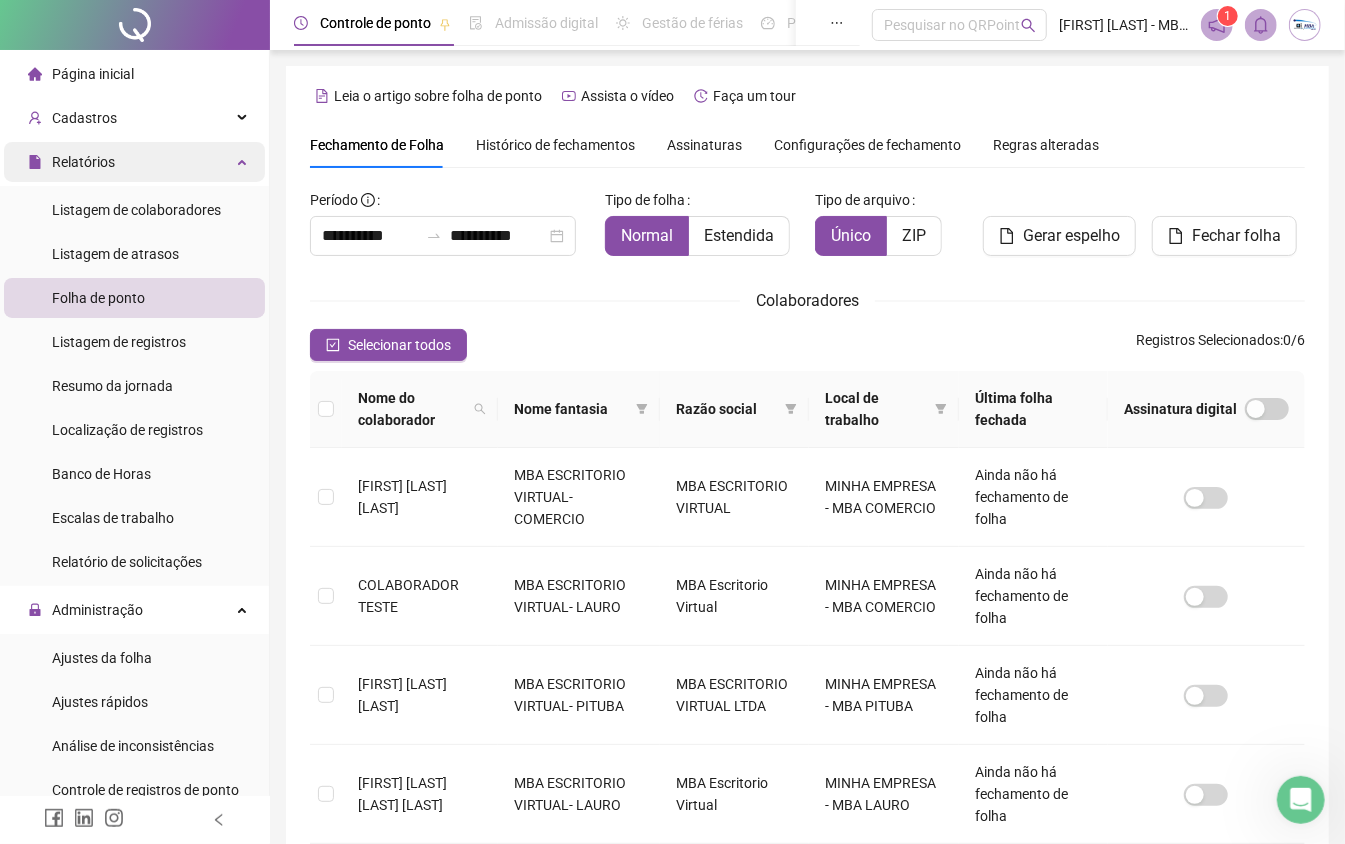 click on "Relatórios" at bounding box center (83, 162) 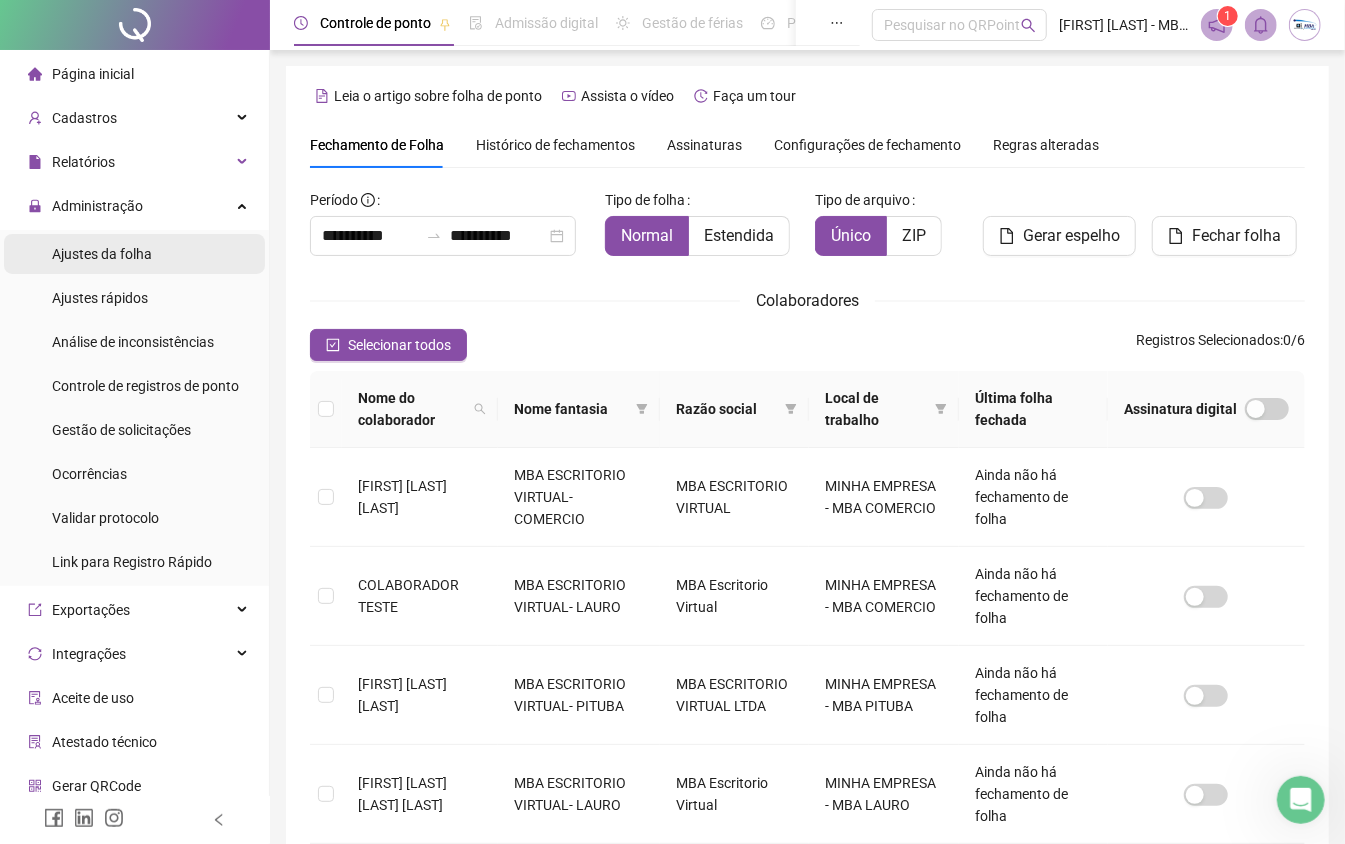 click on "Ajustes da folha" at bounding box center (134, 254) 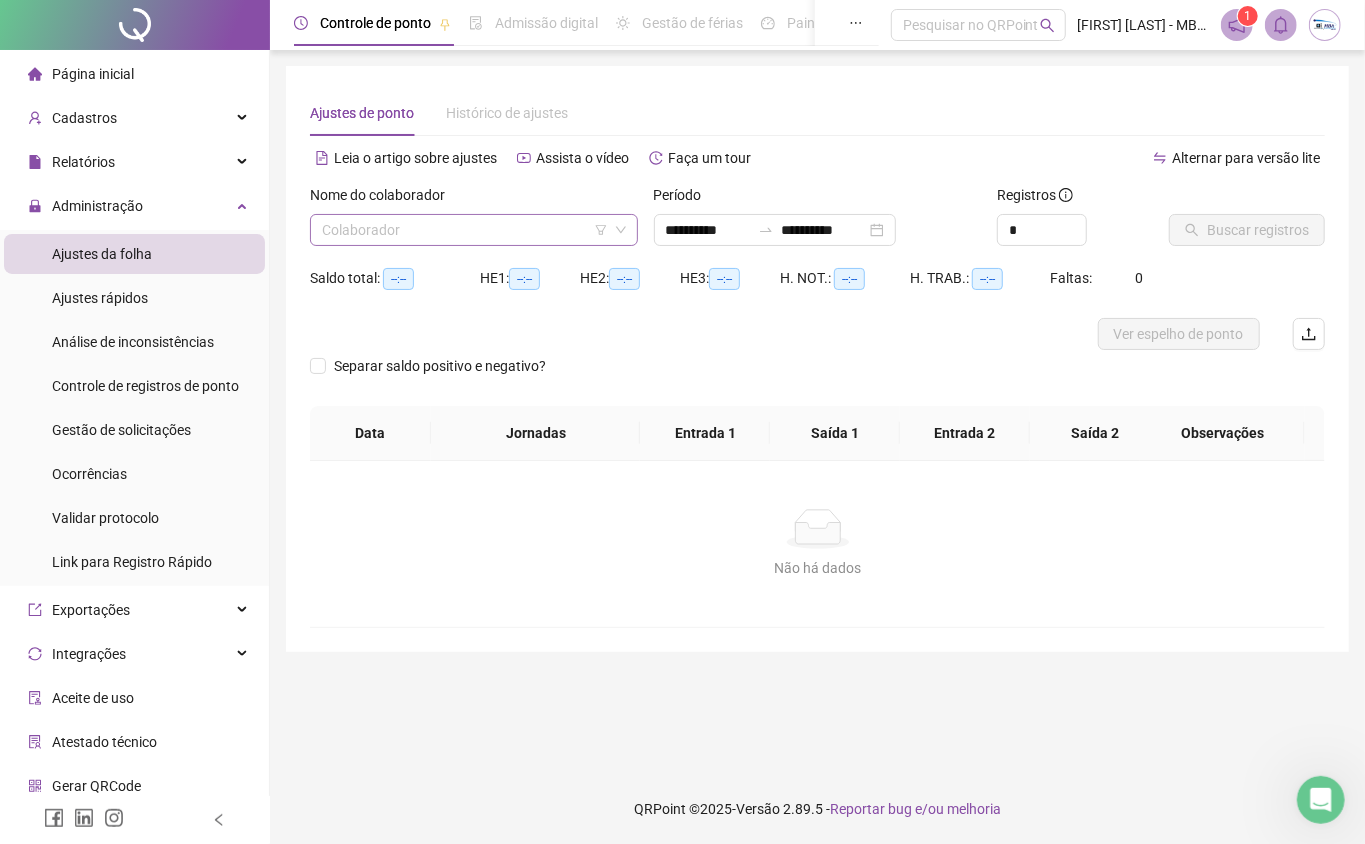 click at bounding box center [465, 230] 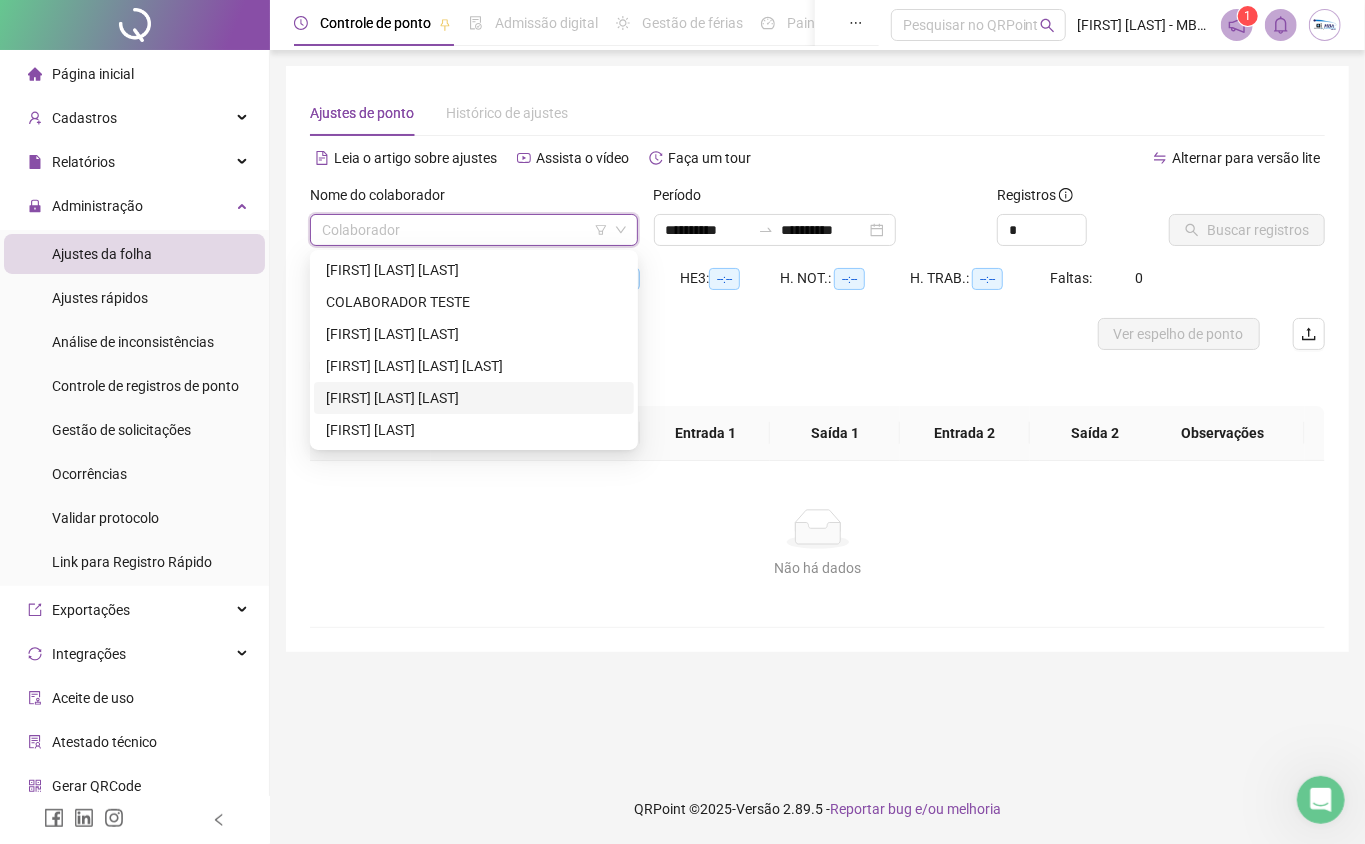 click on "[LAST] [LAST] [LAST]" at bounding box center (474, 398) 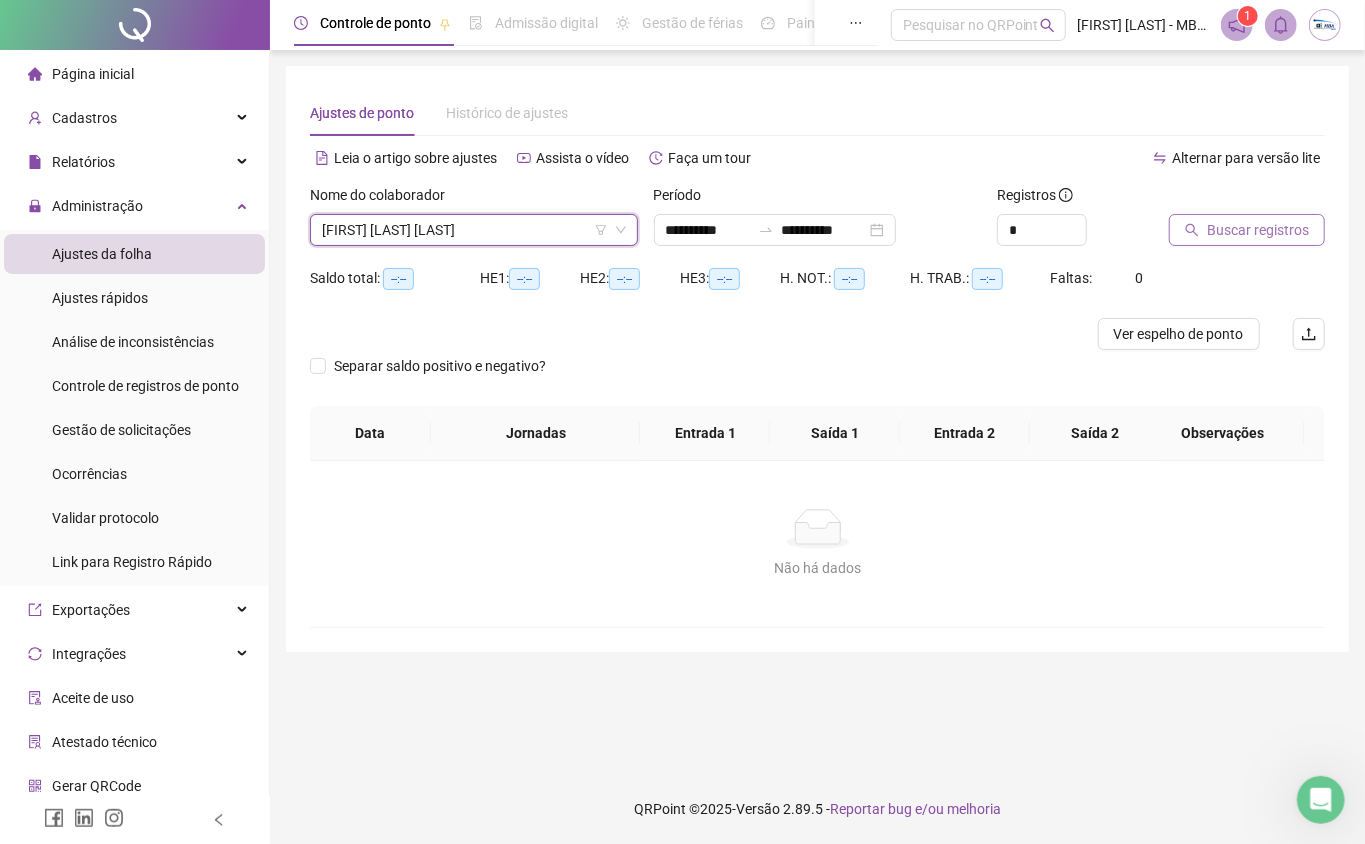 click on "Buscar registros" at bounding box center (1258, 230) 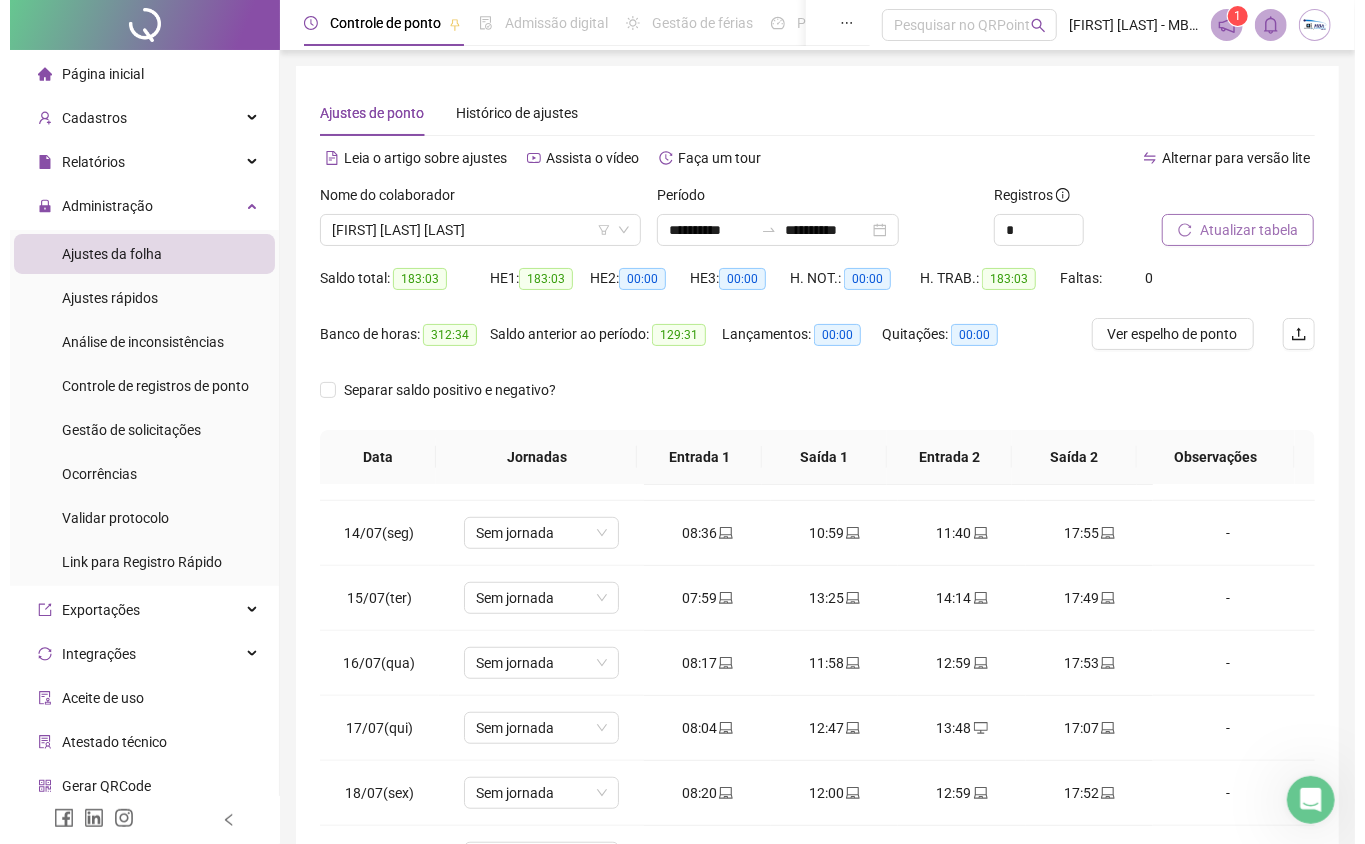 scroll, scrollTop: 1333, scrollLeft: 0, axis: vertical 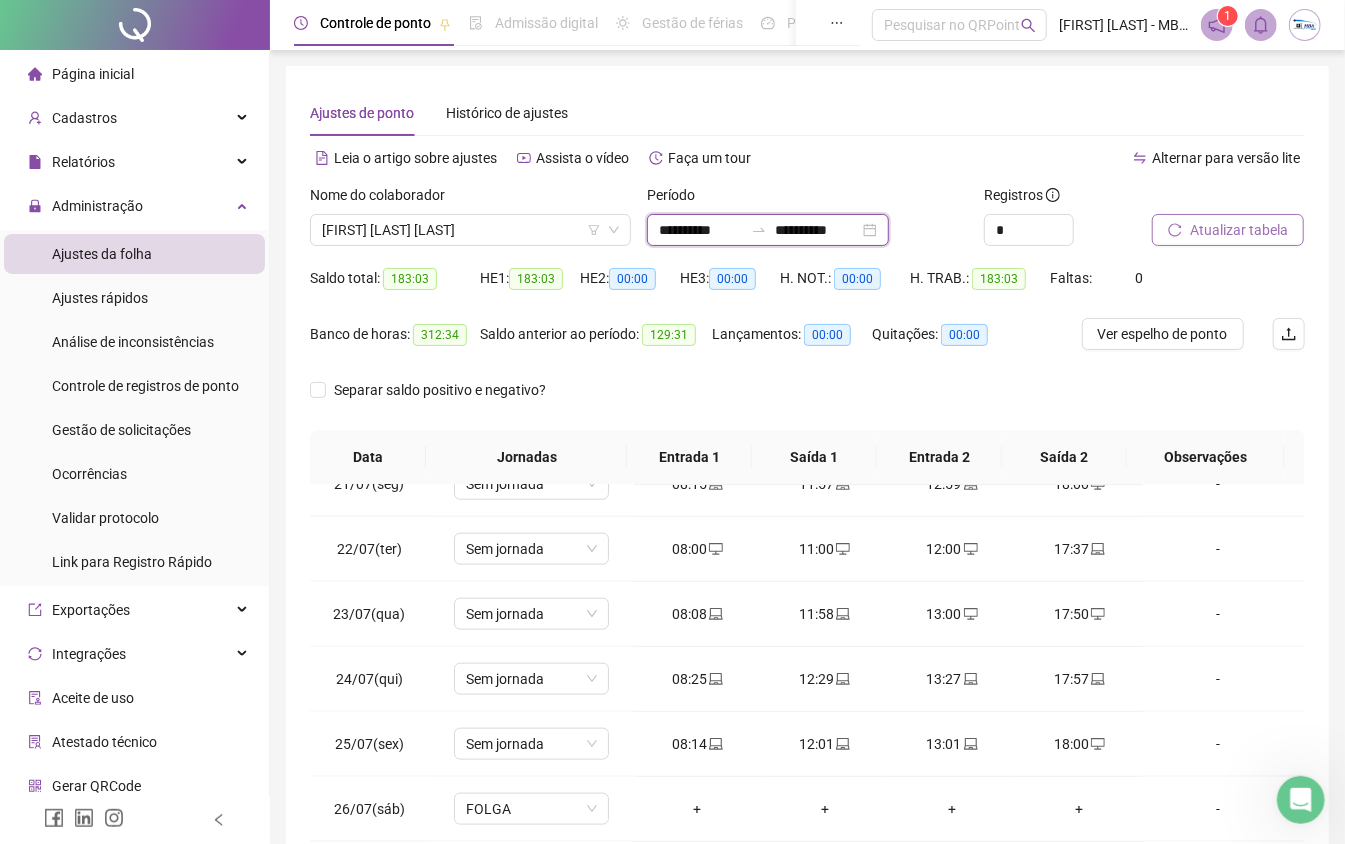 click on "**********" at bounding box center [701, 230] 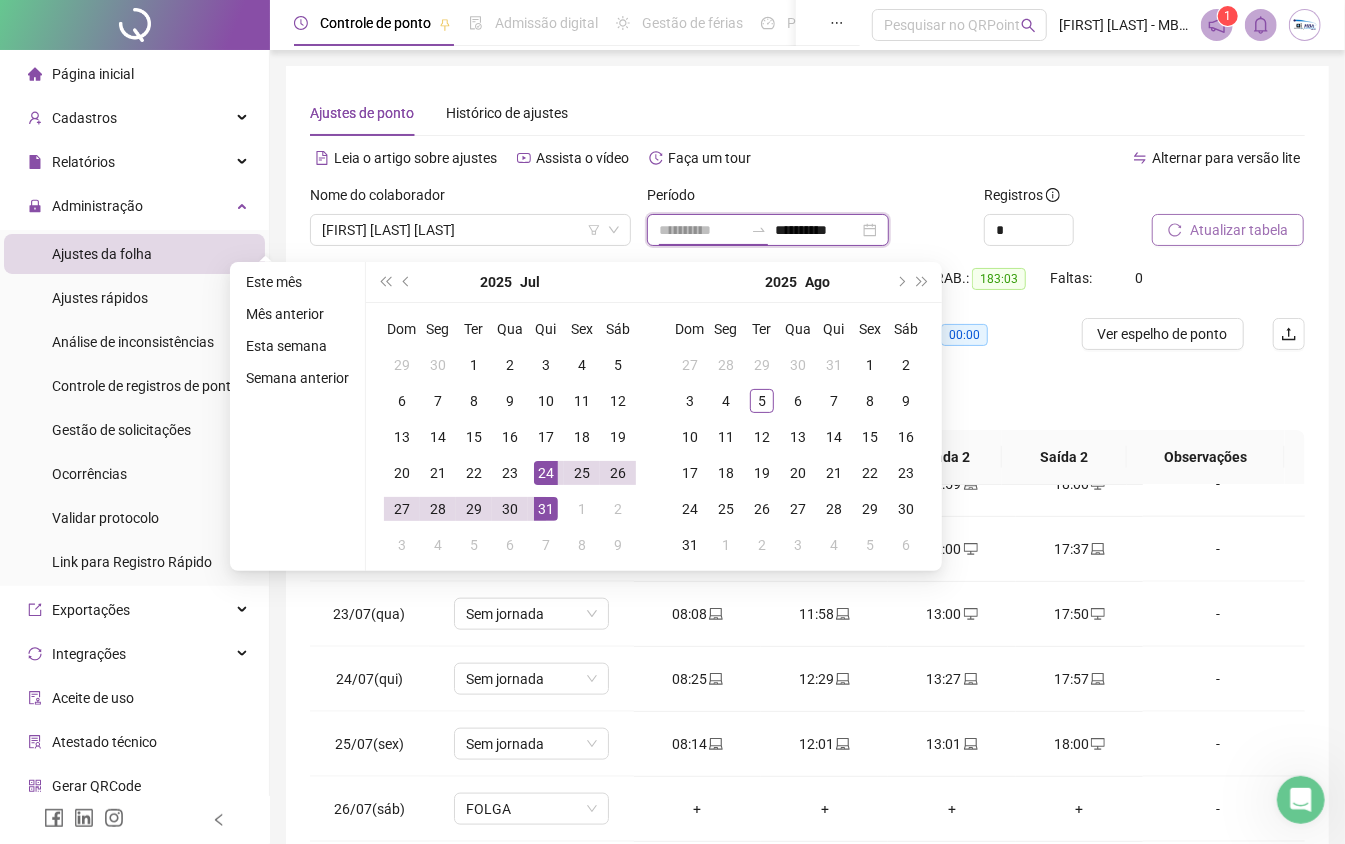 type on "**********" 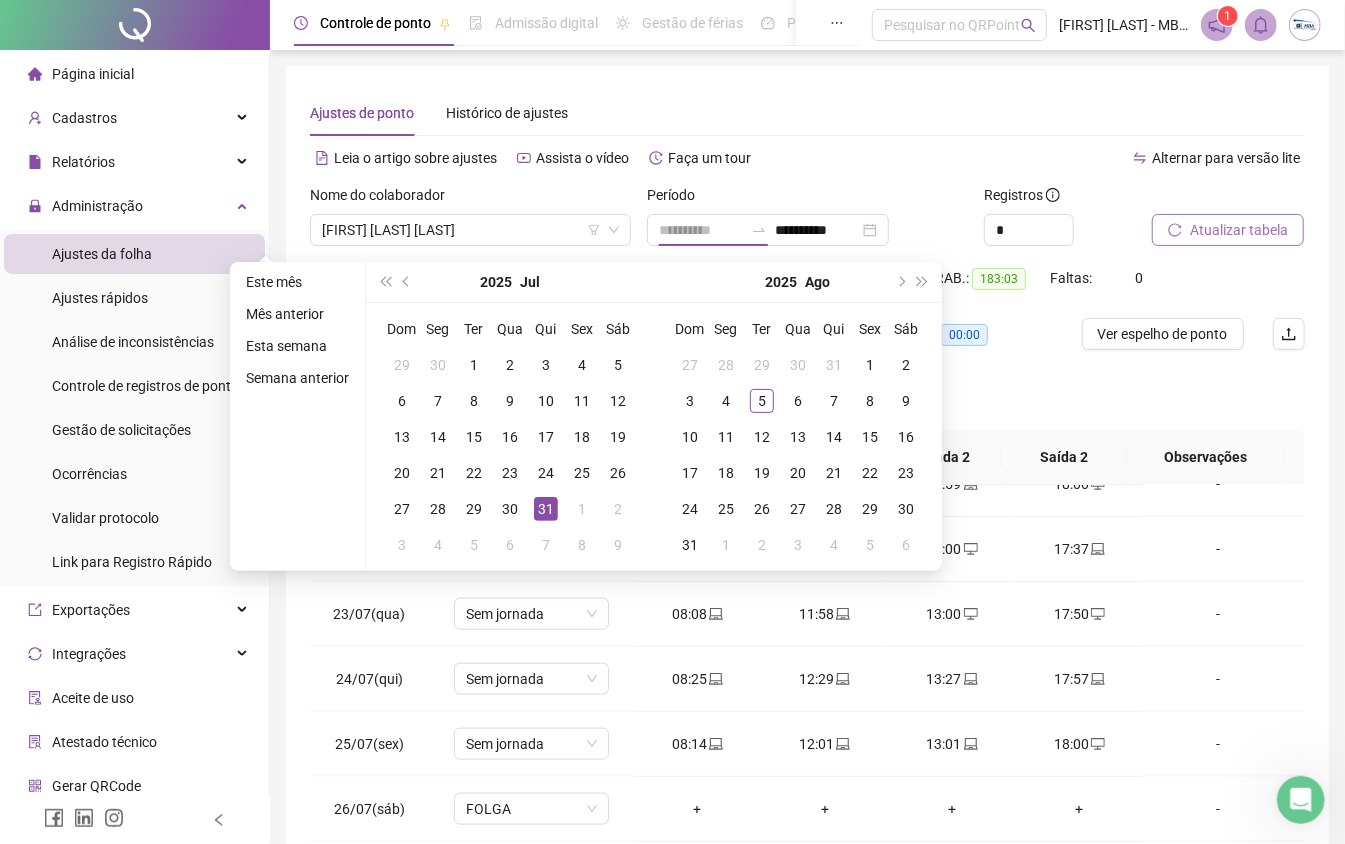 click on "31" at bounding box center [546, 509] 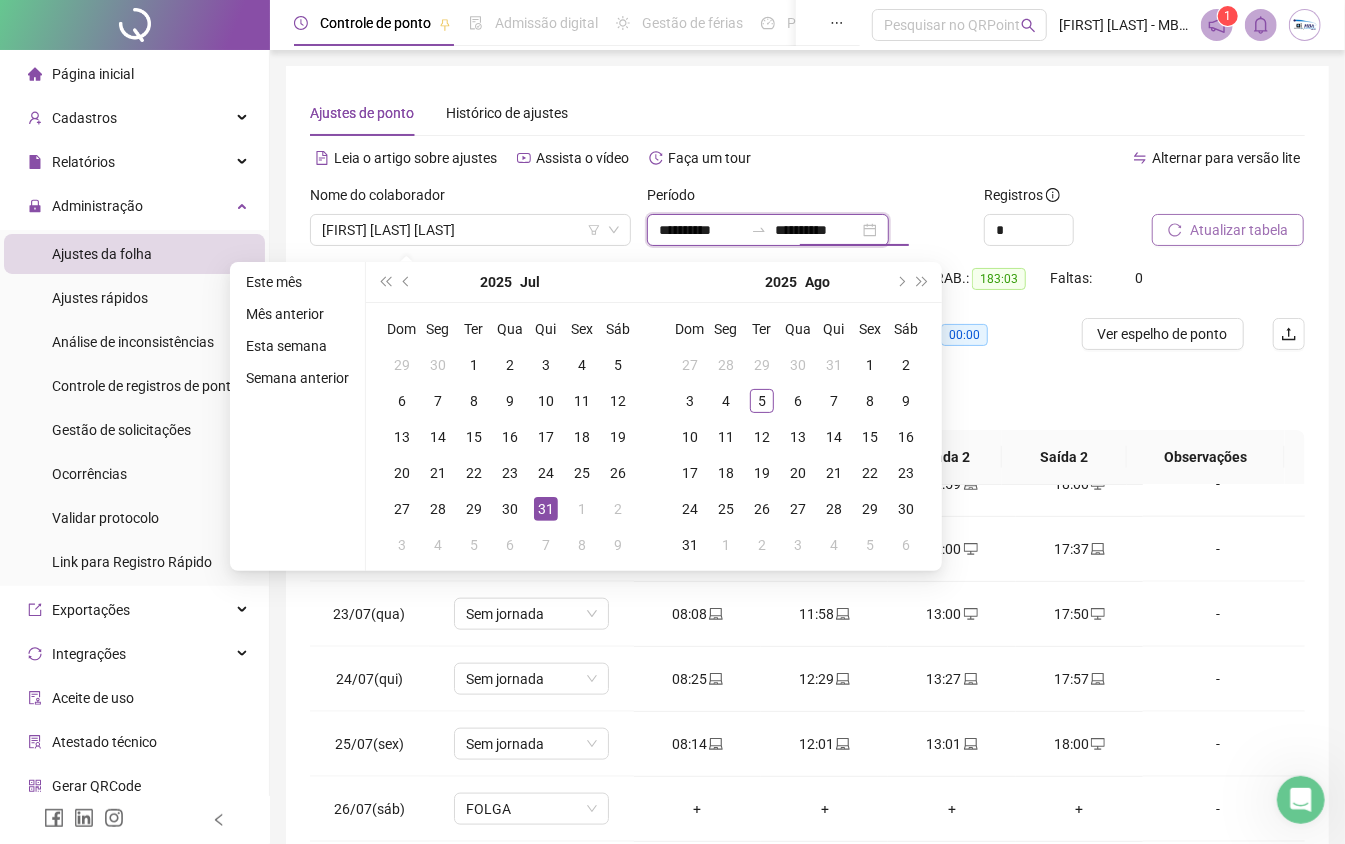 type on "**********" 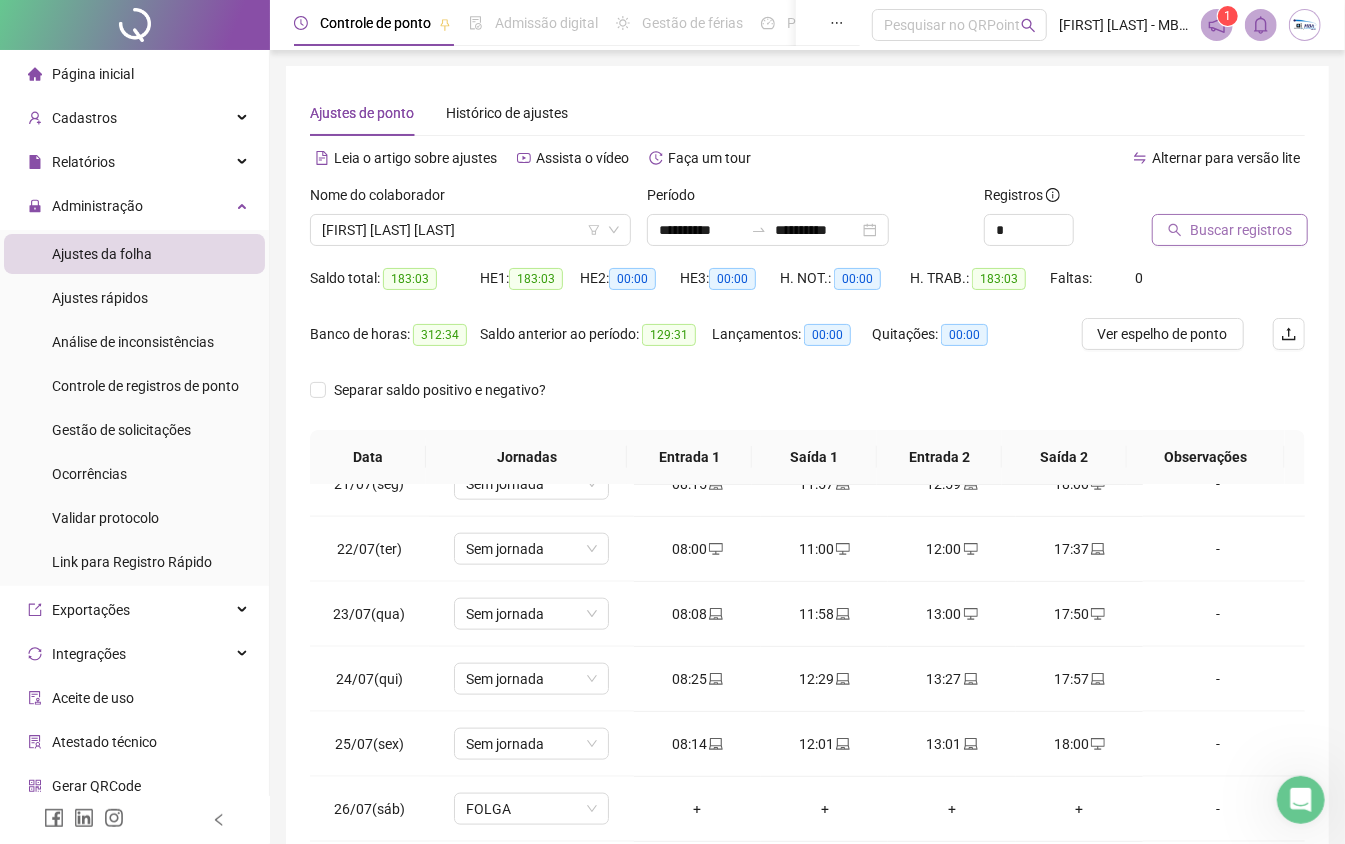 click on "Buscar registros" at bounding box center (1241, 230) 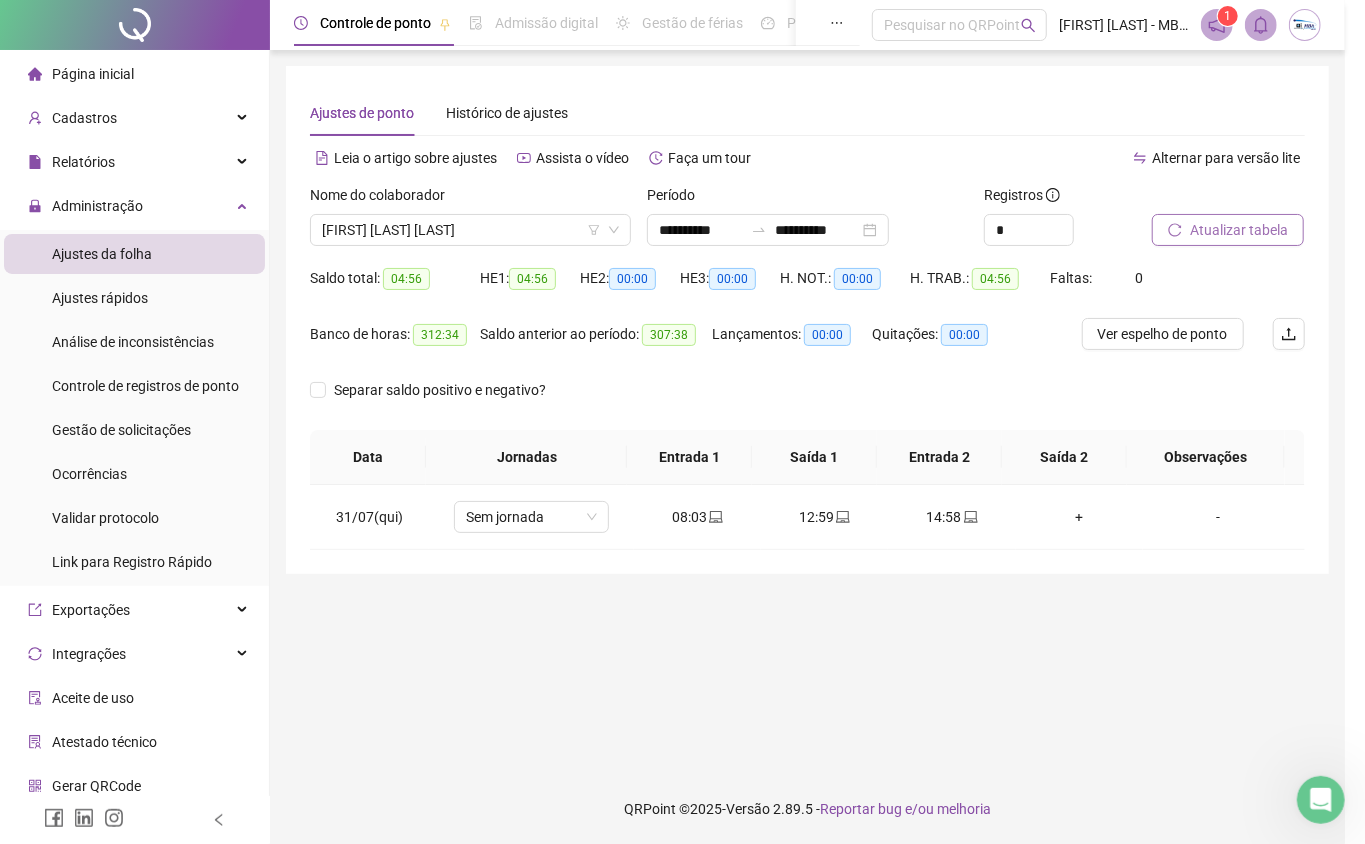 scroll, scrollTop: 0, scrollLeft: 0, axis: both 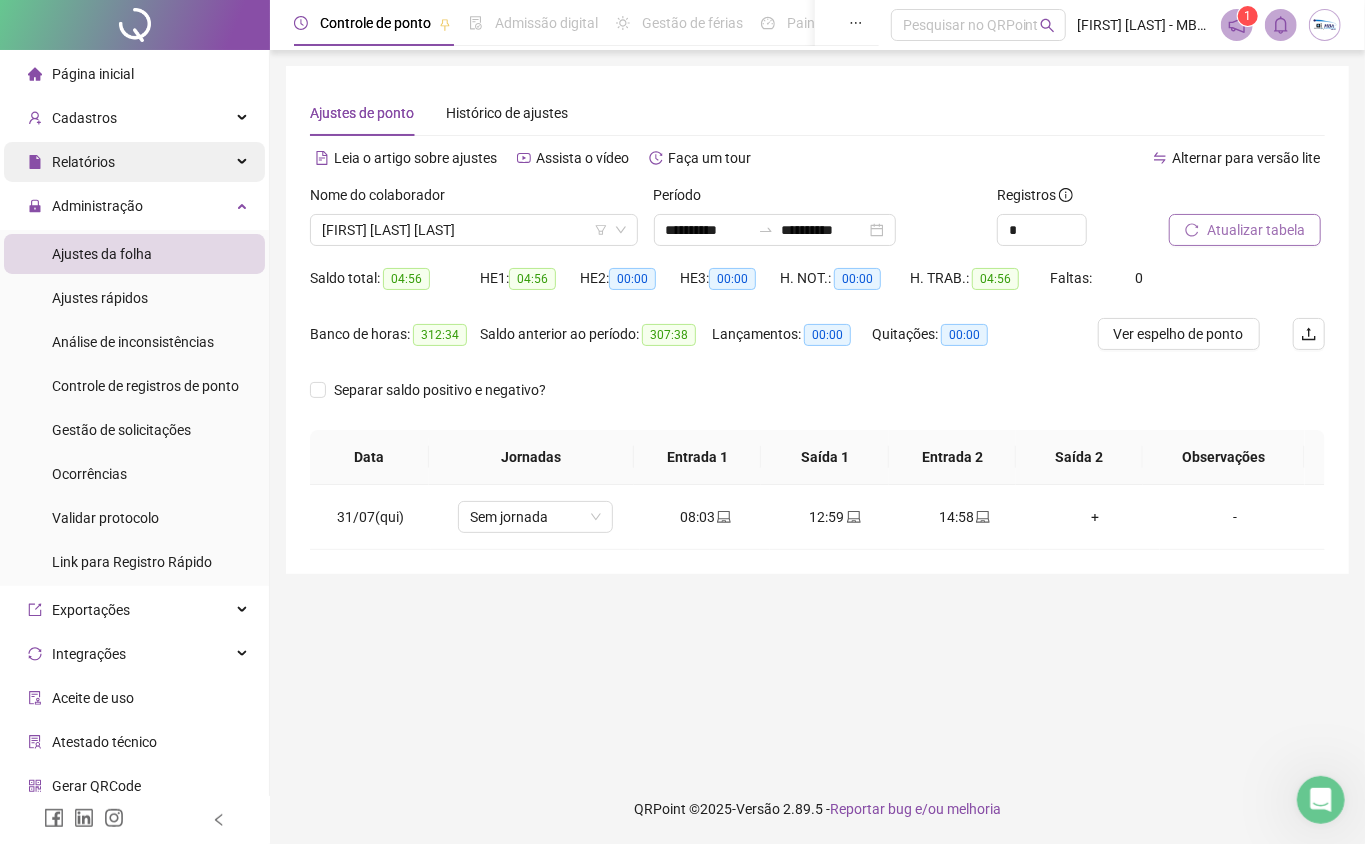 click on "Relatórios" at bounding box center (71, 162) 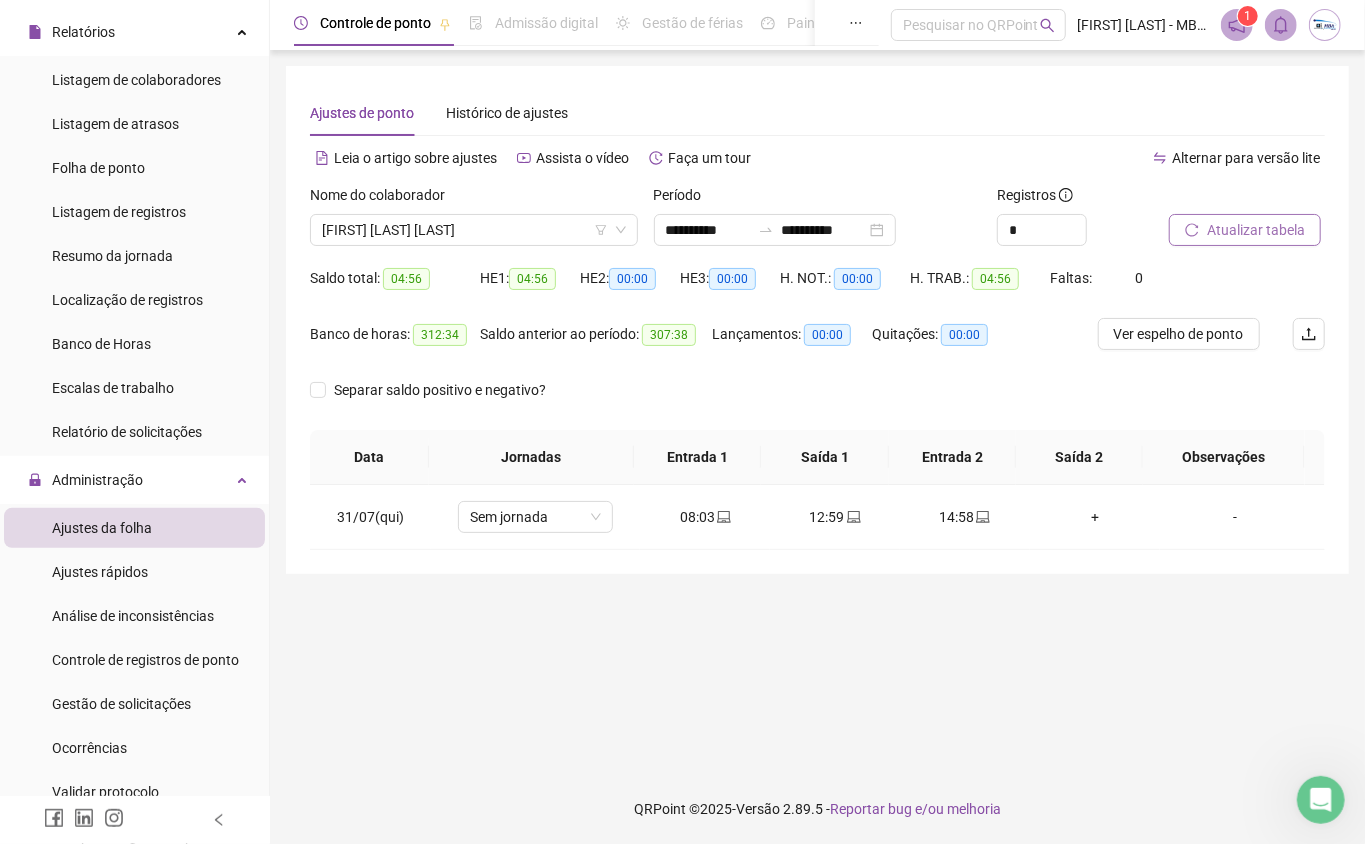 scroll, scrollTop: 102, scrollLeft: 0, axis: vertical 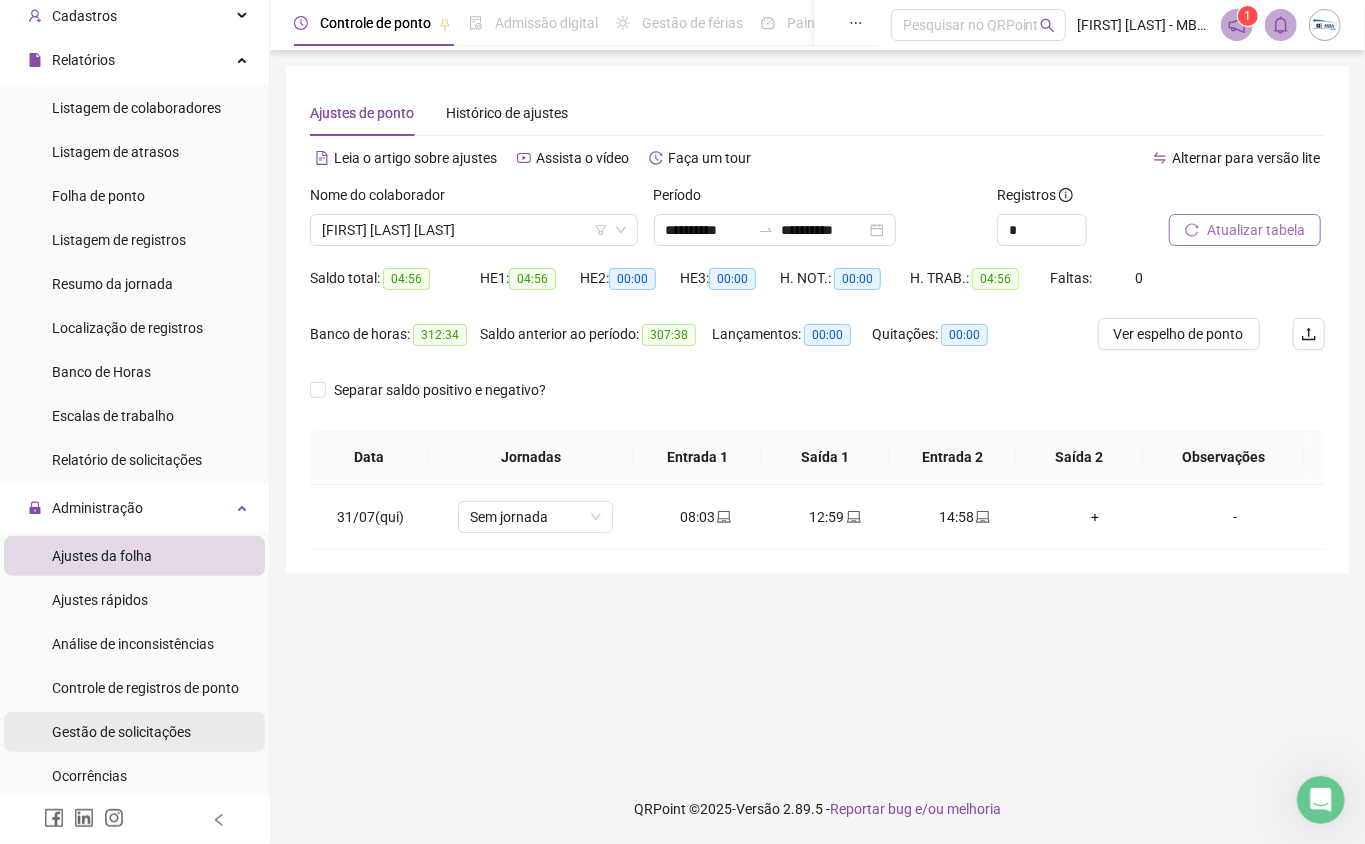 click on "Gestão de solicitações" at bounding box center (121, 732) 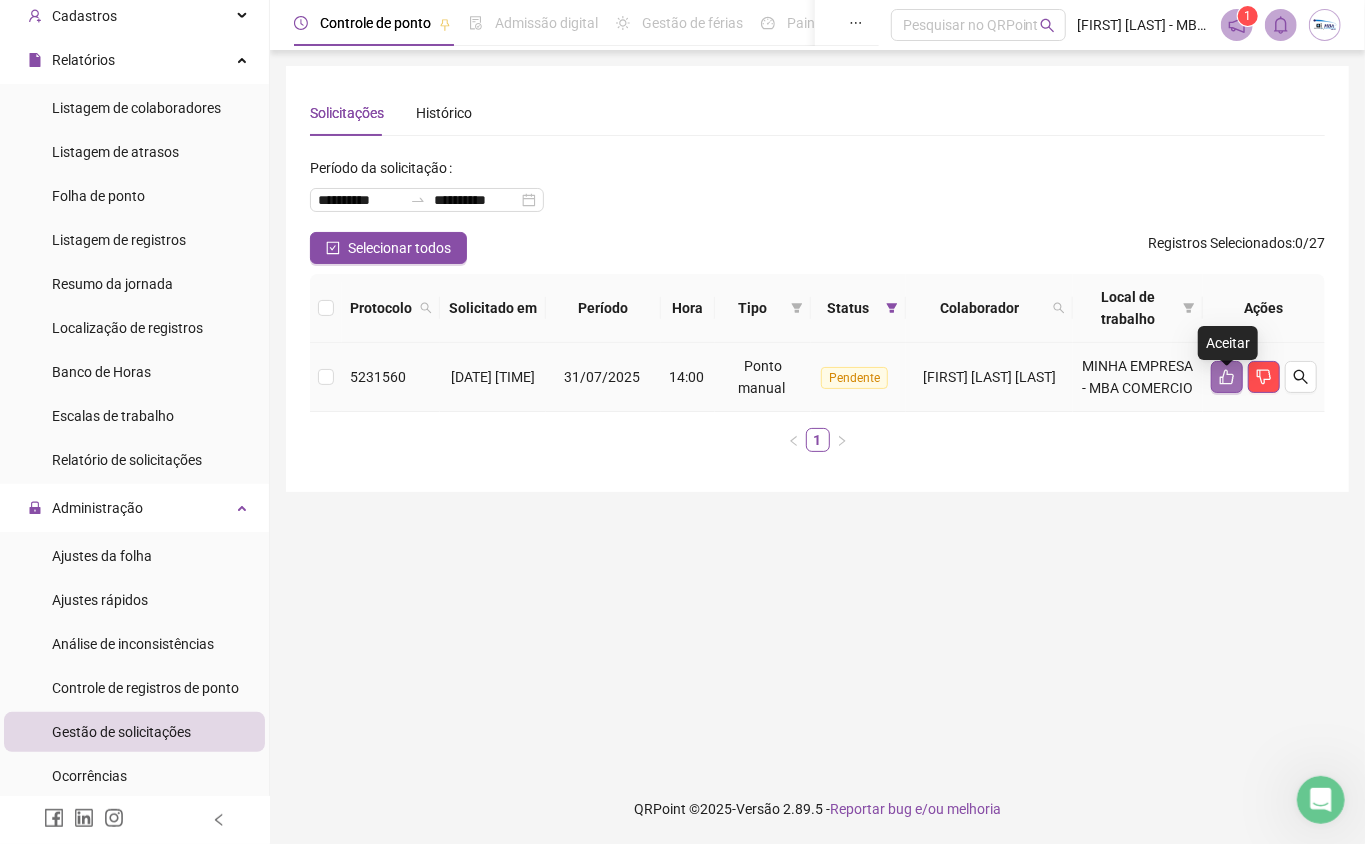 click at bounding box center [1227, 377] 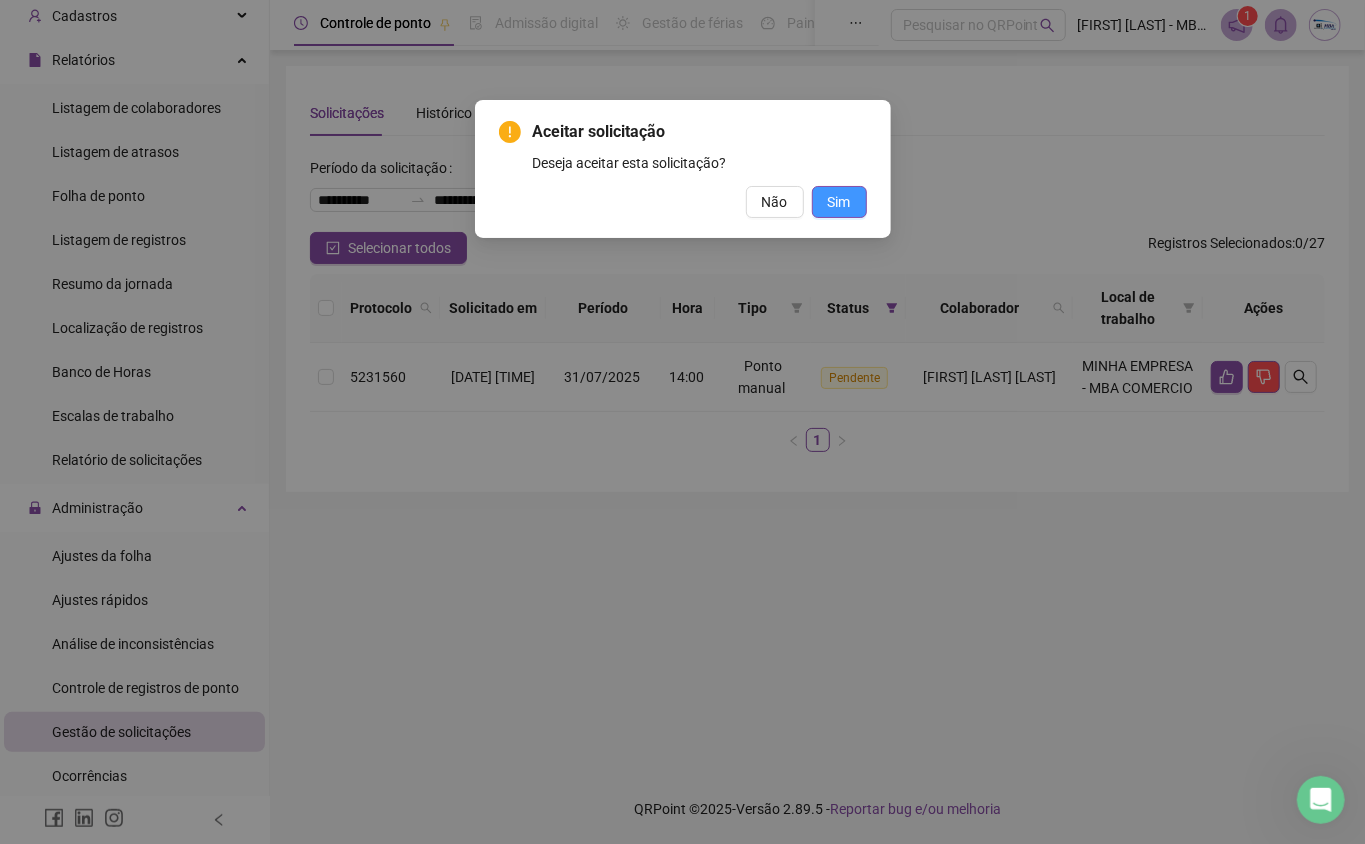 click on "Sim" at bounding box center (839, 202) 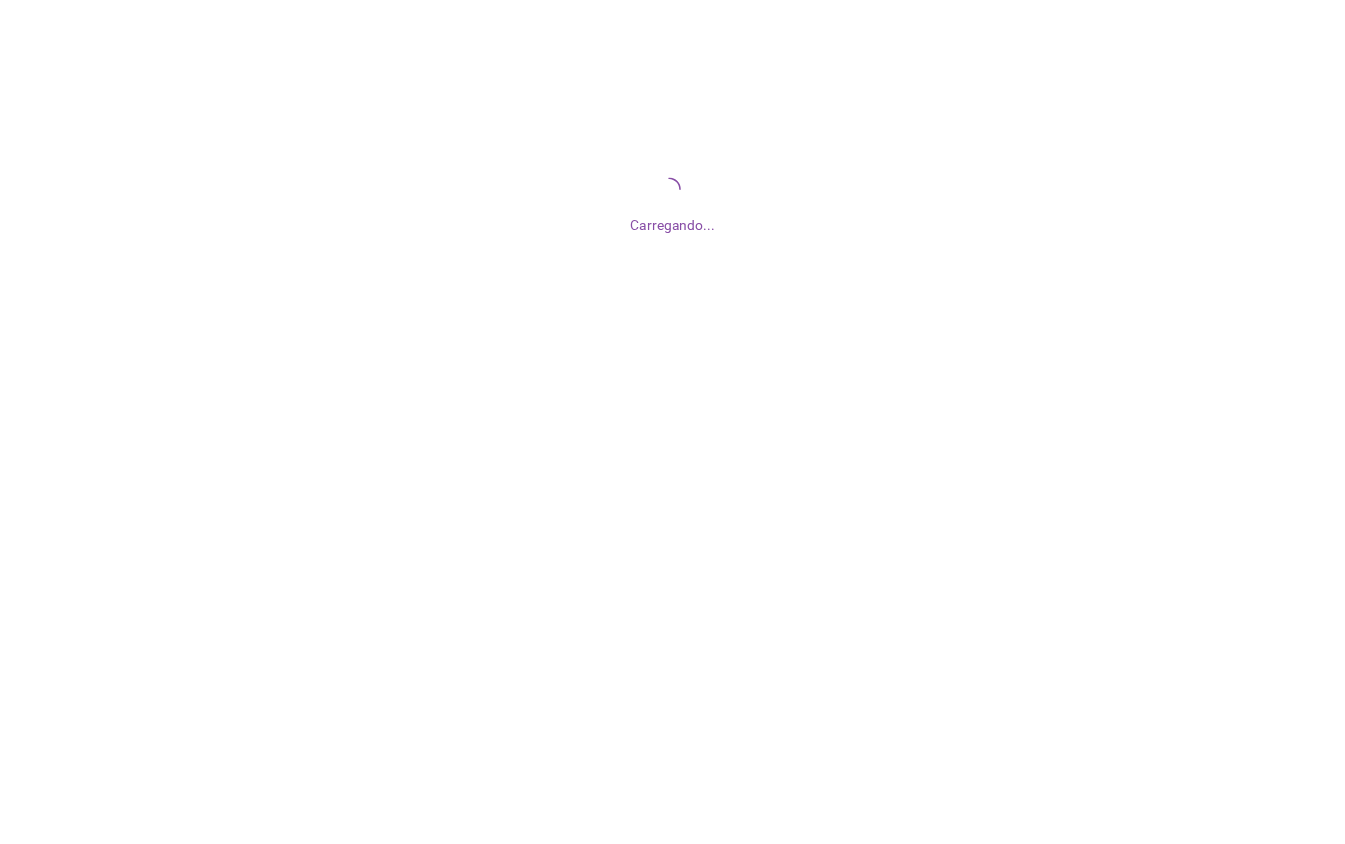 scroll, scrollTop: 0, scrollLeft: 0, axis: both 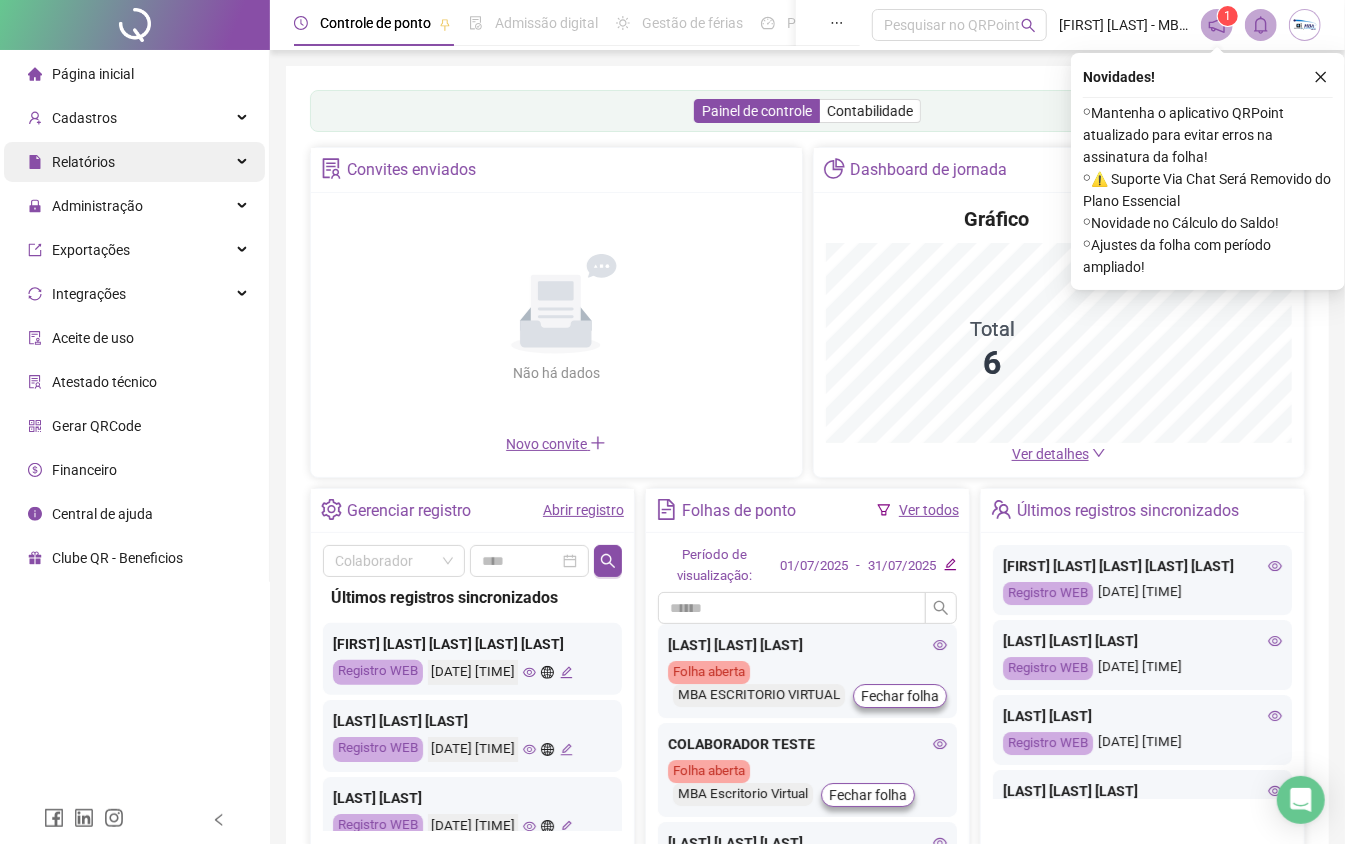 click on "Relatórios" at bounding box center [134, 162] 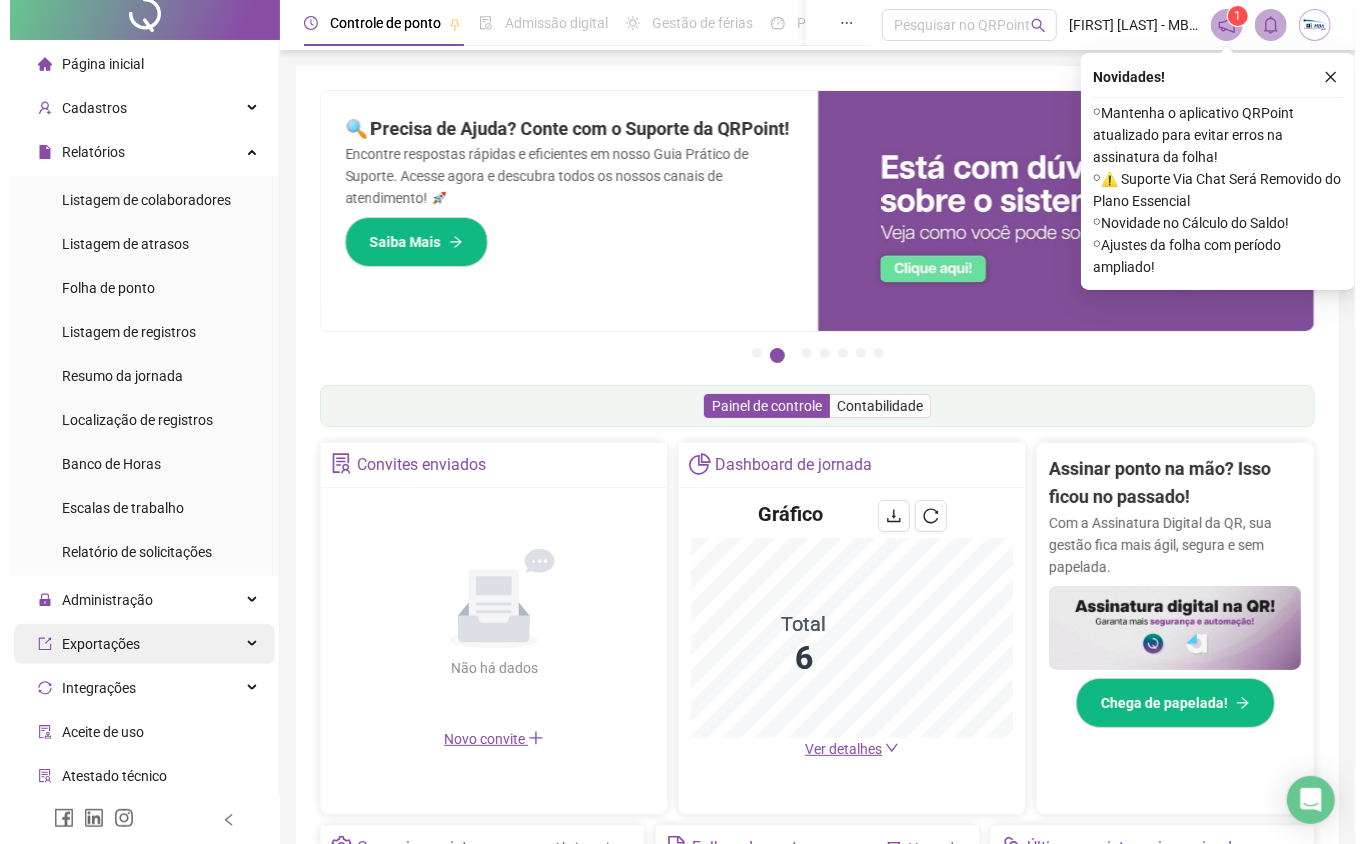 scroll, scrollTop: 0, scrollLeft: 0, axis: both 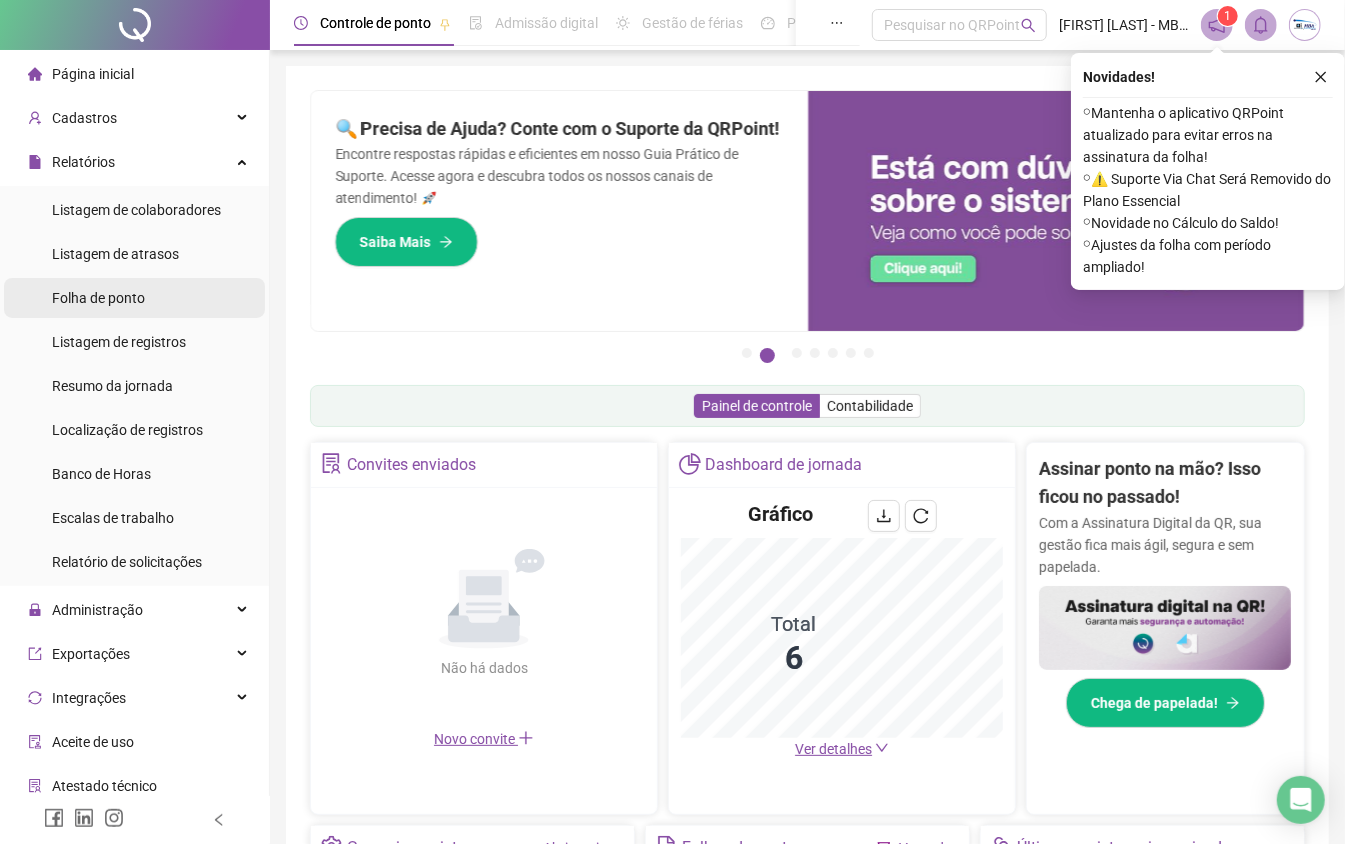 click on "Folha de ponto" at bounding box center [98, 298] 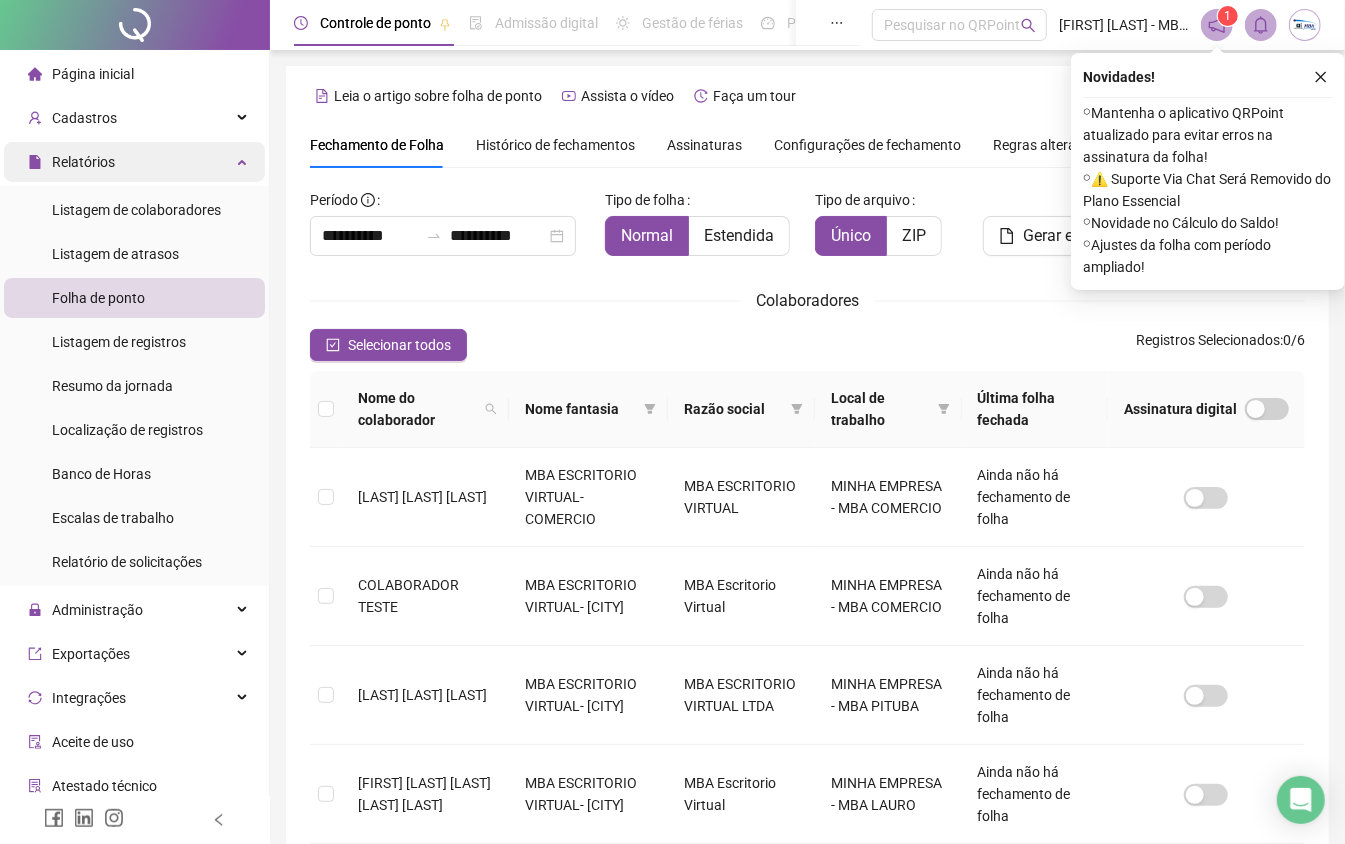 click on "Relatórios" at bounding box center (134, 162) 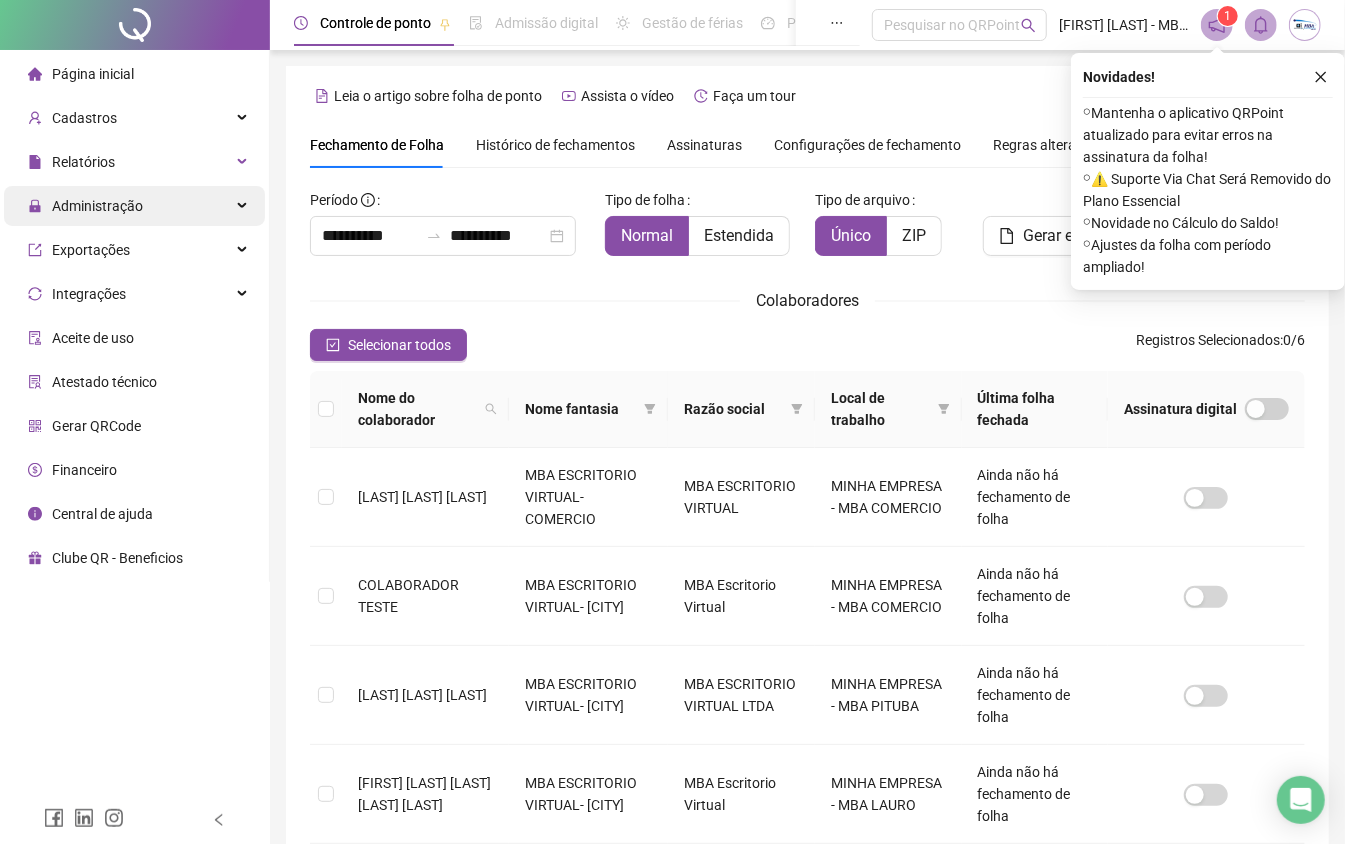 click on "Administração" at bounding box center (97, 206) 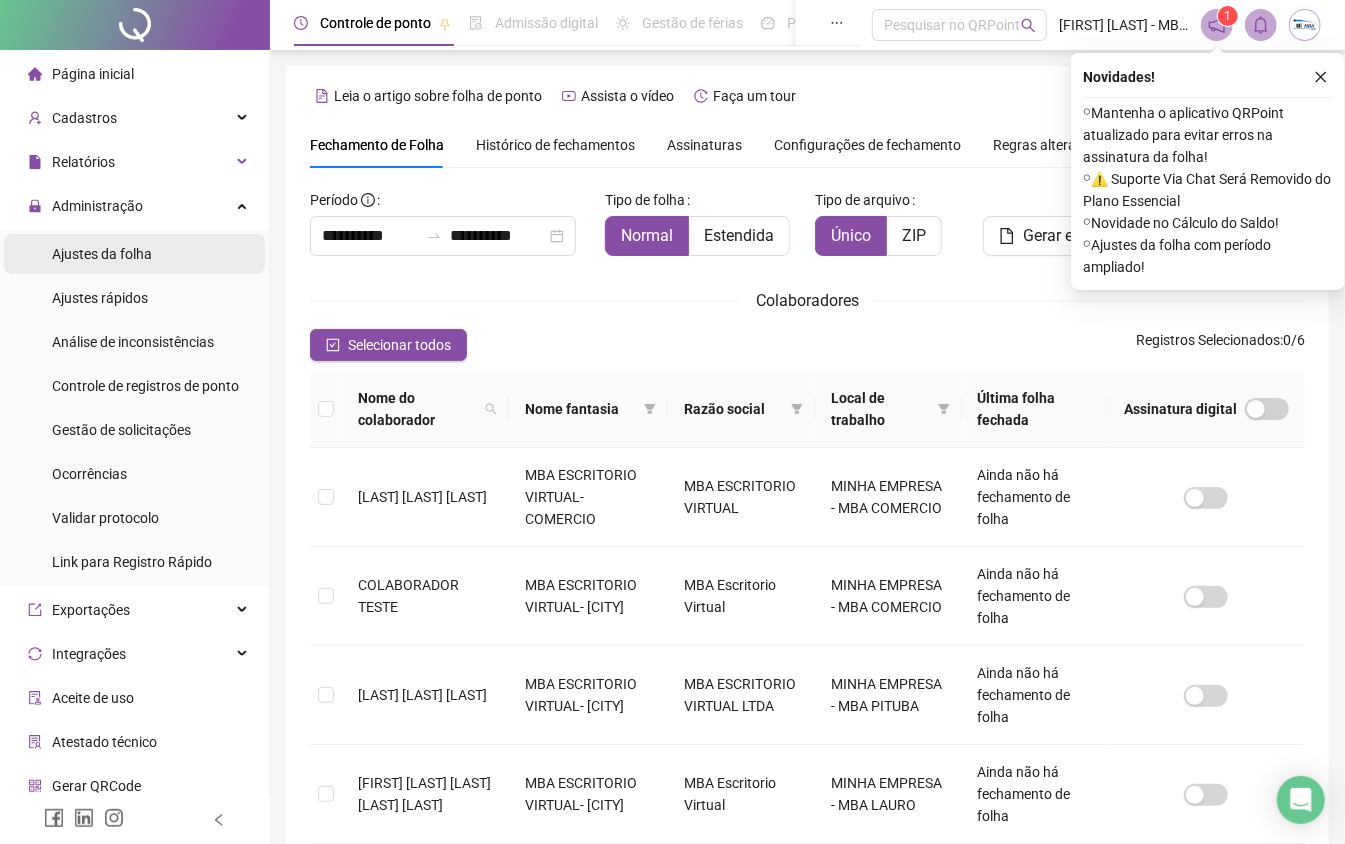 click on "Ajustes da folha" at bounding box center [102, 254] 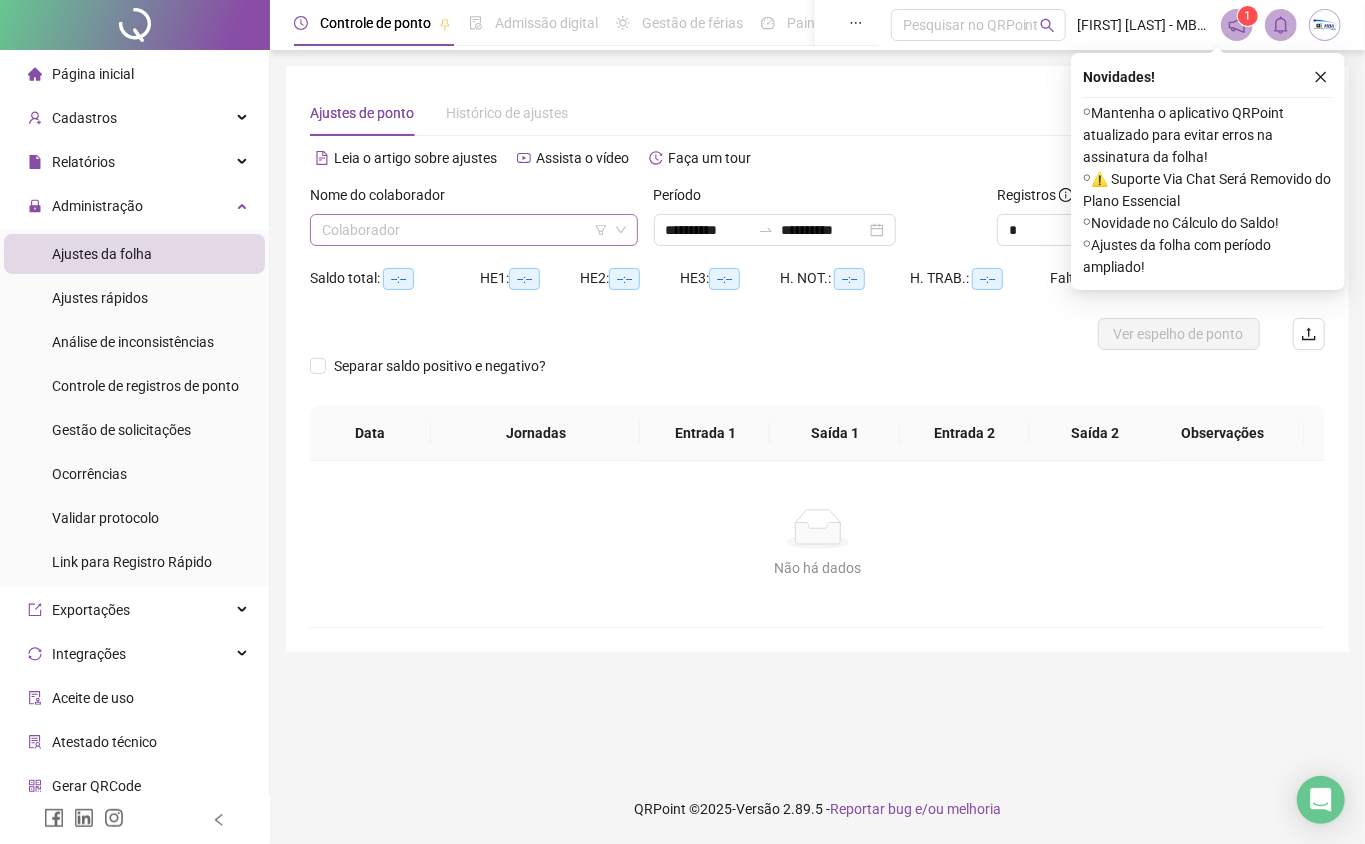 click at bounding box center (465, 230) 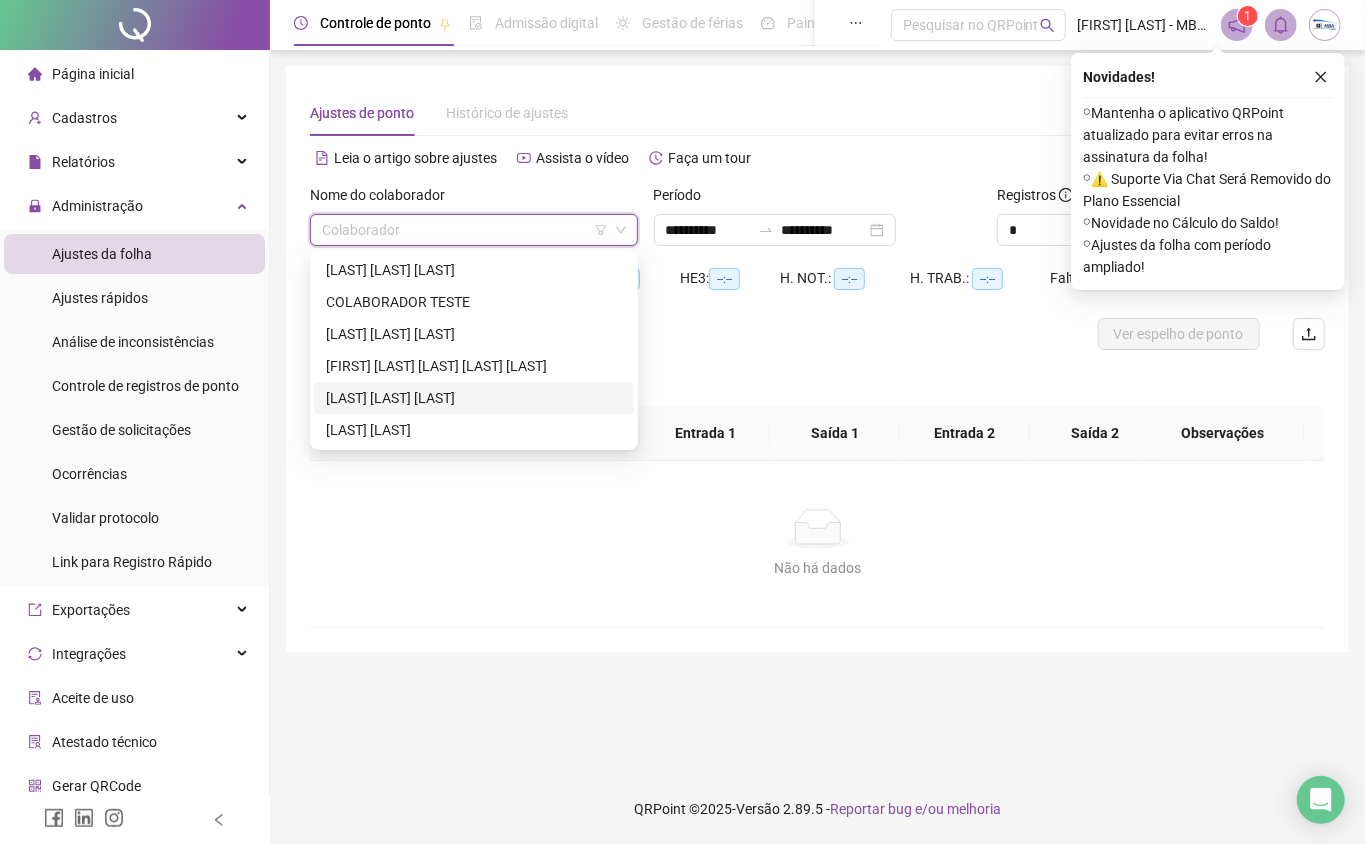 click on "[LAST] [LAST] [LAST]" at bounding box center [474, 398] 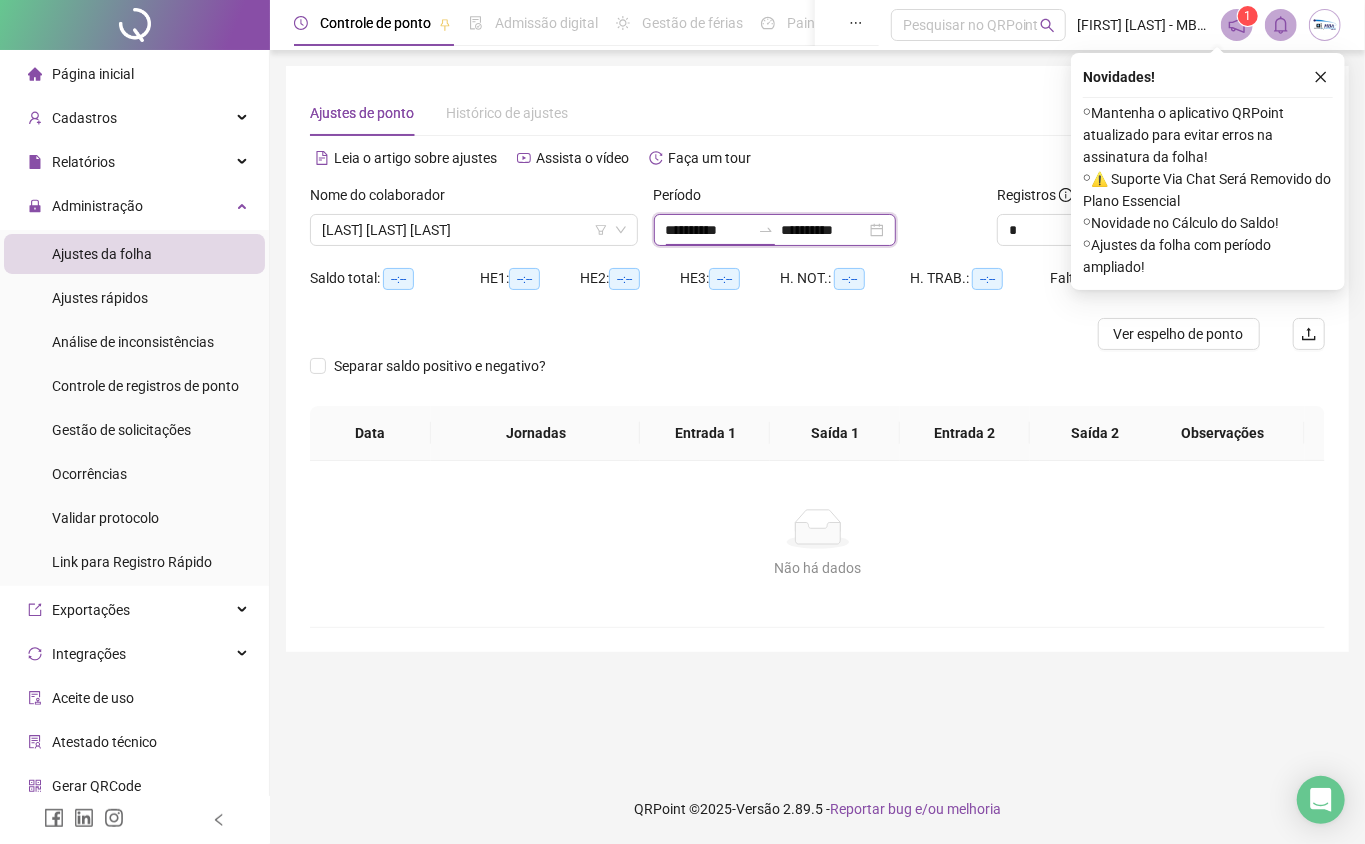 click on "**********" at bounding box center [708, 230] 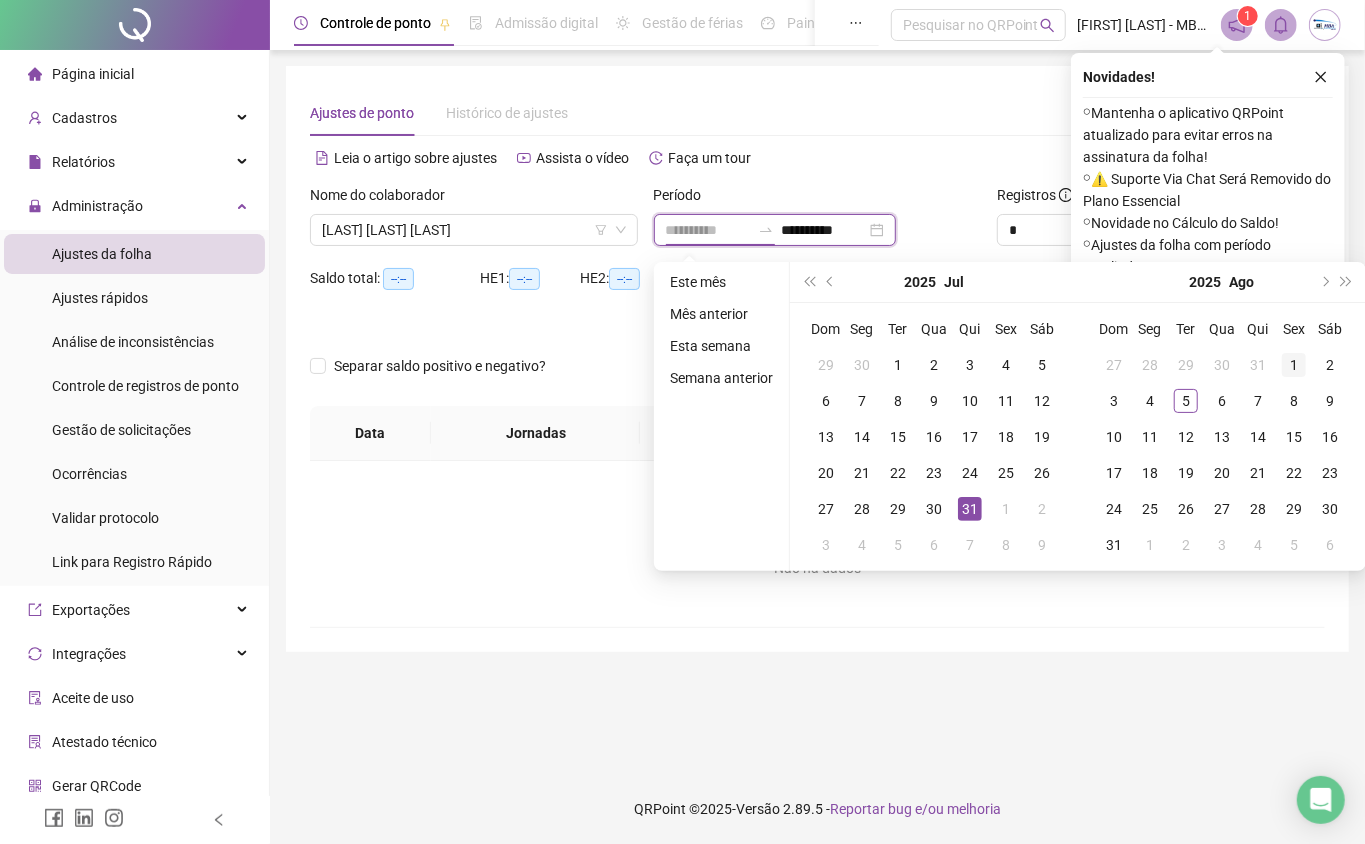 type on "**********" 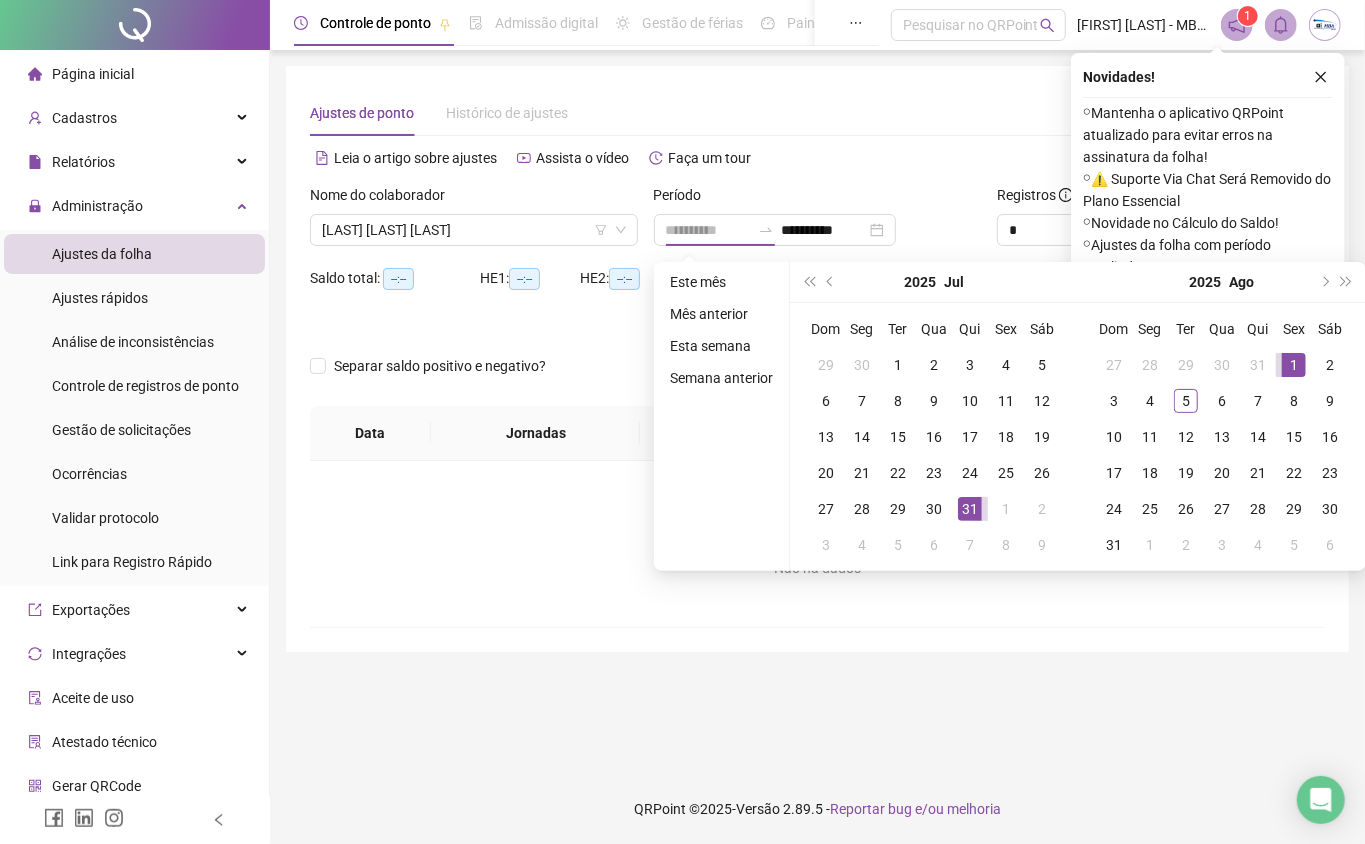 click on "1" at bounding box center [1294, 365] 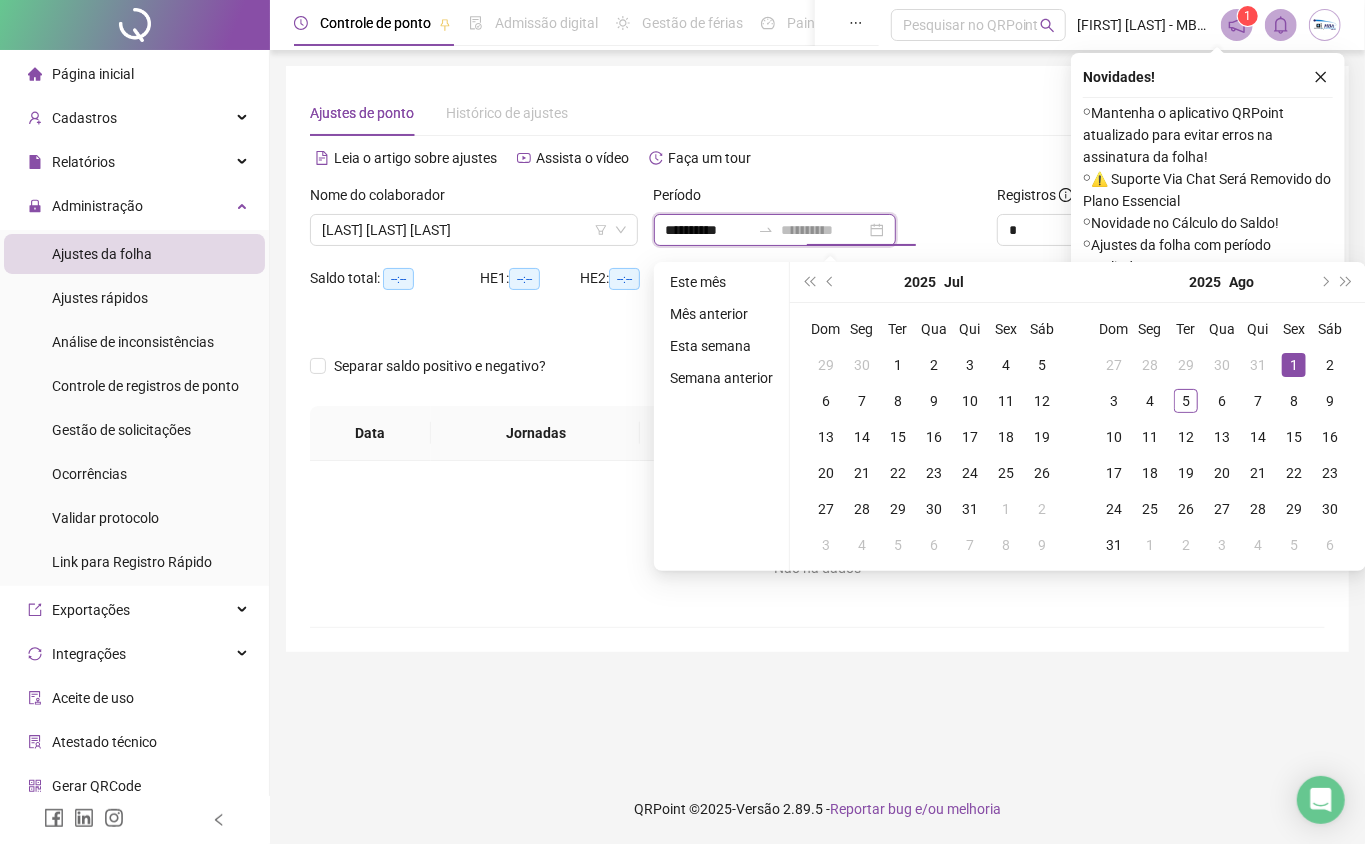 type on "**********" 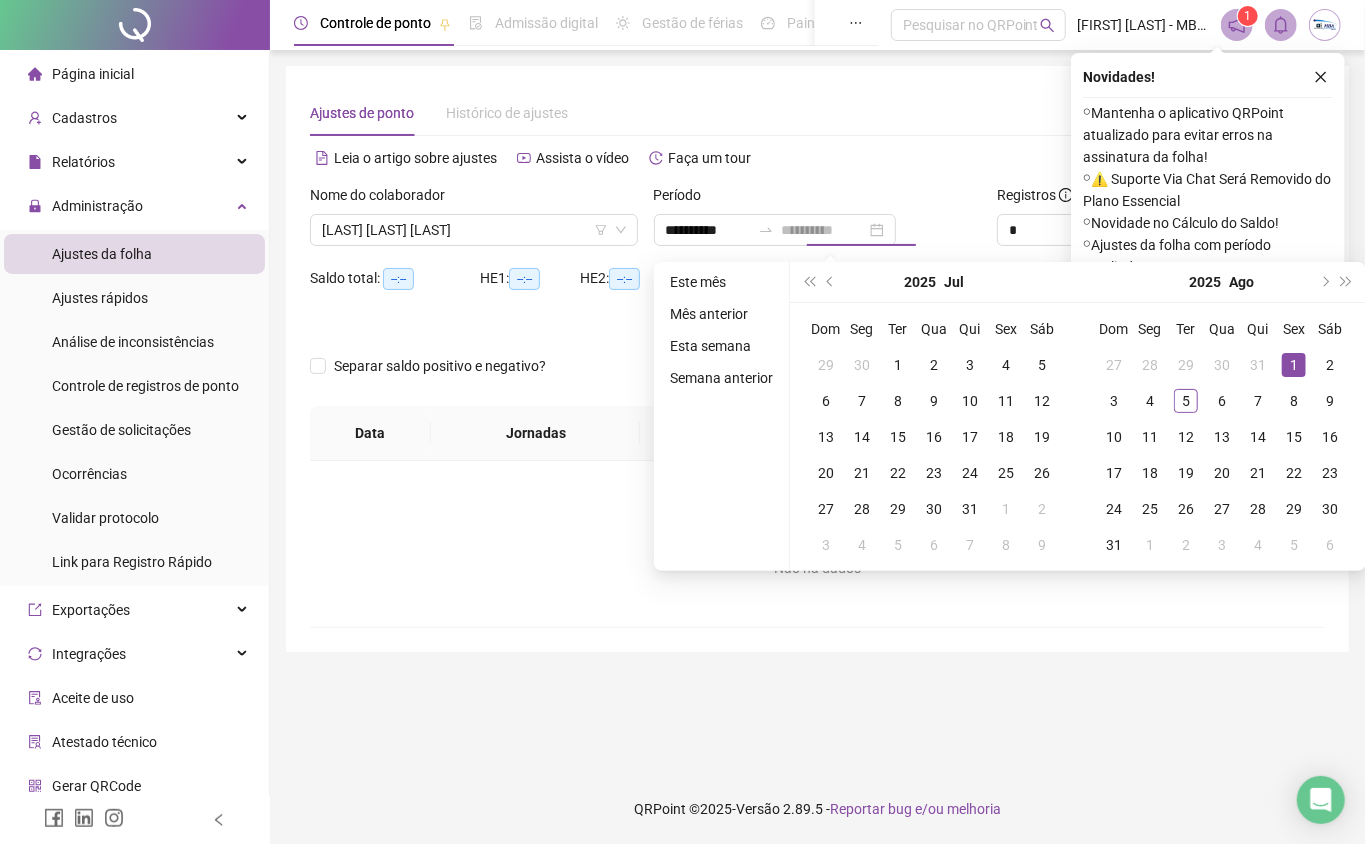 click on "1" at bounding box center (1294, 365) 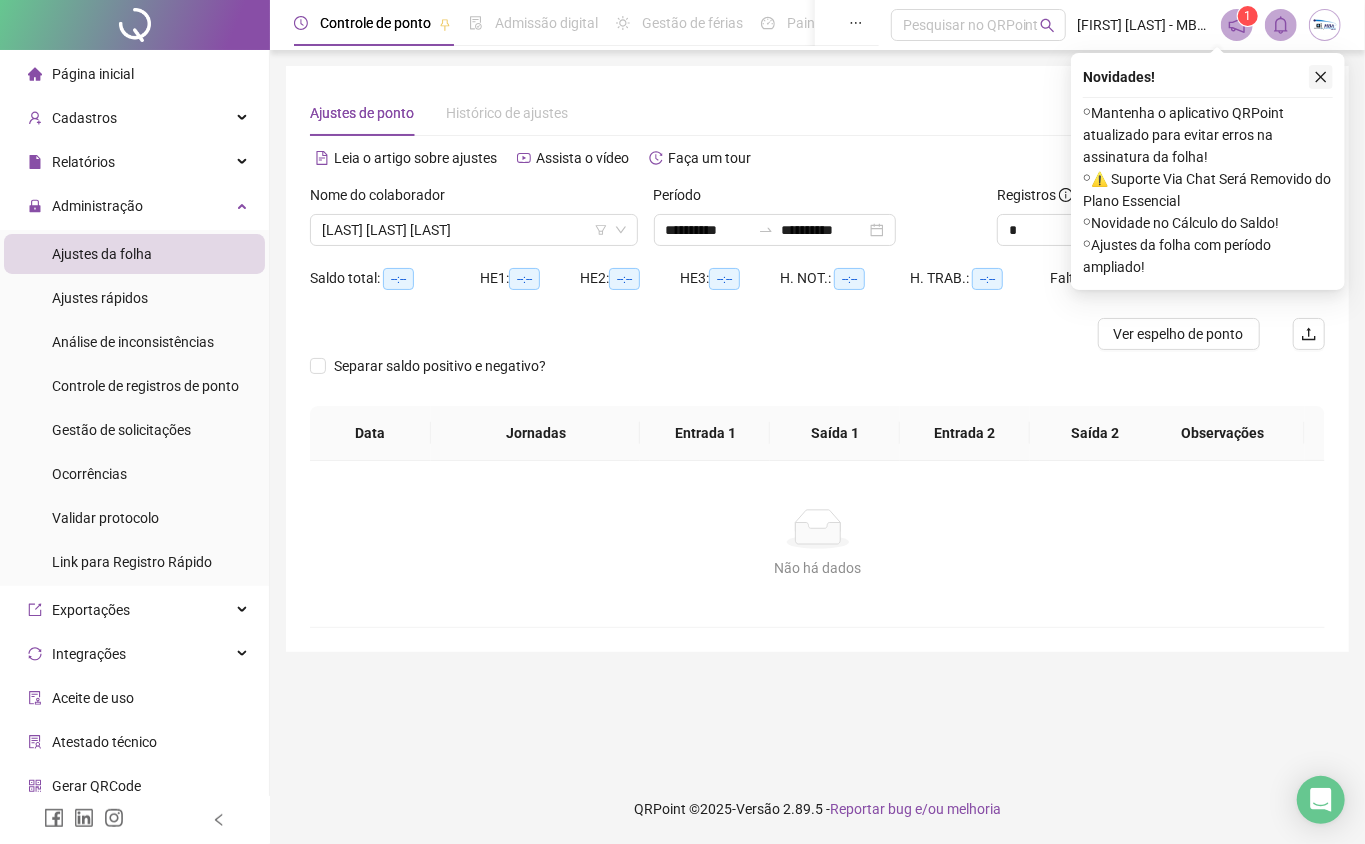 click 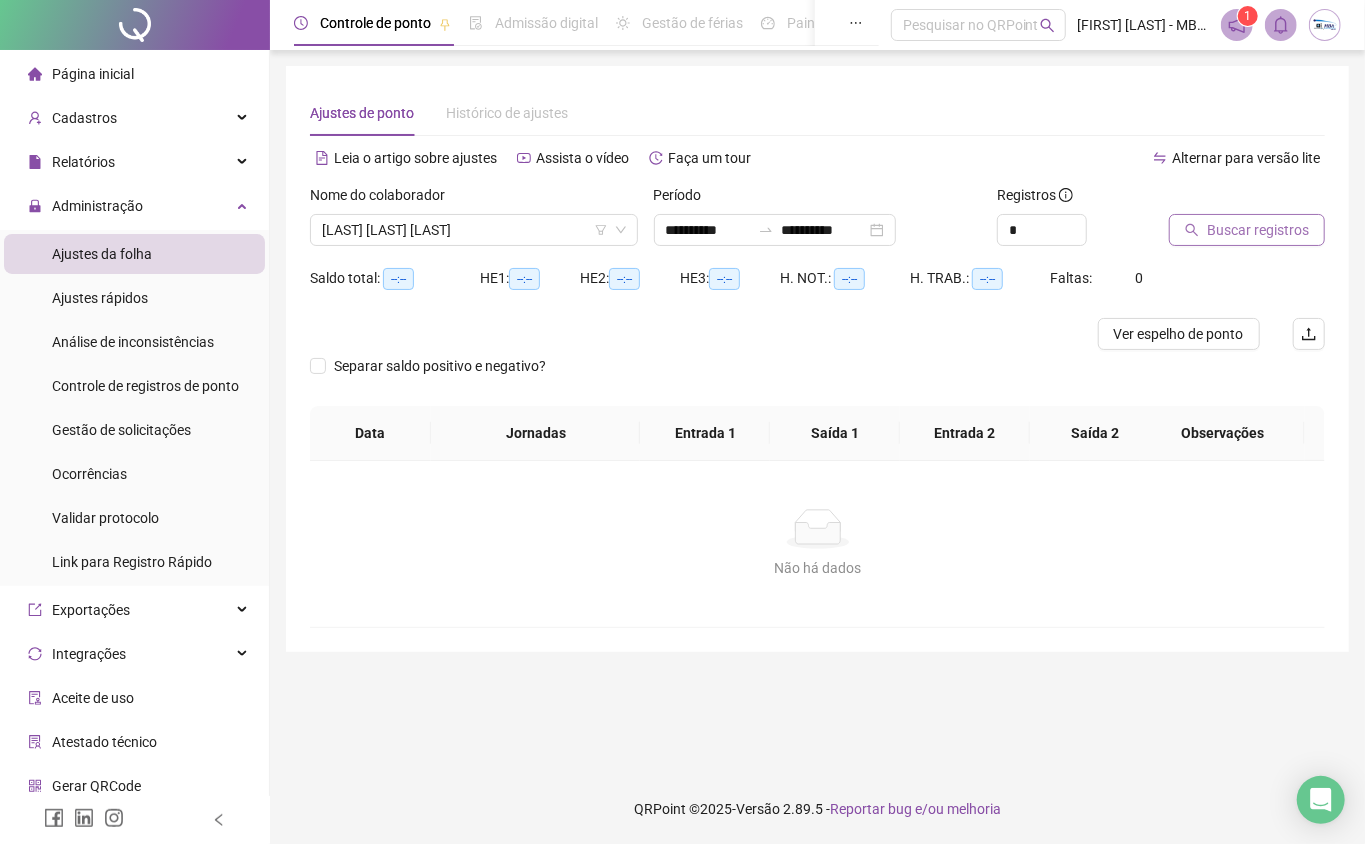 click on "Buscar registros" at bounding box center (1258, 230) 